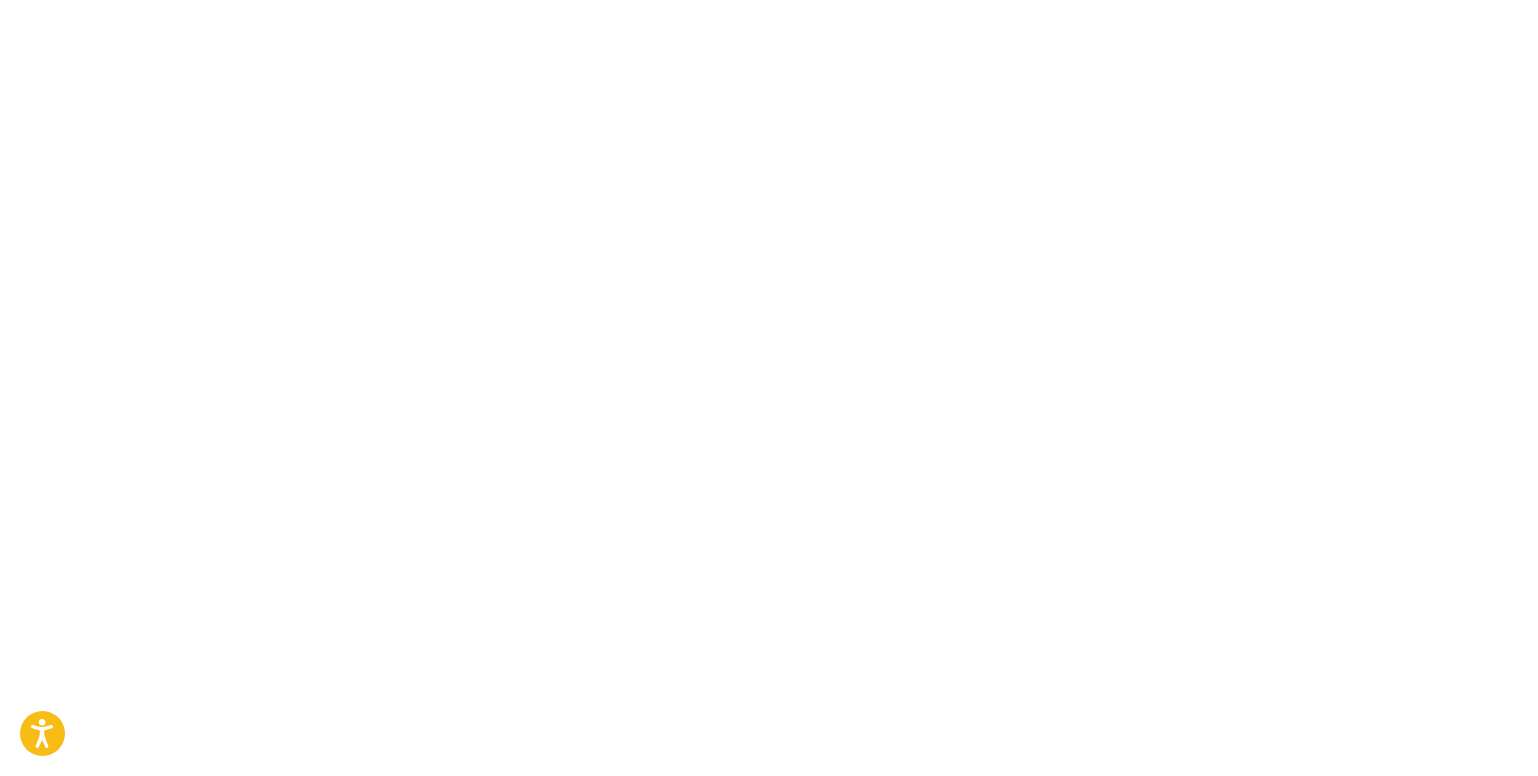 scroll, scrollTop: 0, scrollLeft: 0, axis: both 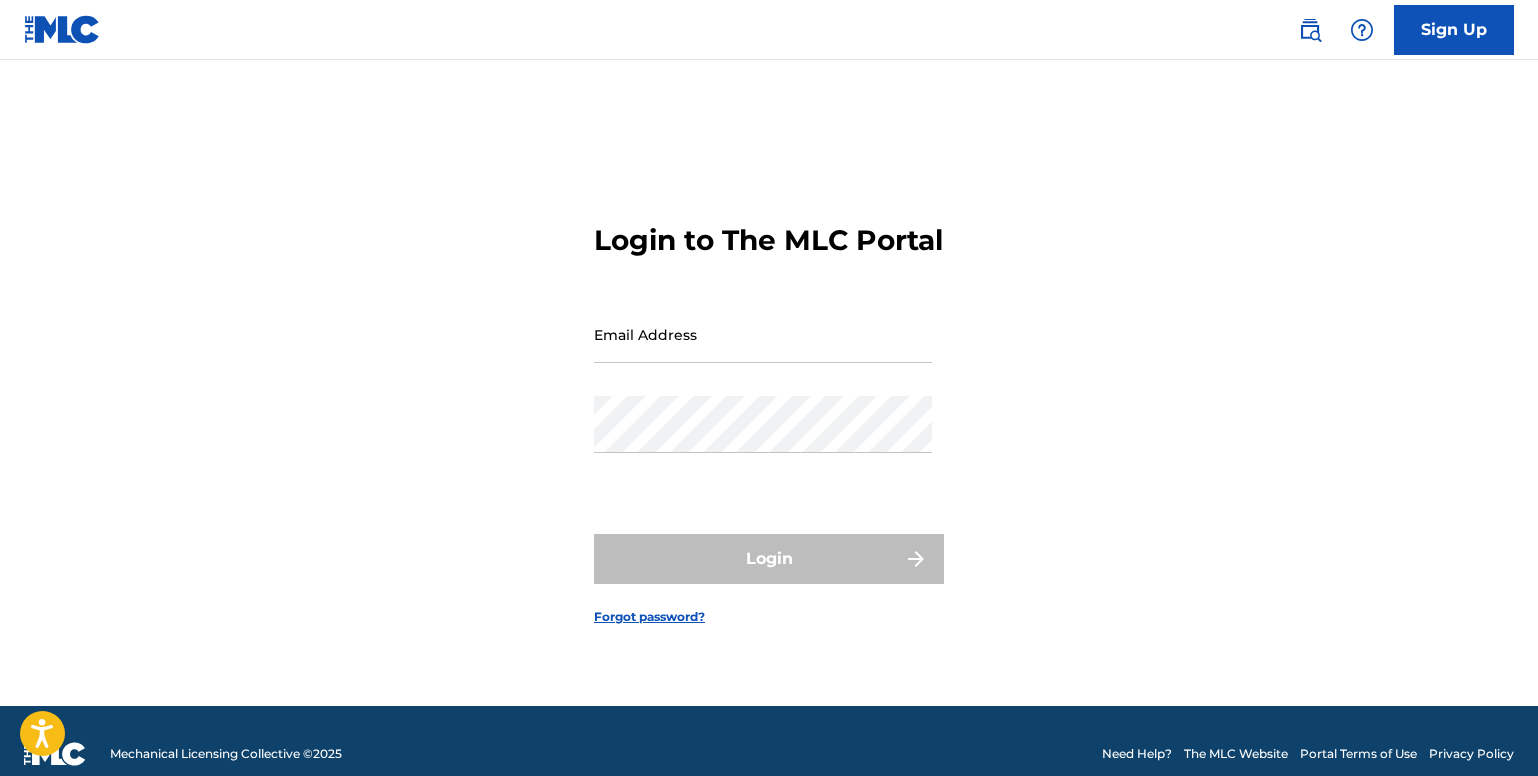 type on "[EMAIL_ADDRESS][DOMAIN_NAME]" 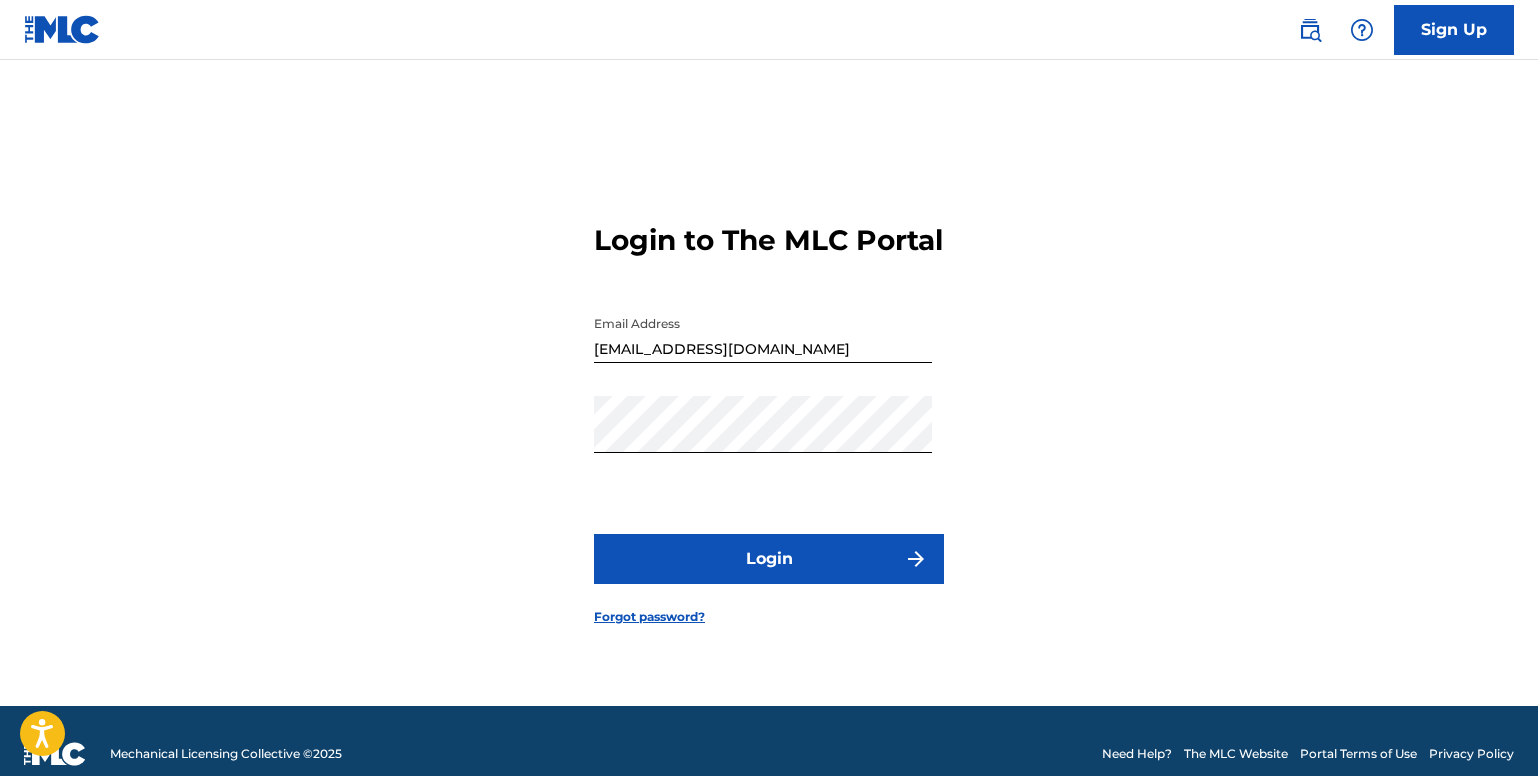 scroll, scrollTop: 0, scrollLeft: 0, axis: both 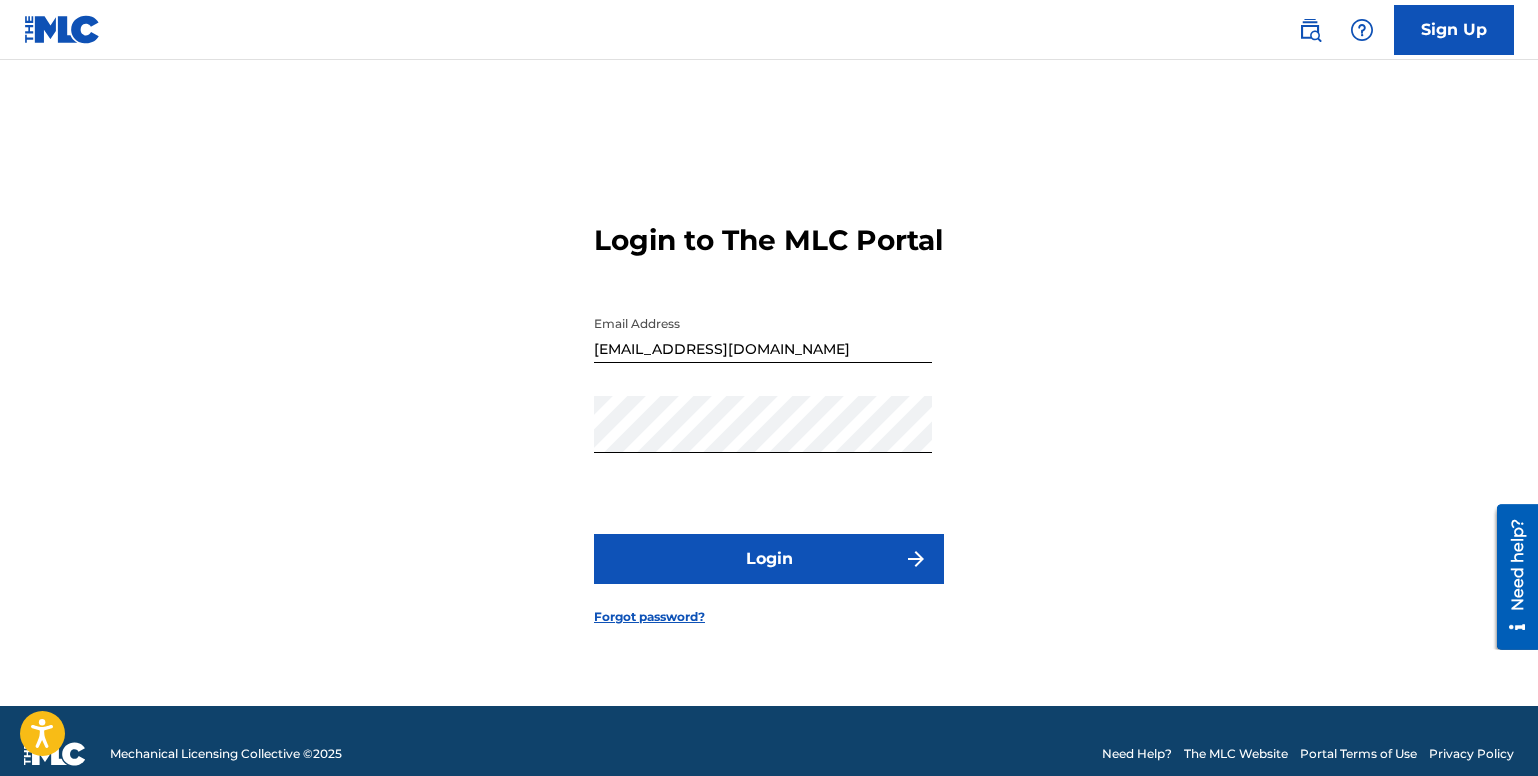click on "Login" at bounding box center (769, 559) 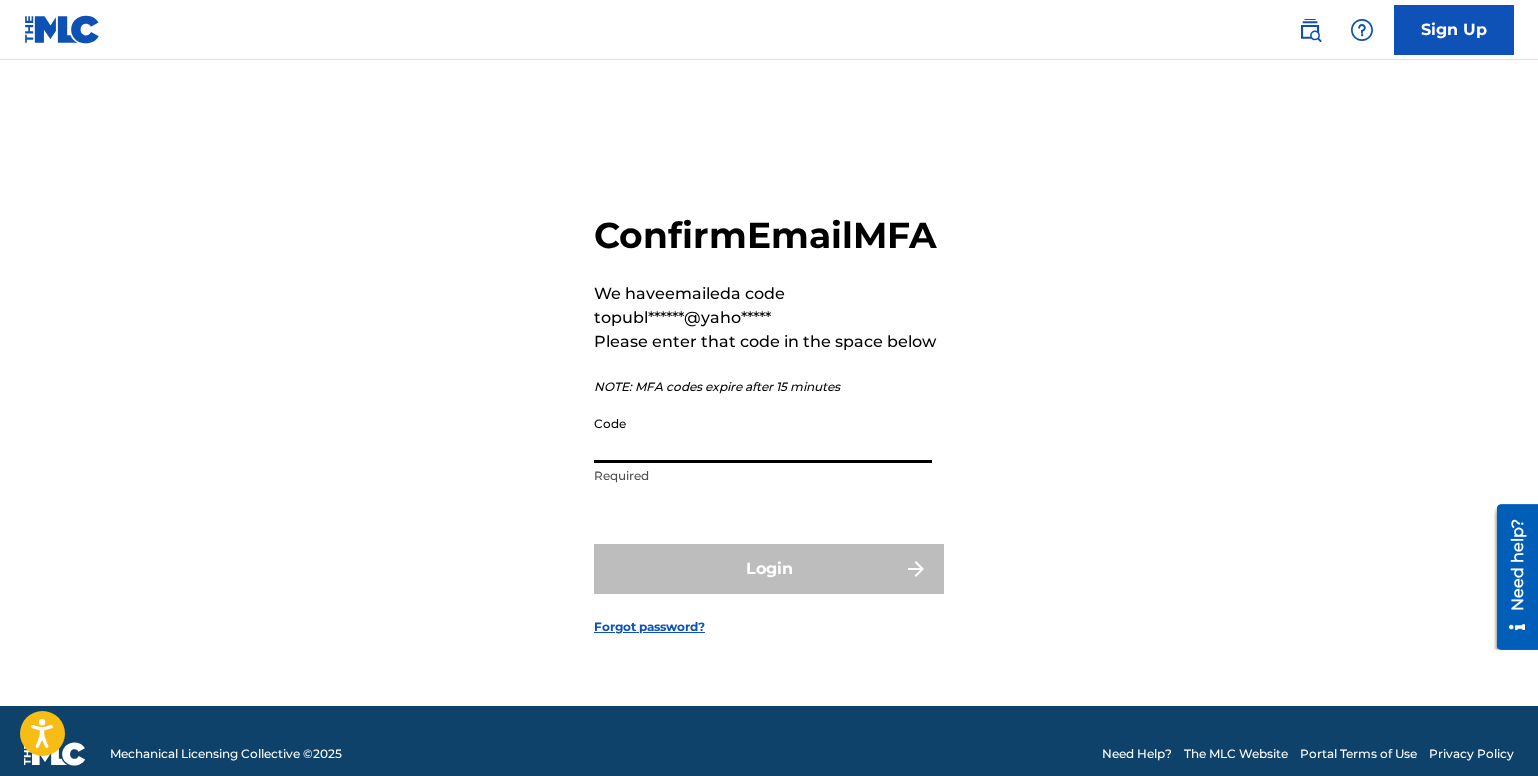 click on "Code" at bounding box center [763, 434] 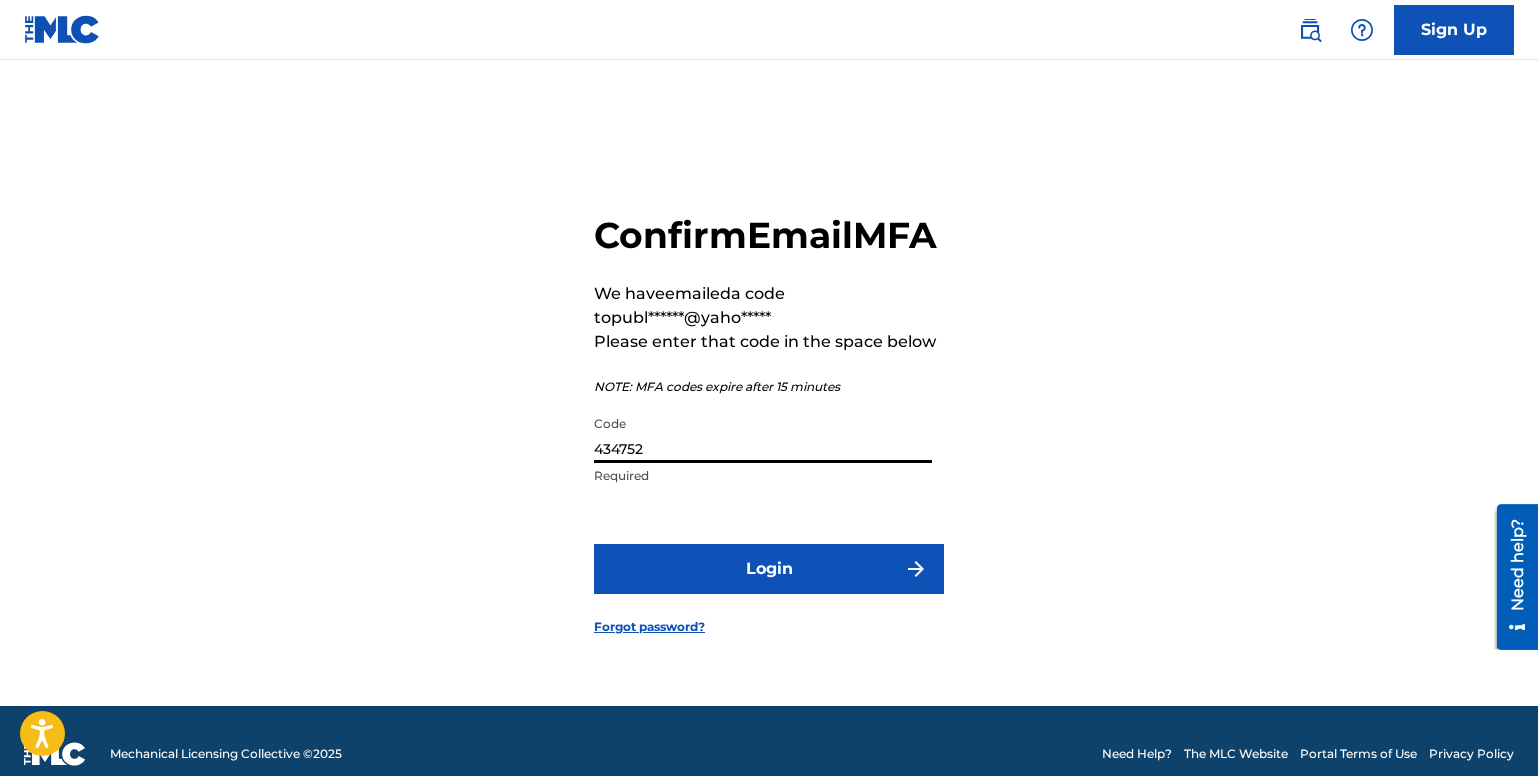 type on "434752" 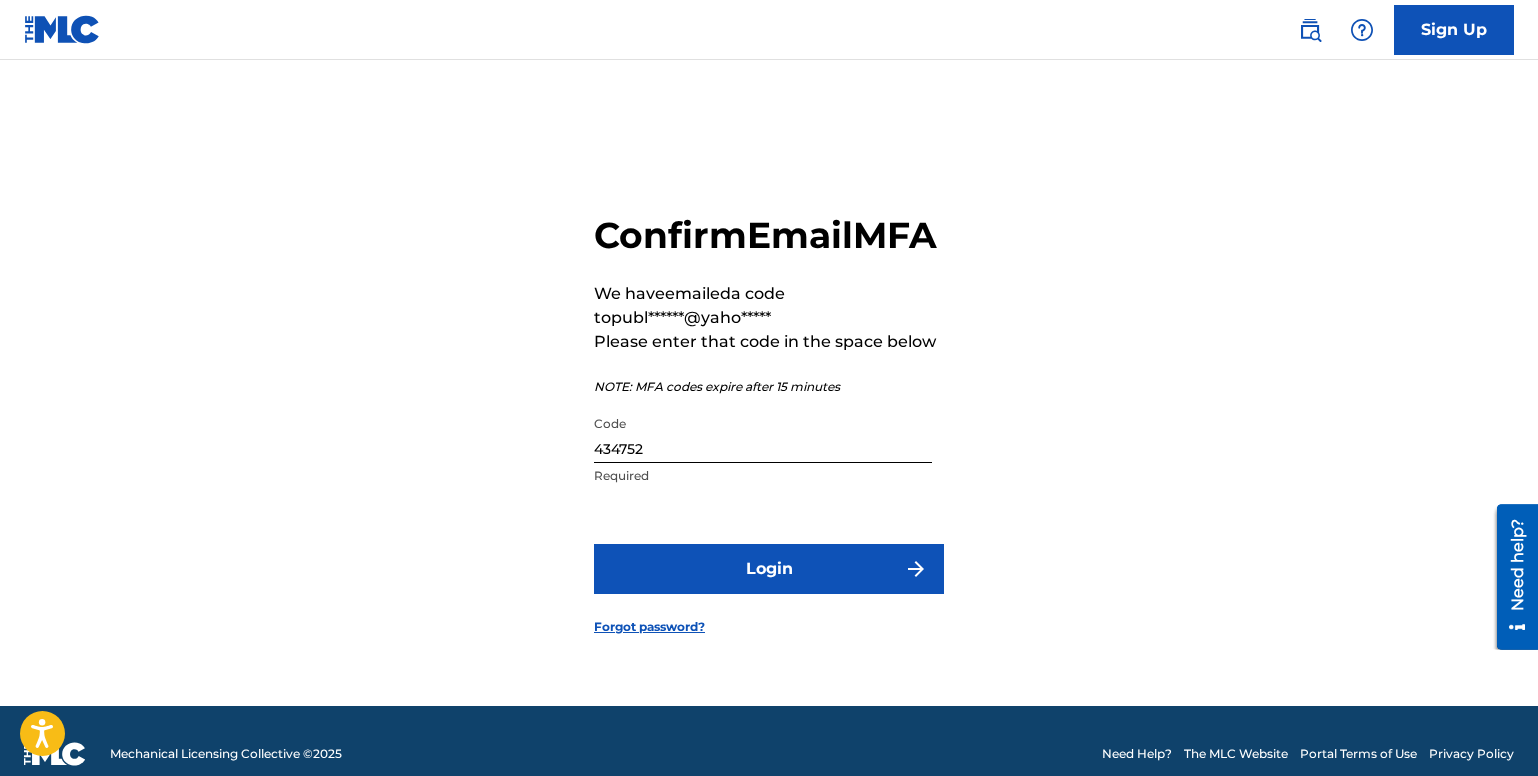 click on "Login" at bounding box center (769, 569) 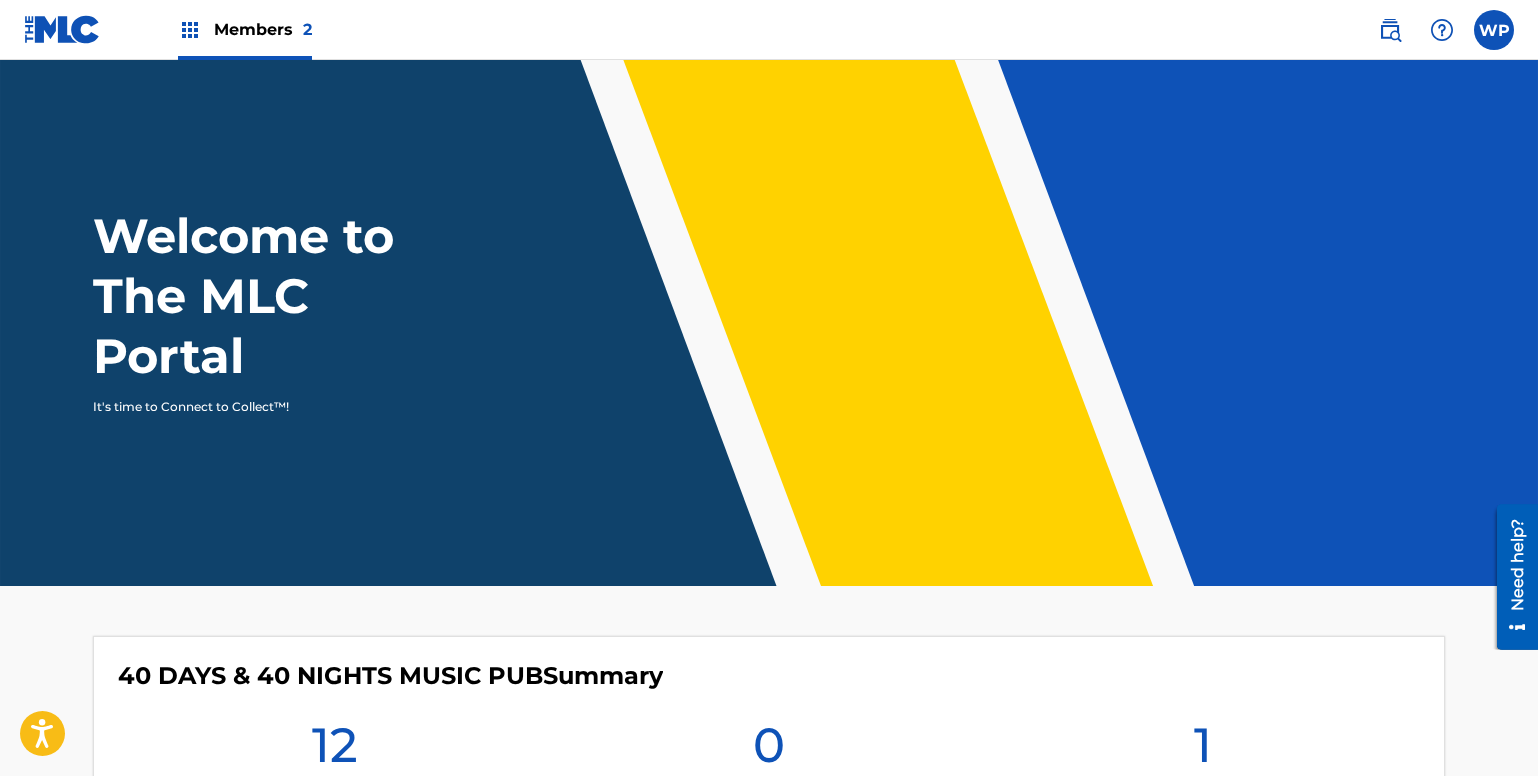 scroll, scrollTop: 540, scrollLeft: 0, axis: vertical 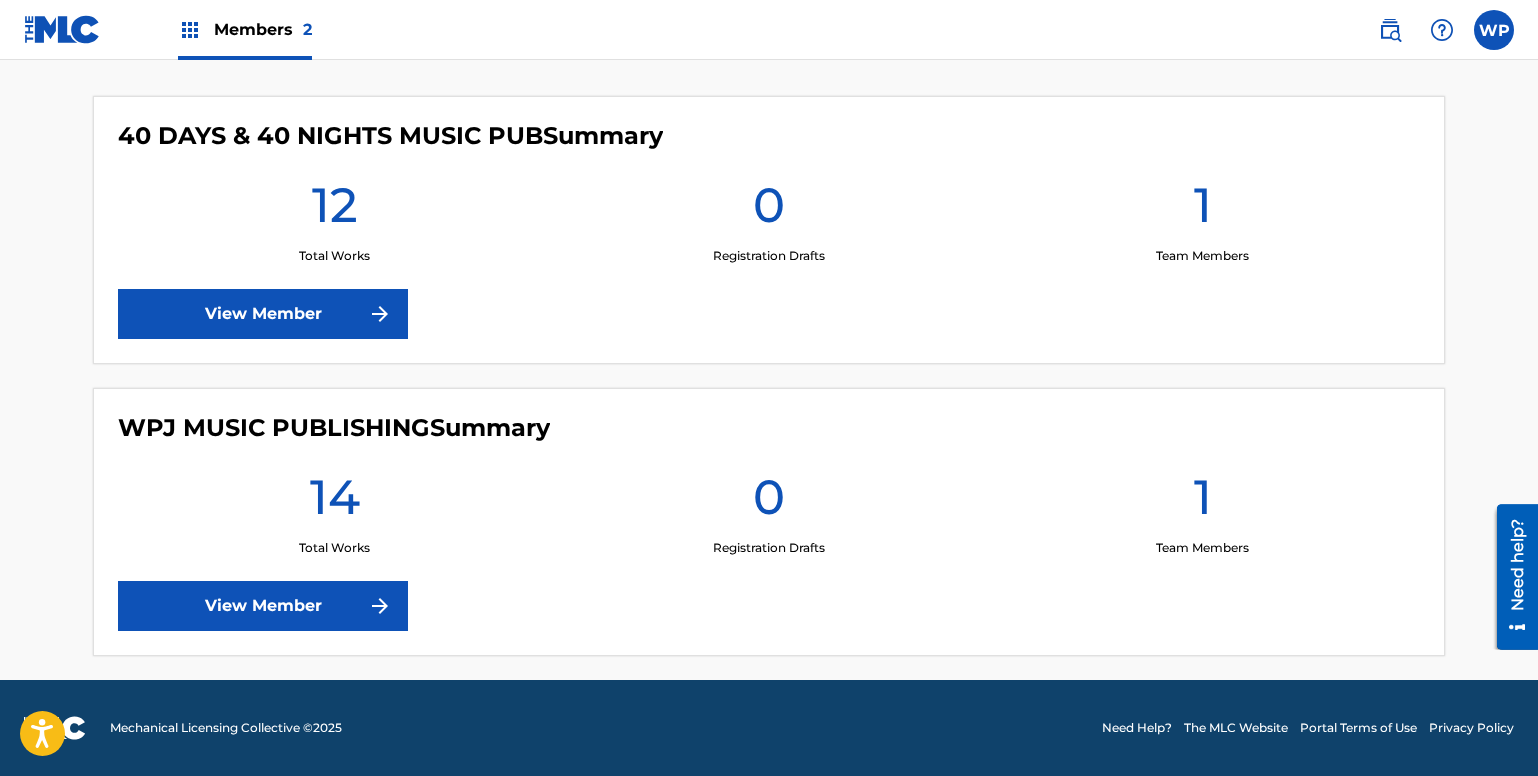 click on "View Member" at bounding box center [263, 606] 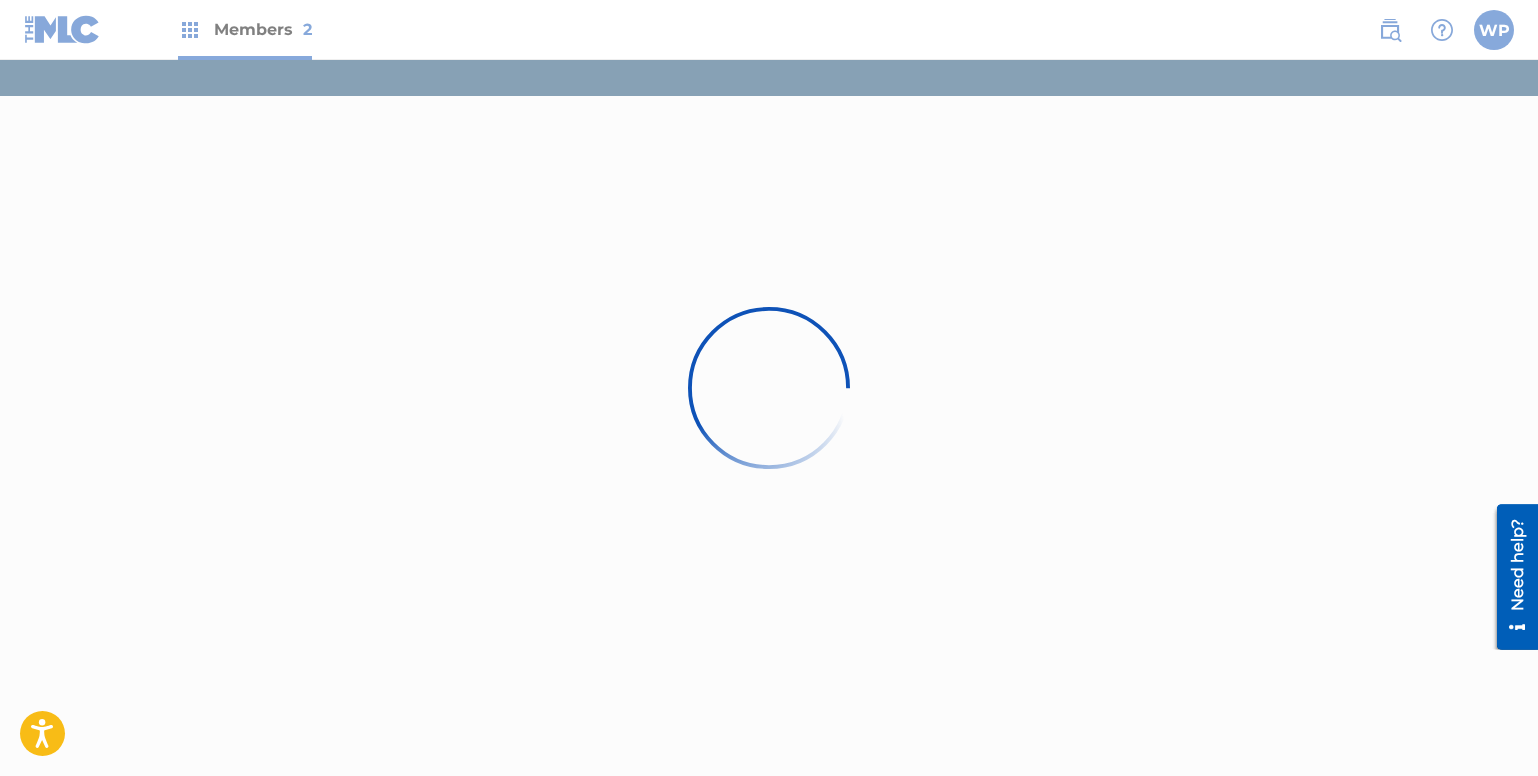 scroll, scrollTop: 0, scrollLeft: 0, axis: both 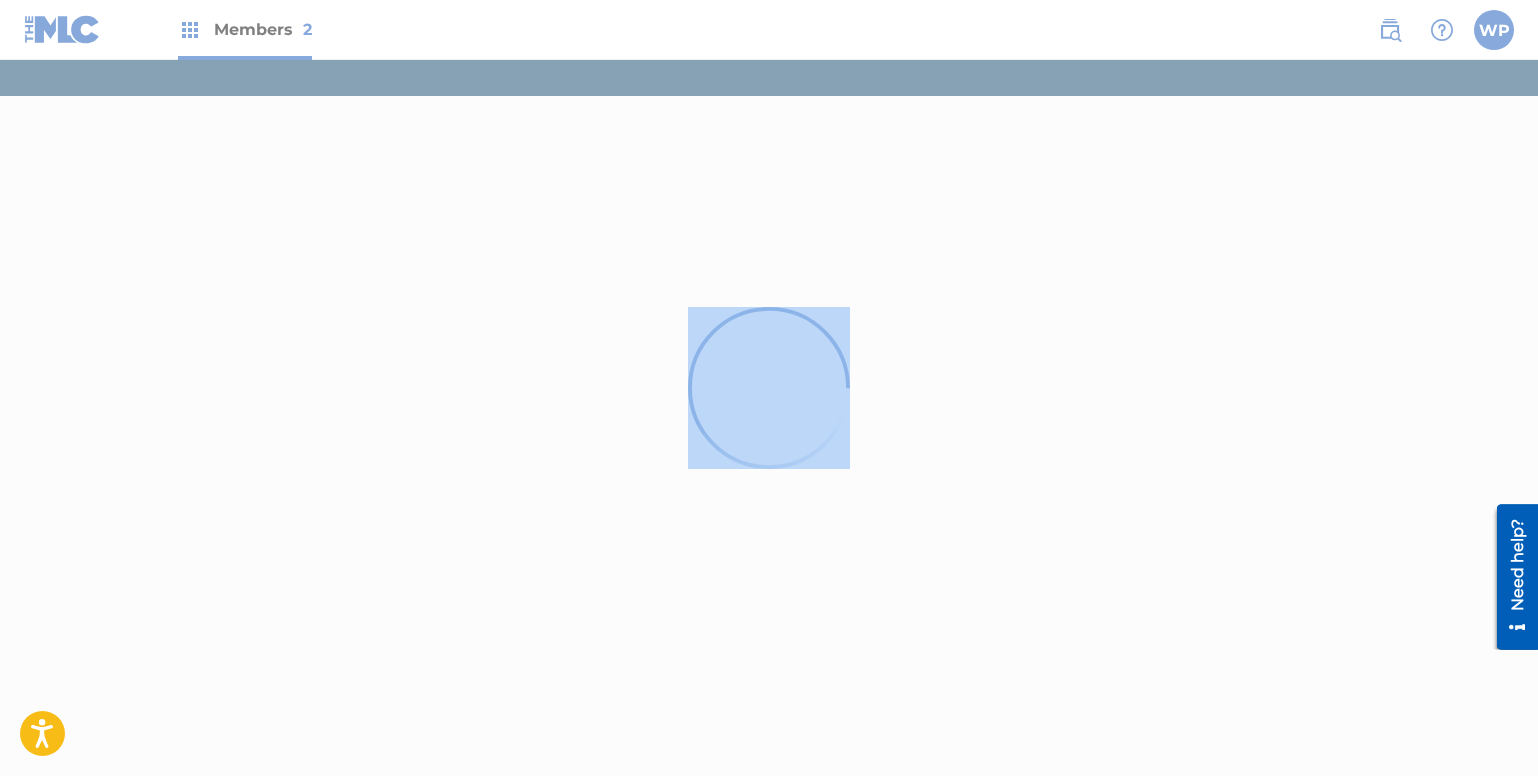 click at bounding box center (769, 388) 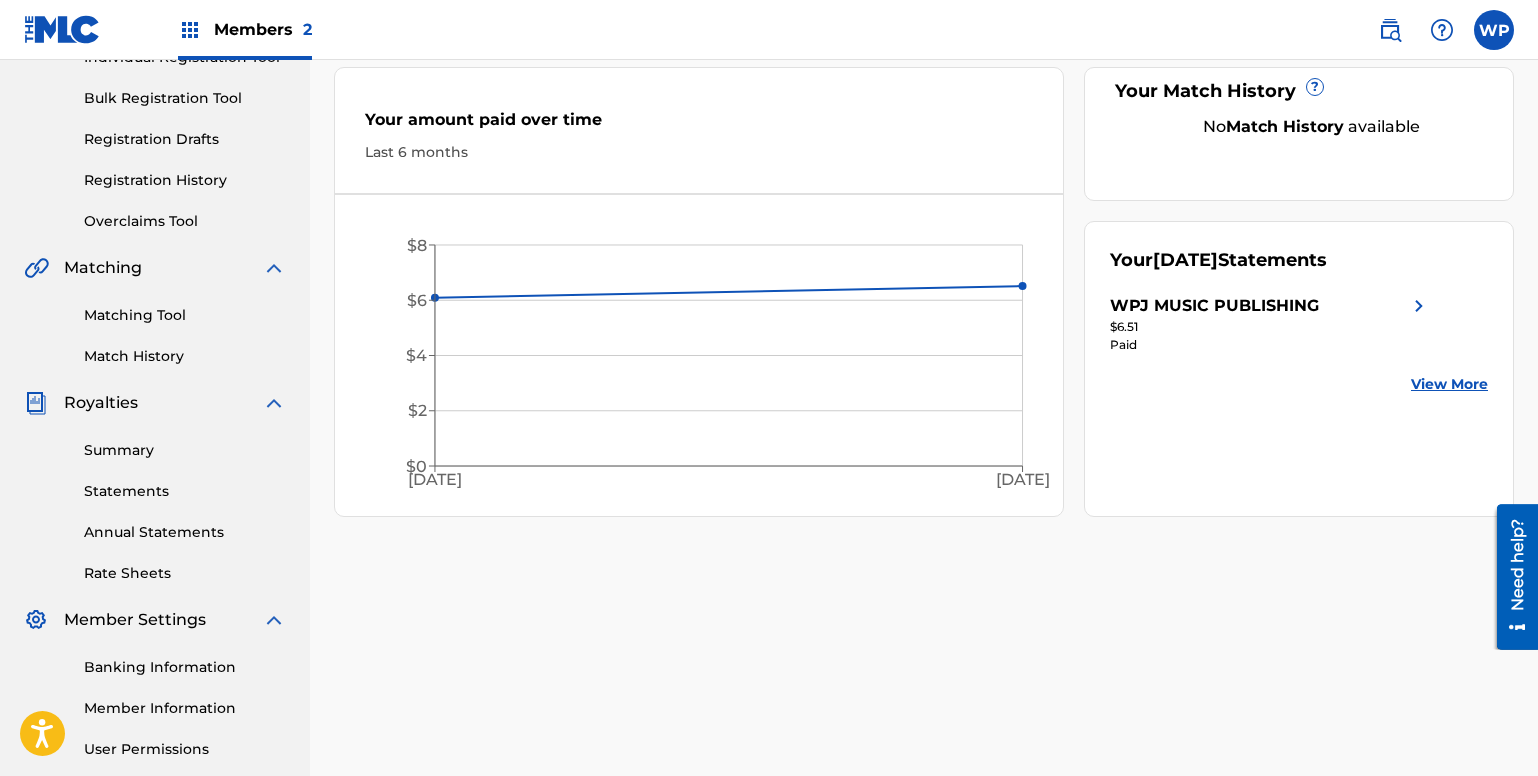 scroll, scrollTop: 286, scrollLeft: 0, axis: vertical 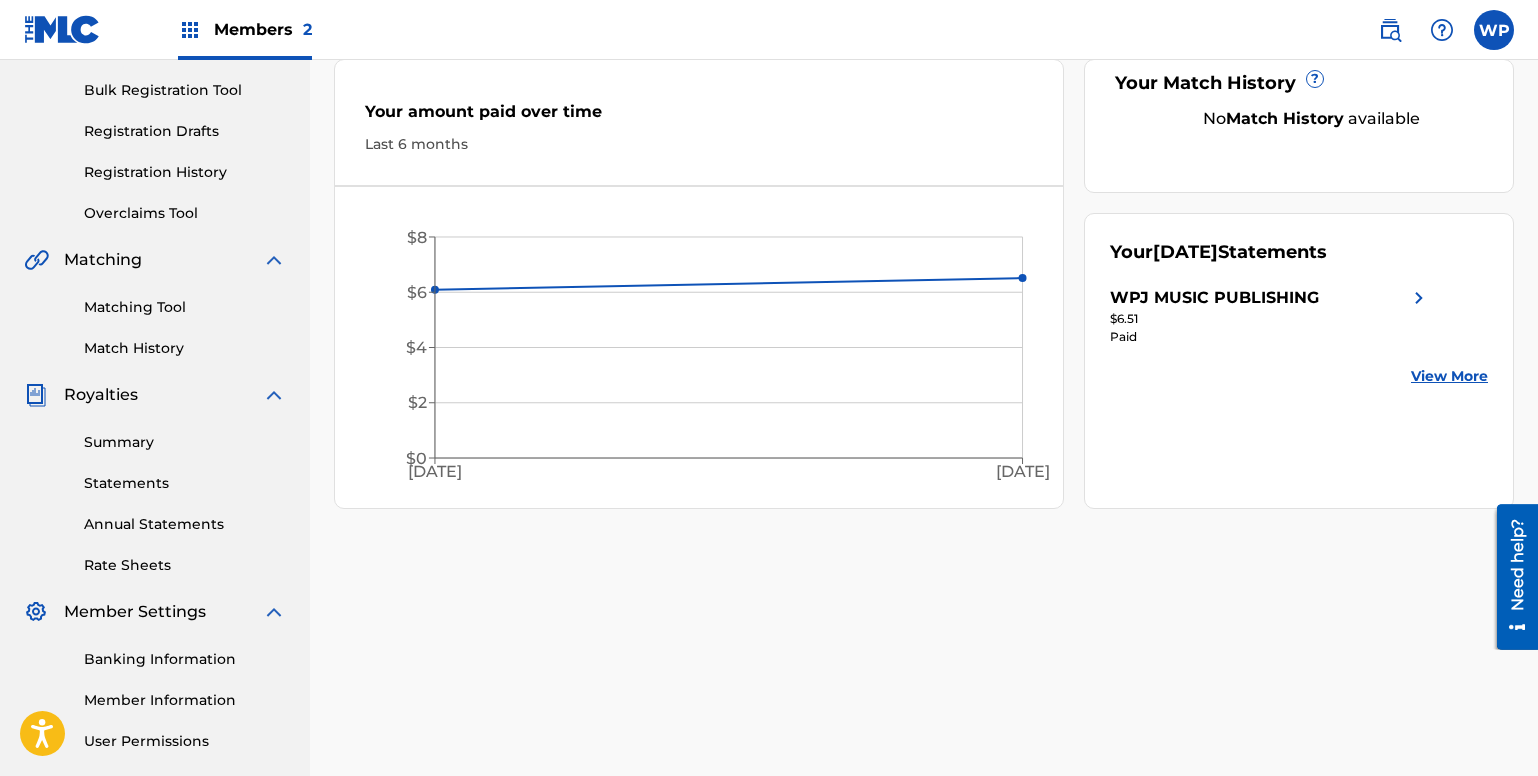 click on "View More" at bounding box center (1449, 376) 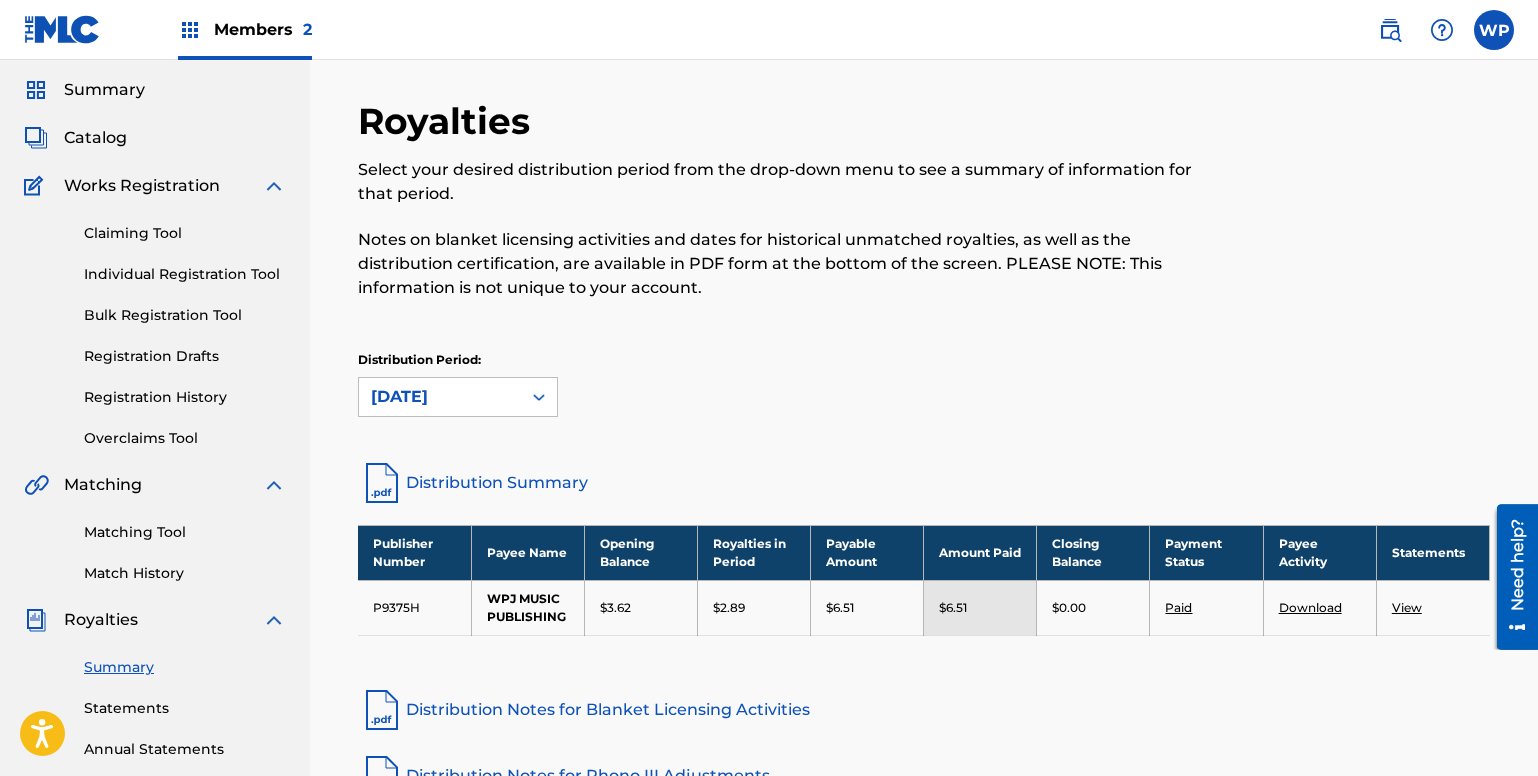 scroll, scrollTop: 0, scrollLeft: 0, axis: both 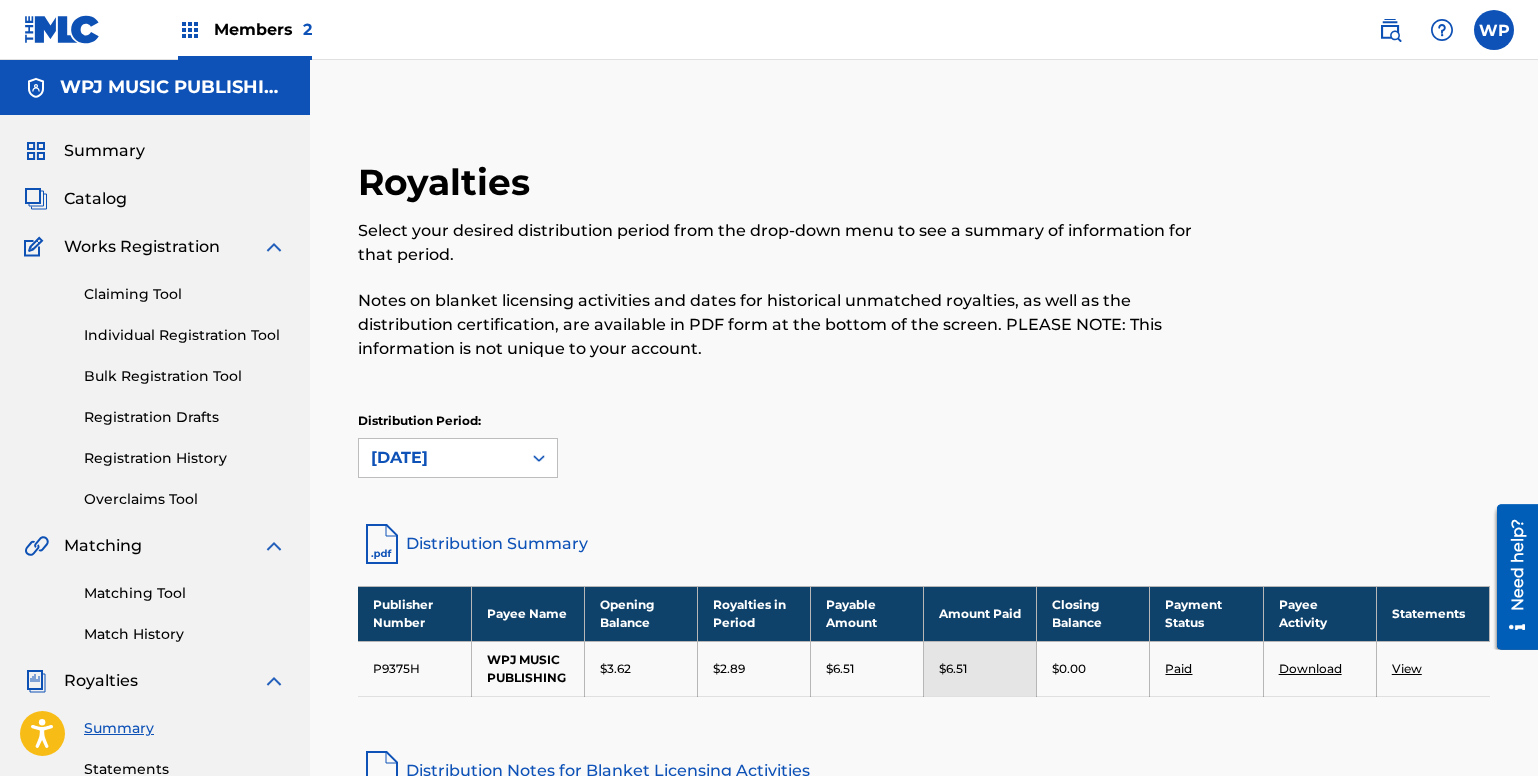 click on "Individual Registration Tool" at bounding box center (185, 335) 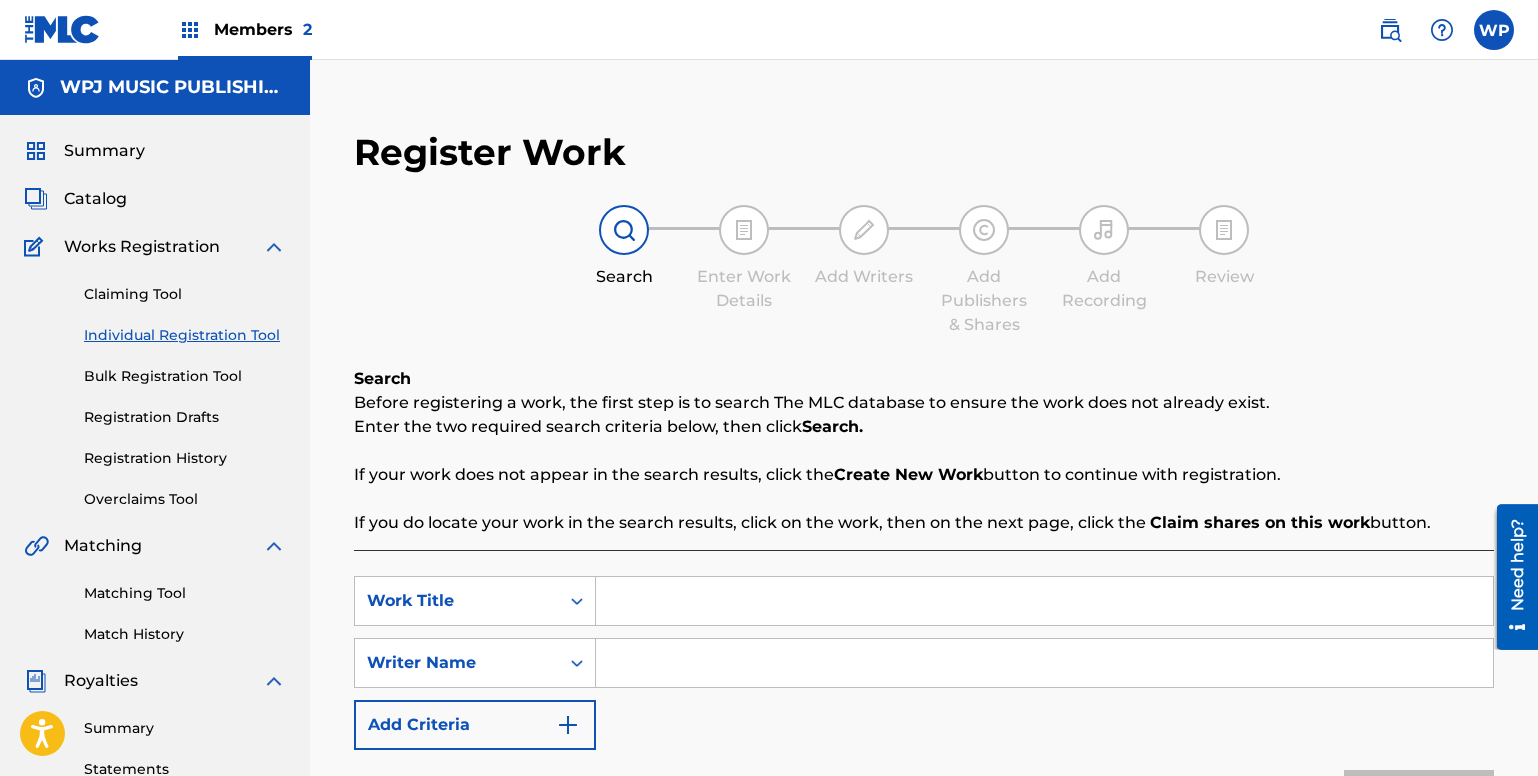 click on "Catalog" at bounding box center (95, 199) 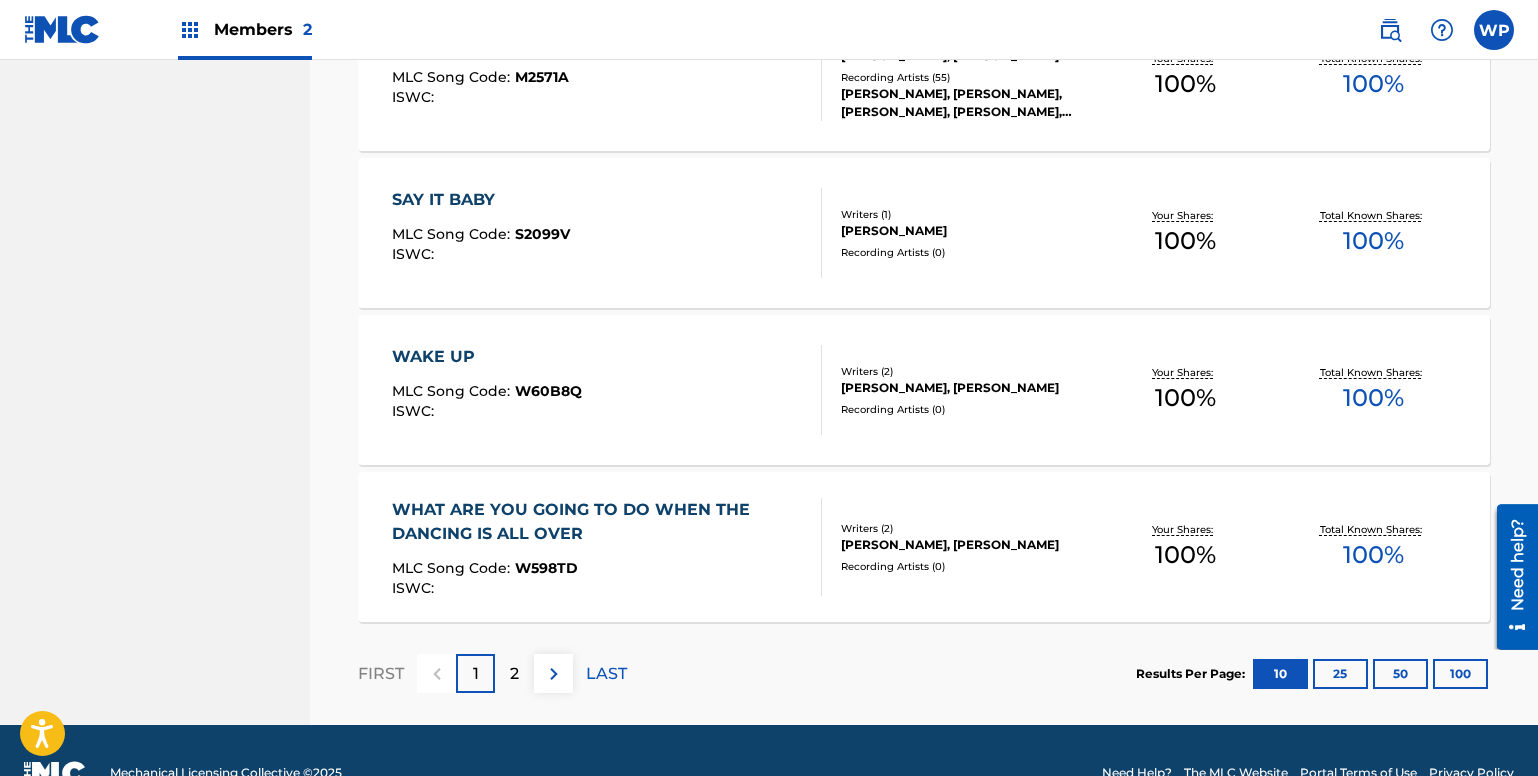 scroll, scrollTop: 1563, scrollLeft: 0, axis: vertical 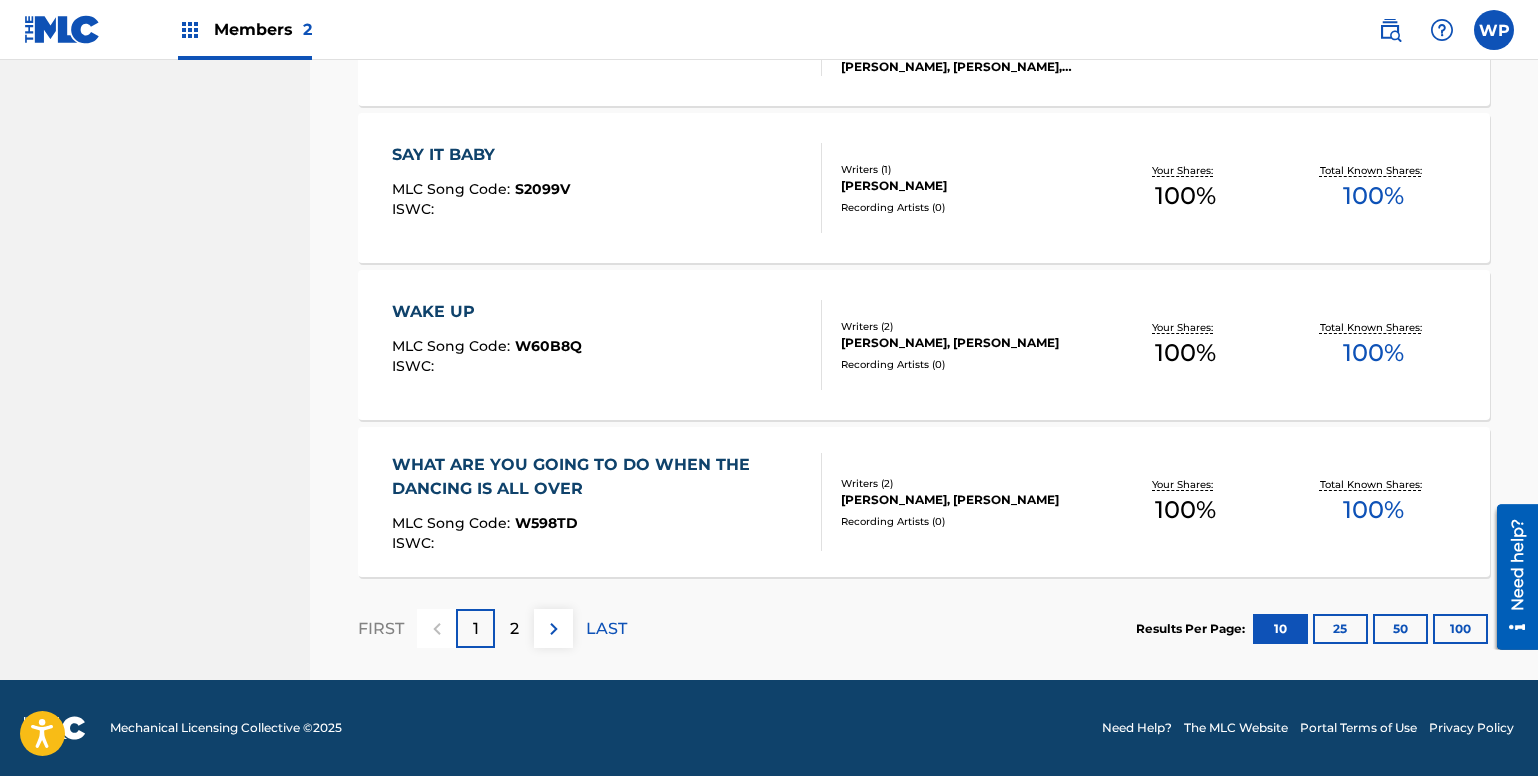 click on "2" at bounding box center (514, 629) 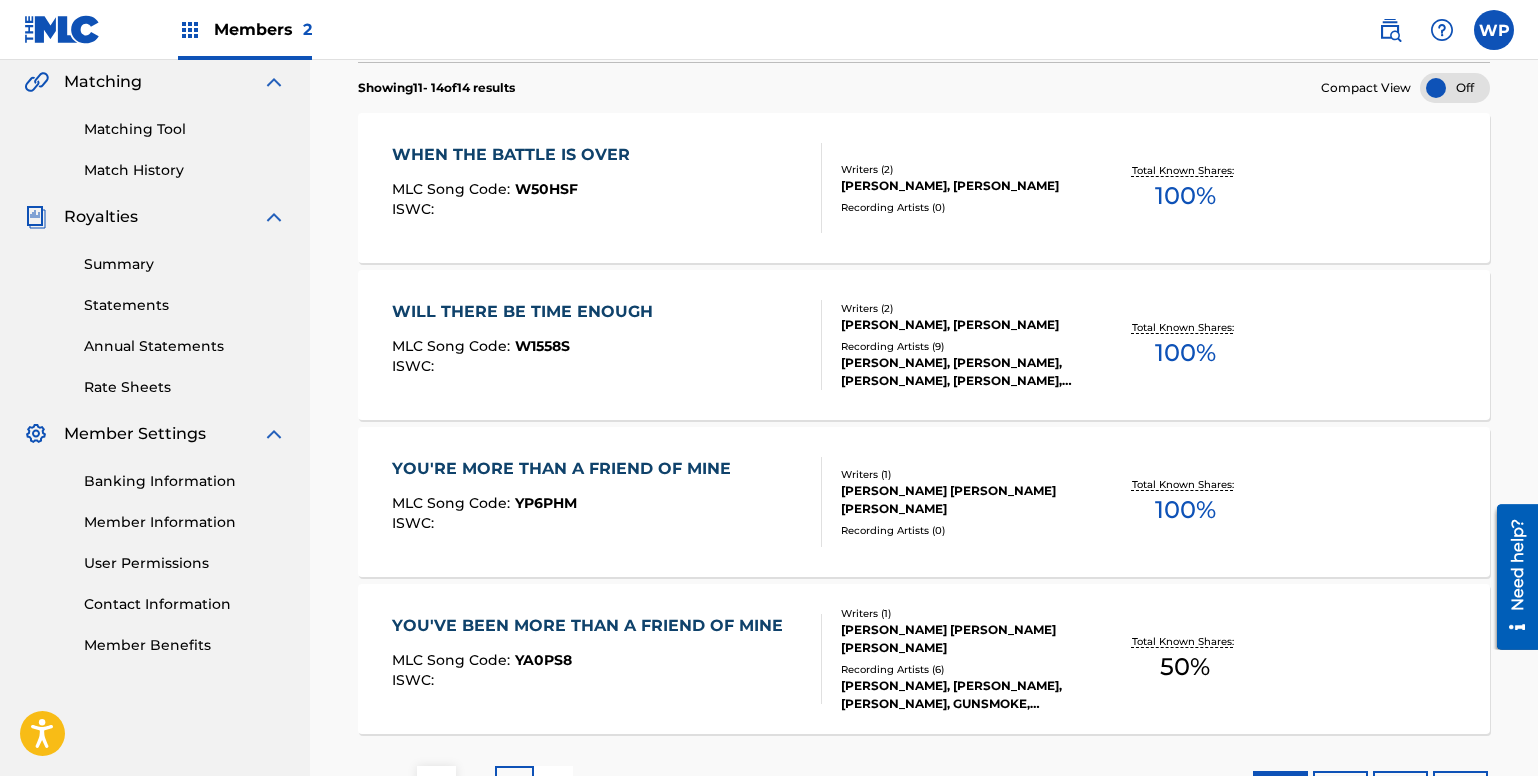 scroll, scrollTop: 621, scrollLeft: 0, axis: vertical 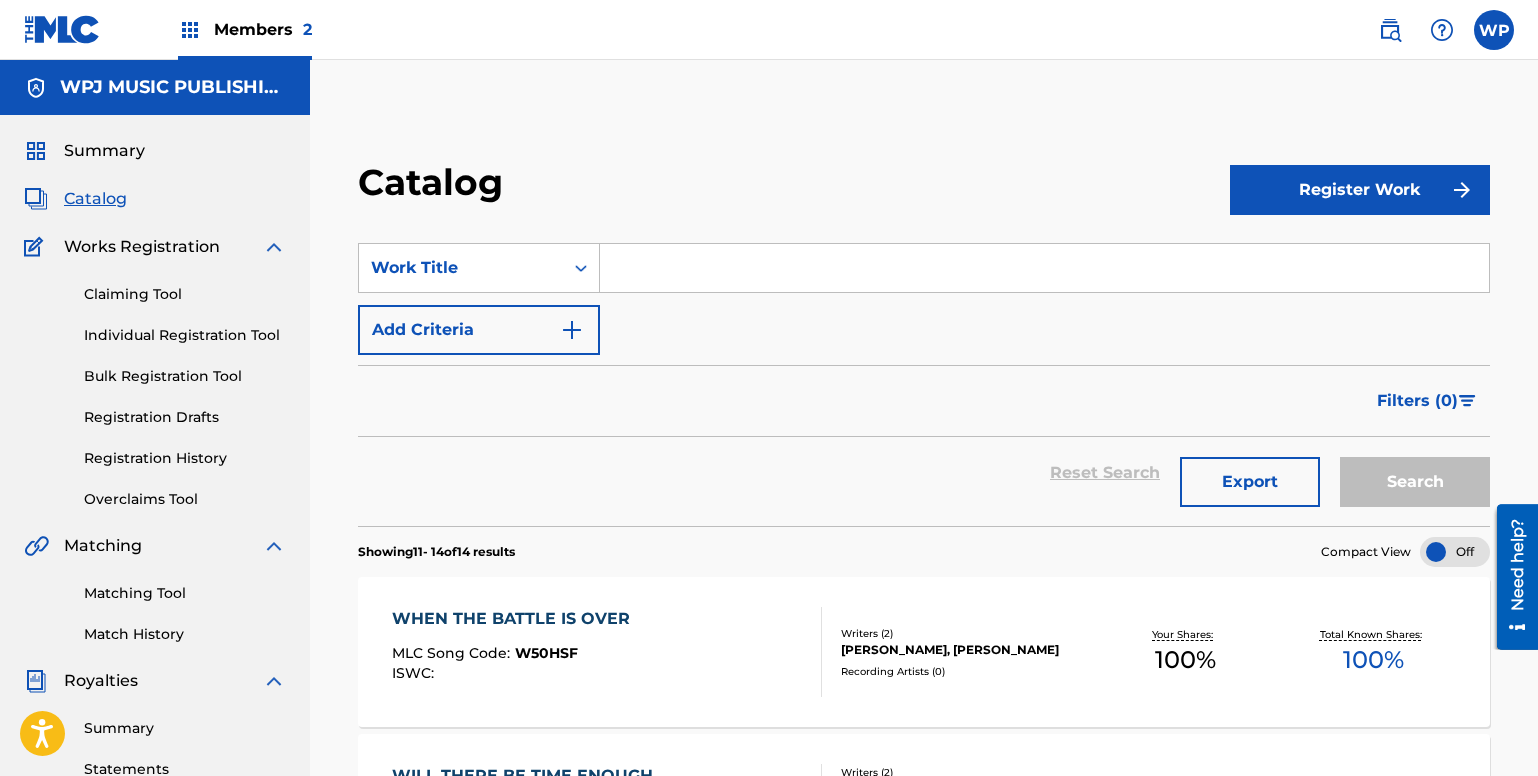 click on "Register Work" at bounding box center (1360, 190) 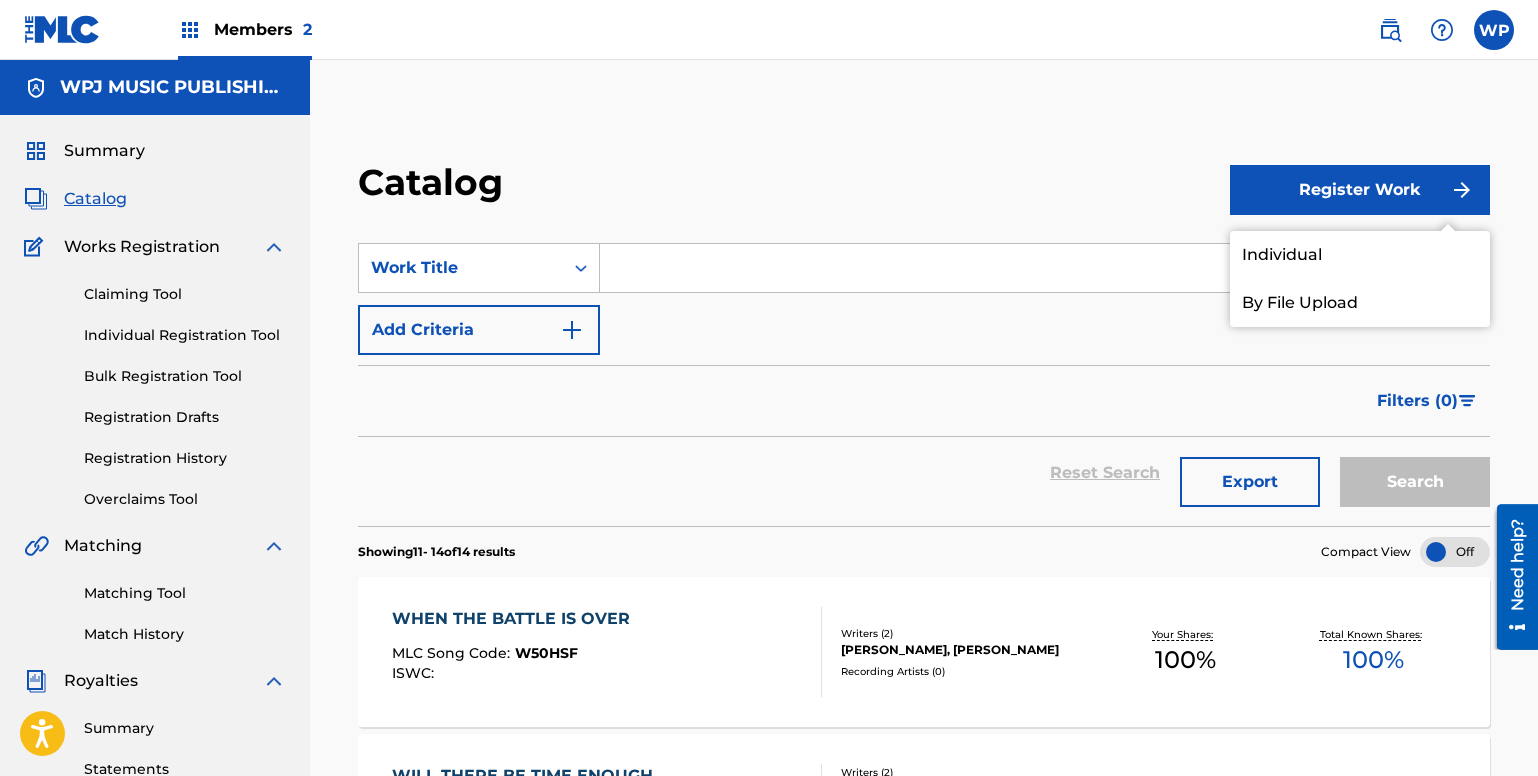 click on "Individual" at bounding box center [1360, 255] 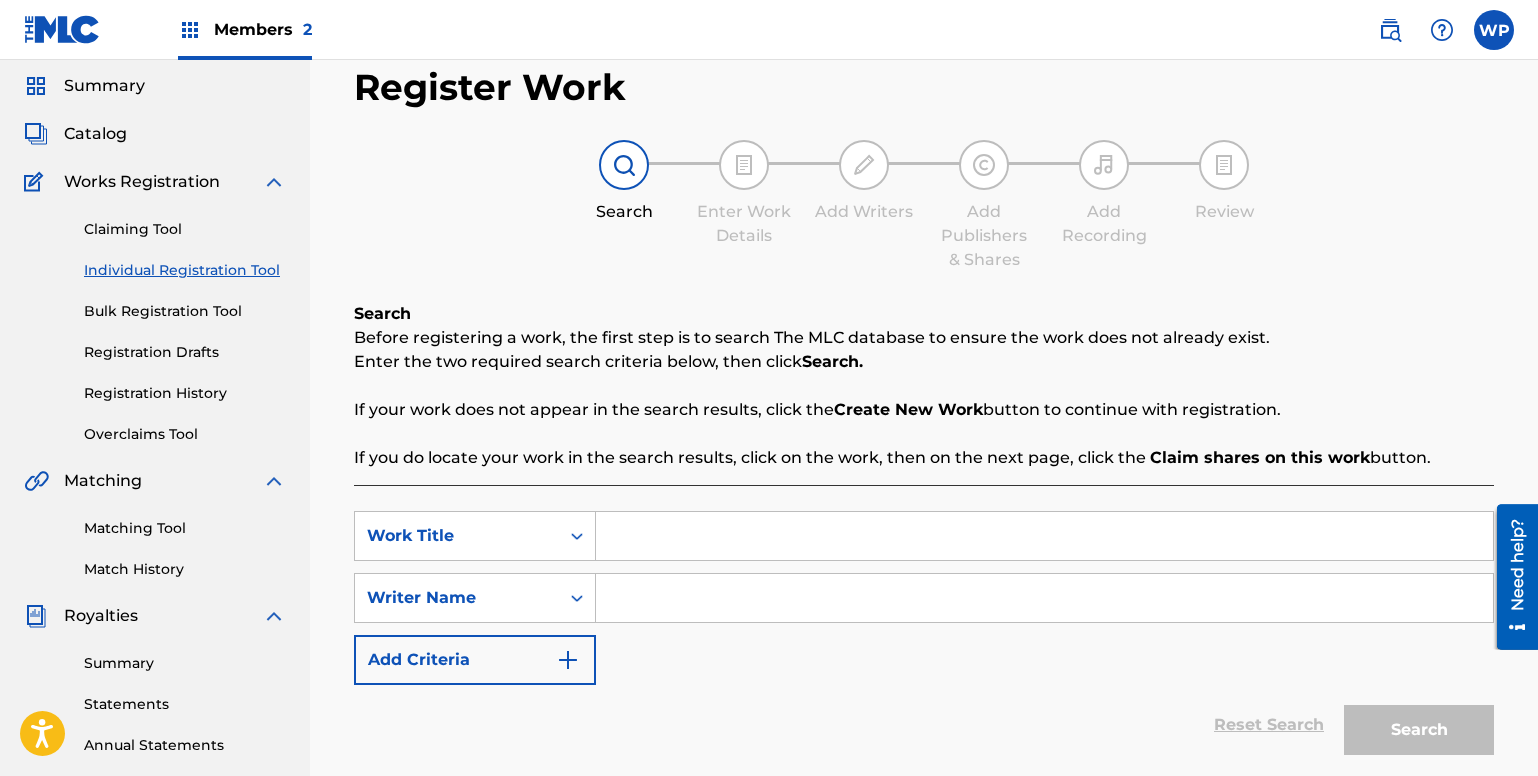 scroll, scrollTop: 0, scrollLeft: 0, axis: both 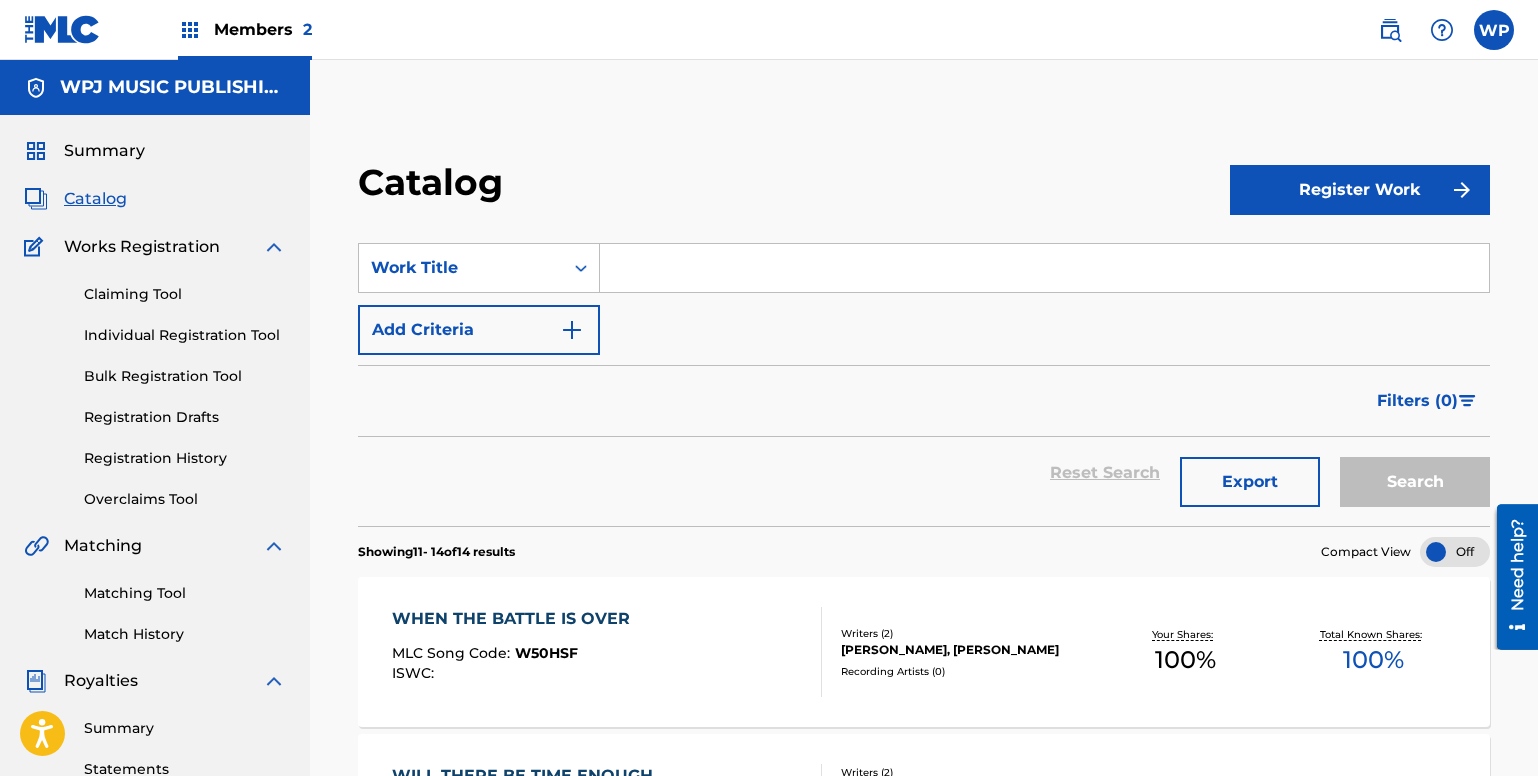 click at bounding box center (1044, 268) 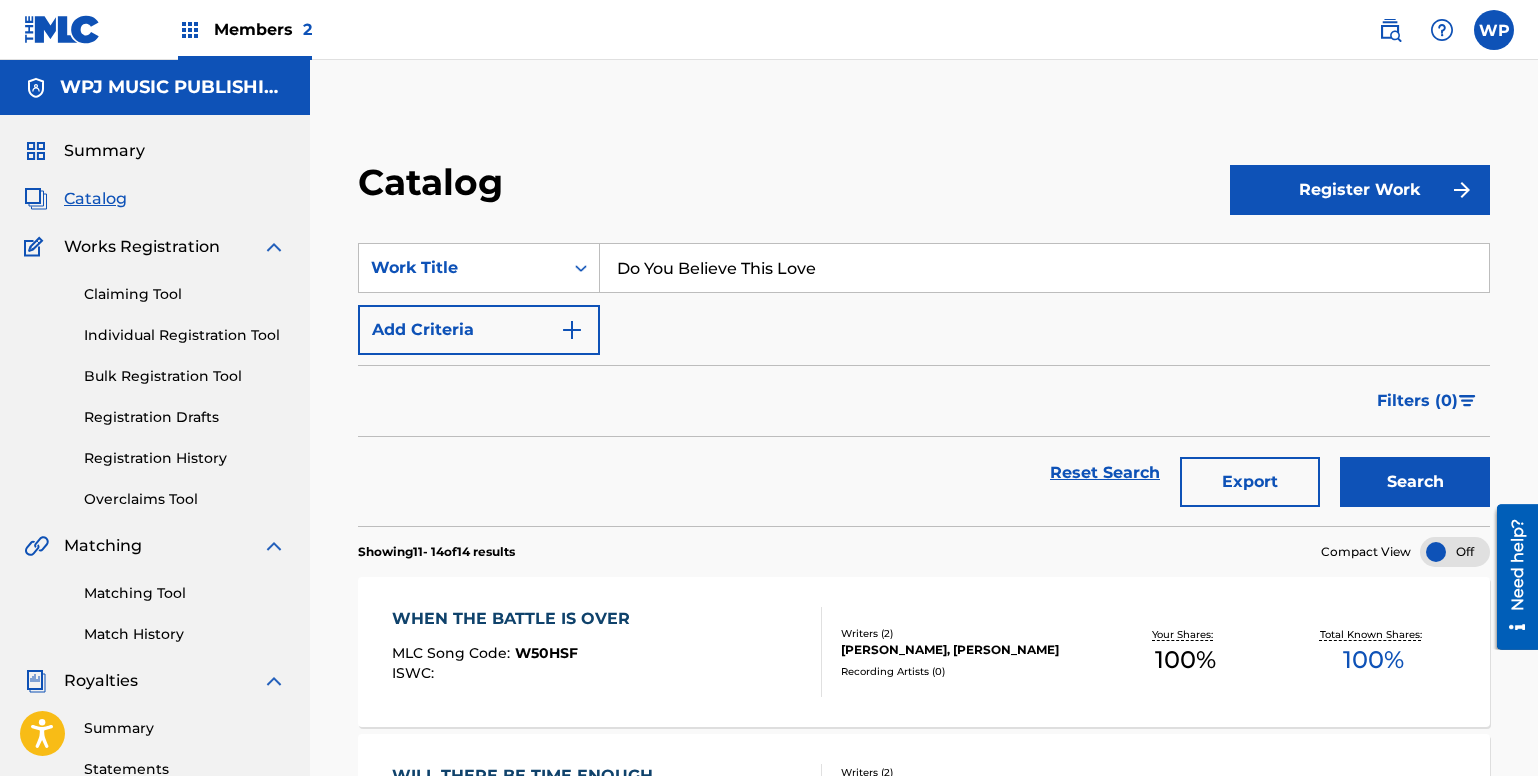 type on "Do You Believe This Love" 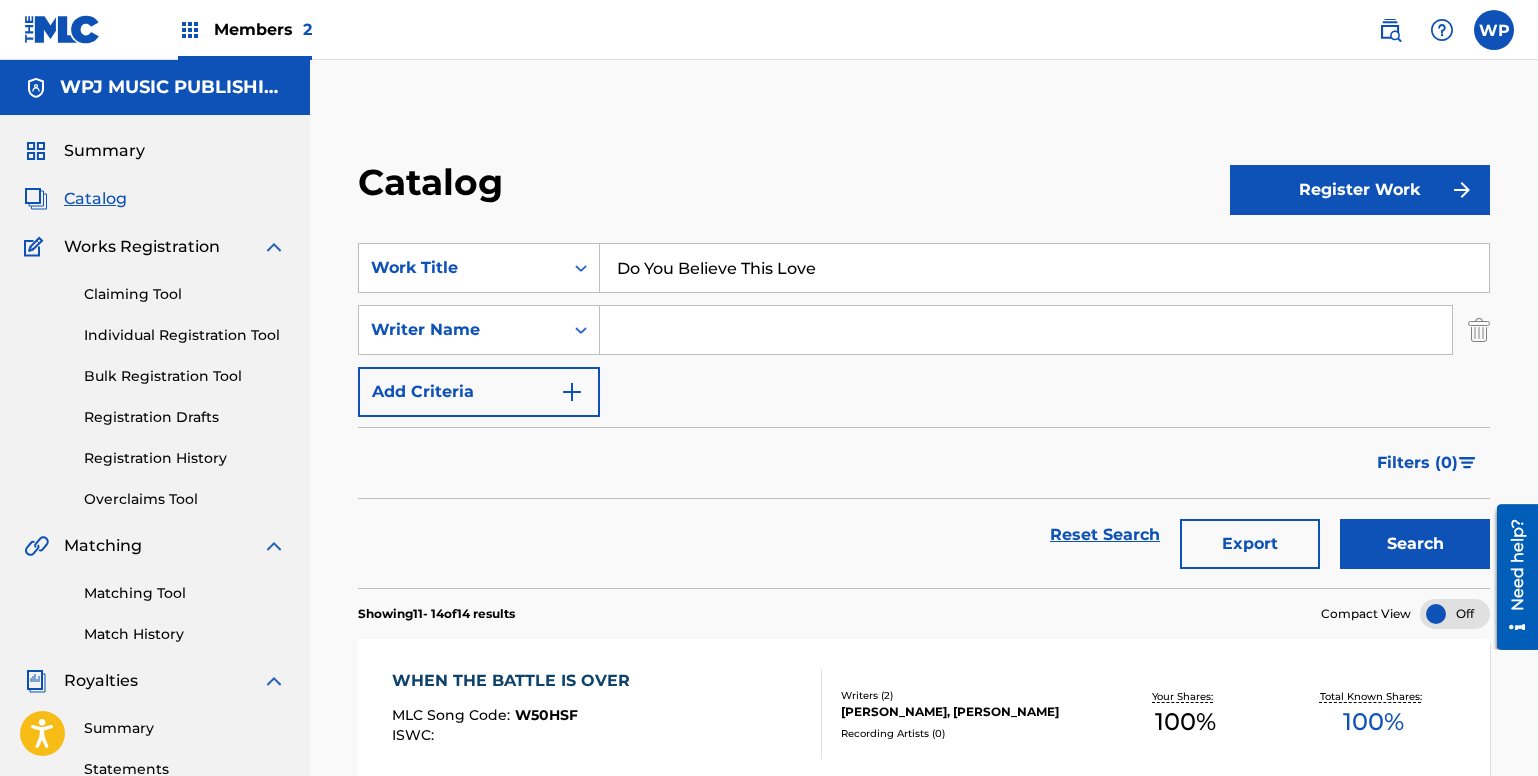 click at bounding box center [1026, 330] 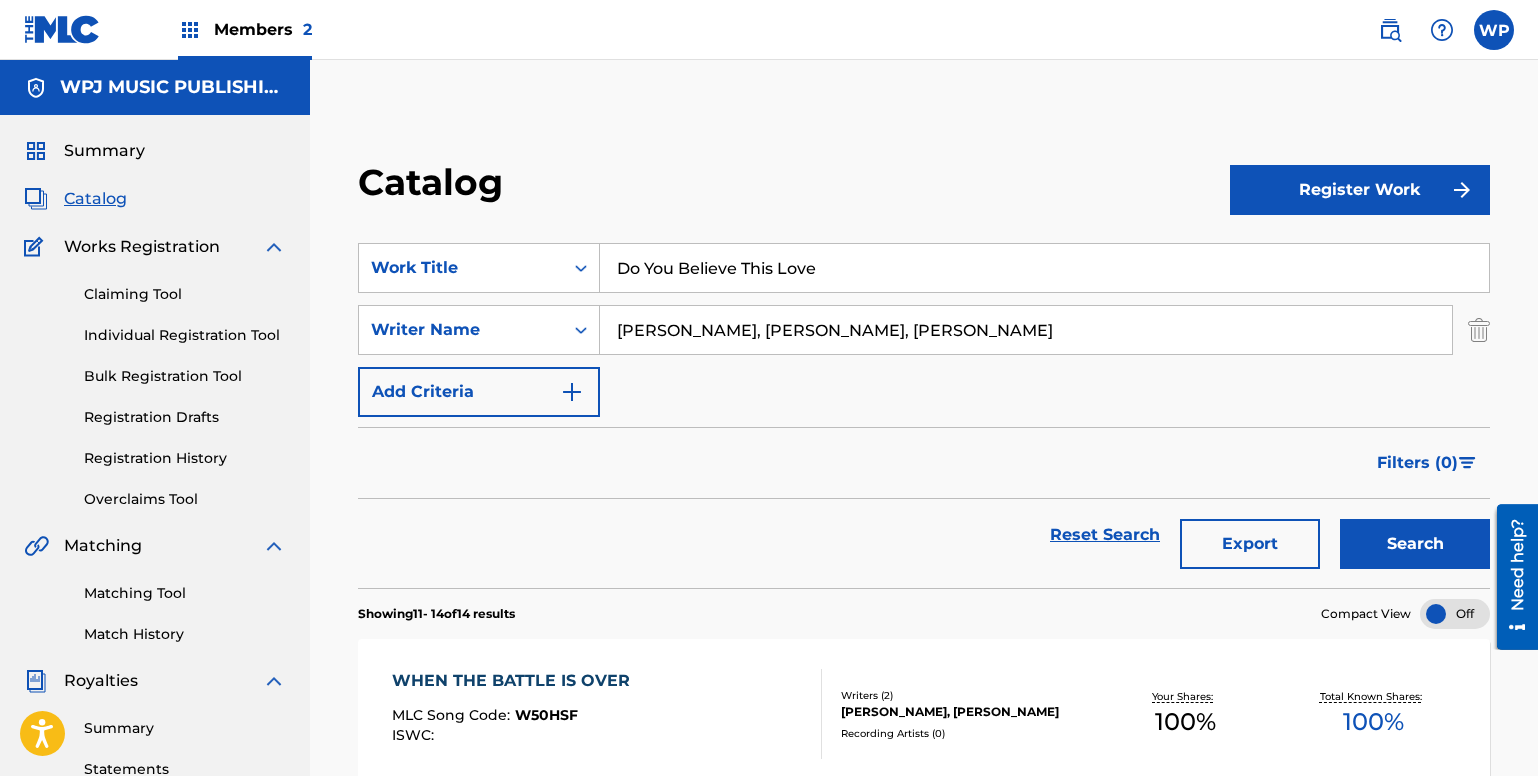 click at bounding box center [572, 392] 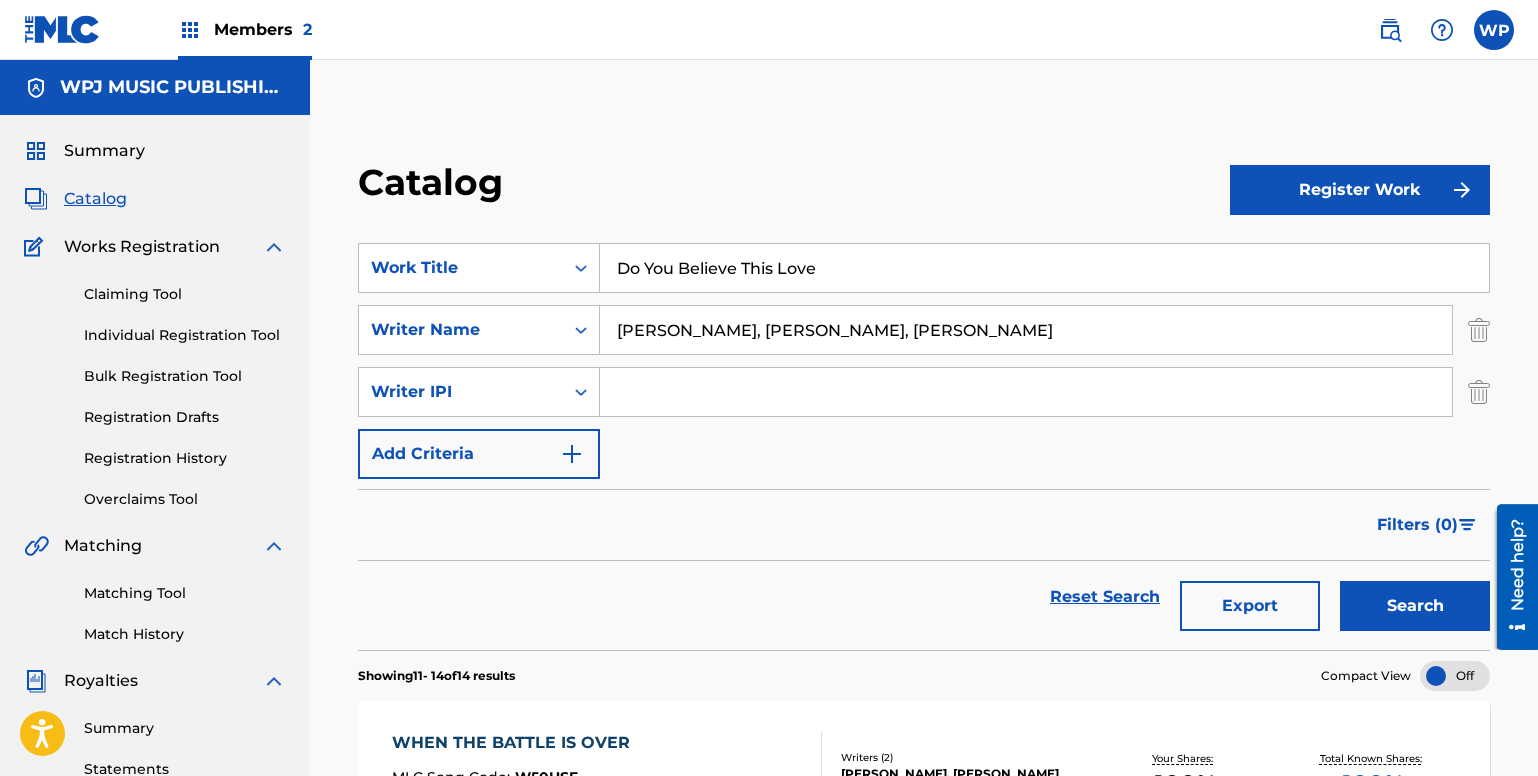 click at bounding box center (572, 454) 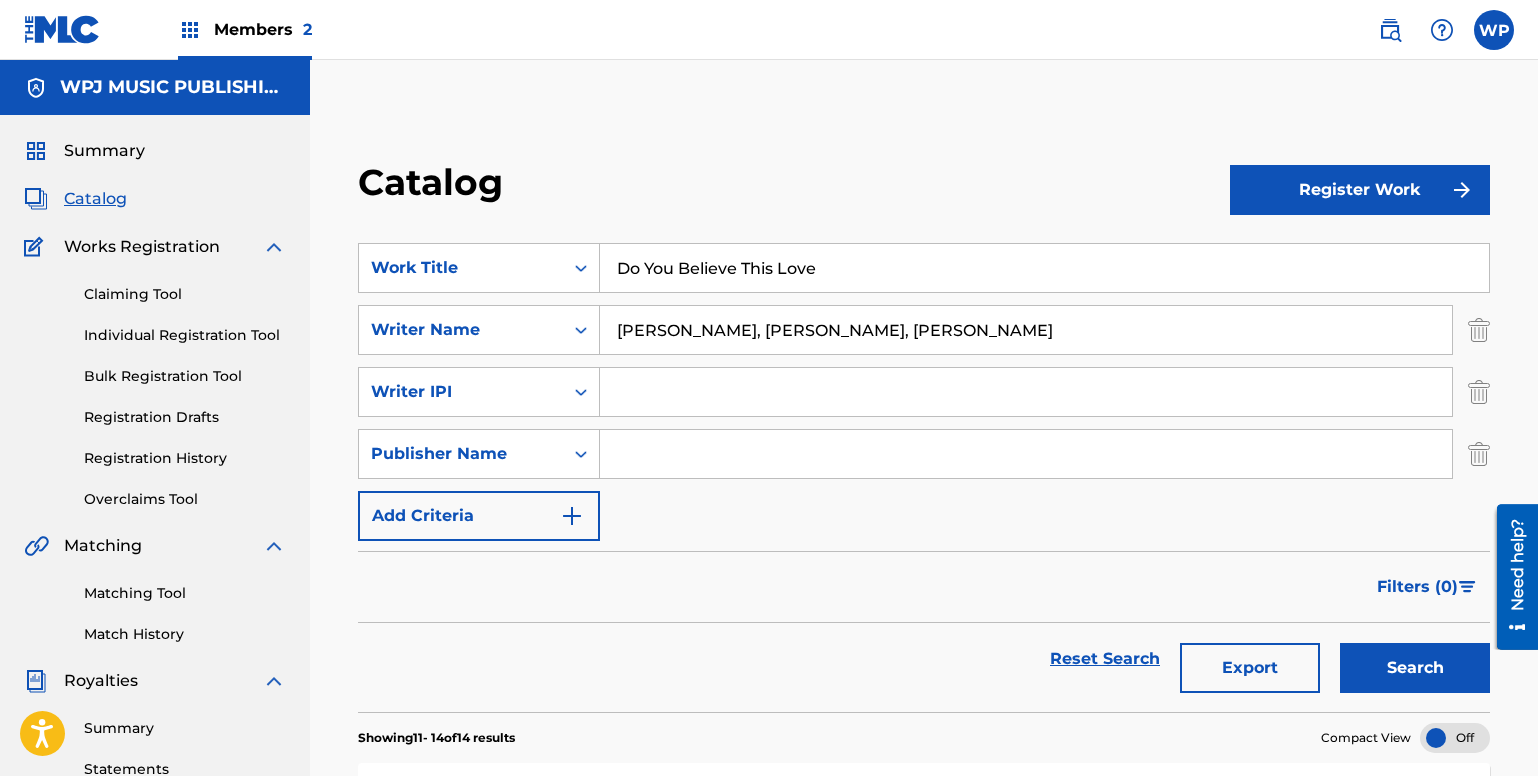 click at bounding box center [1026, 454] 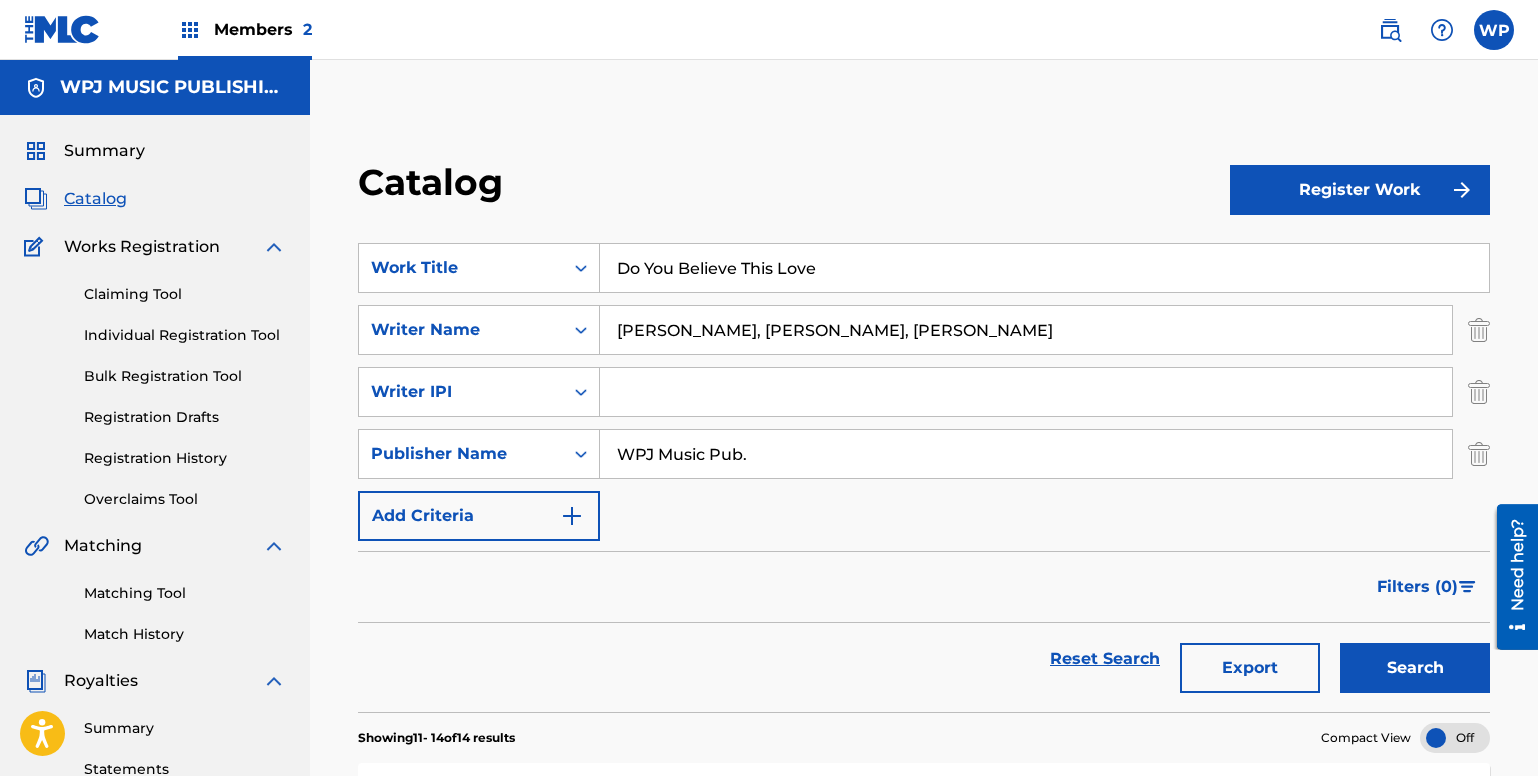 click at bounding box center (572, 516) 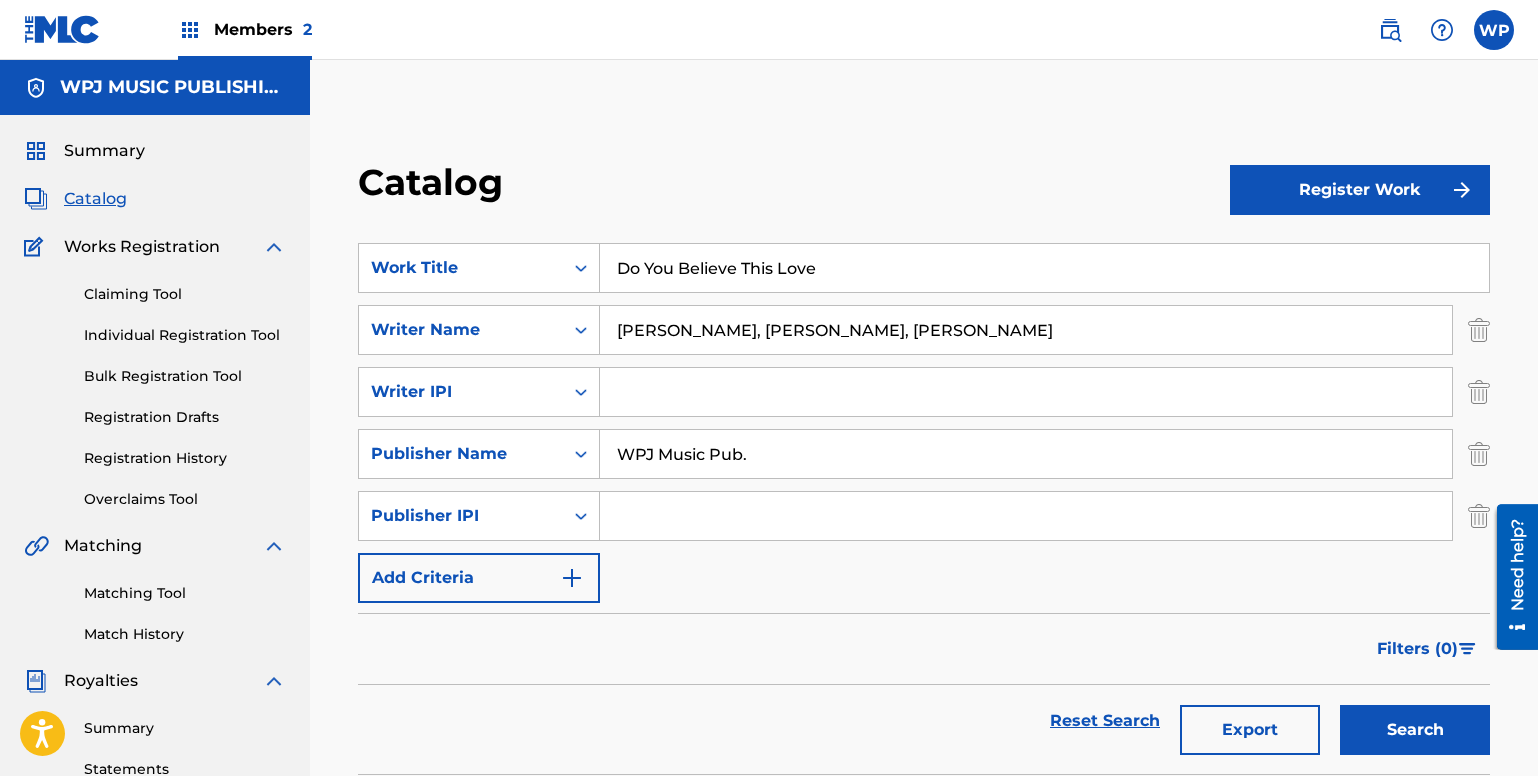 click on "WPJ Music Pub." at bounding box center [1026, 454] 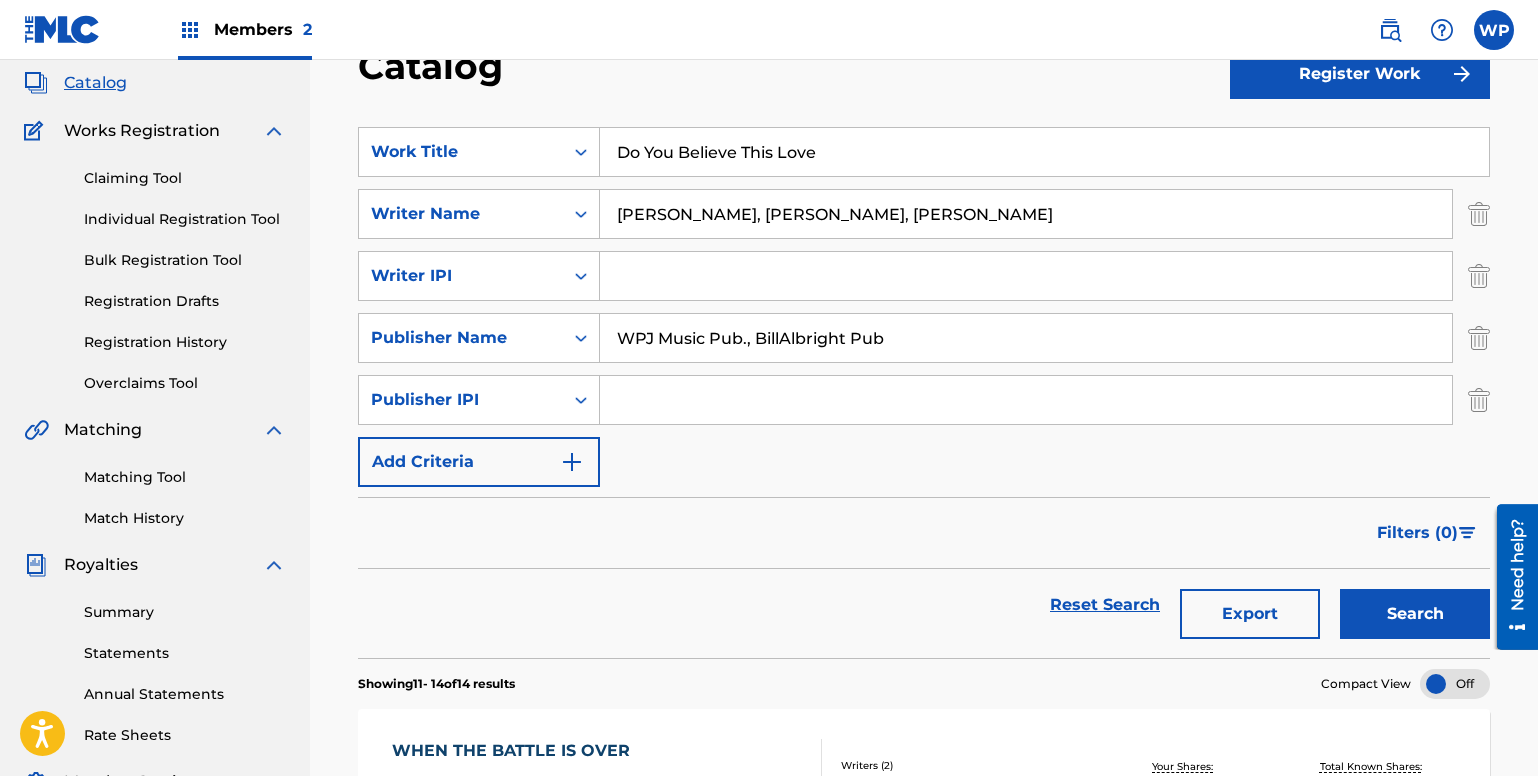 scroll, scrollTop: 0, scrollLeft: 0, axis: both 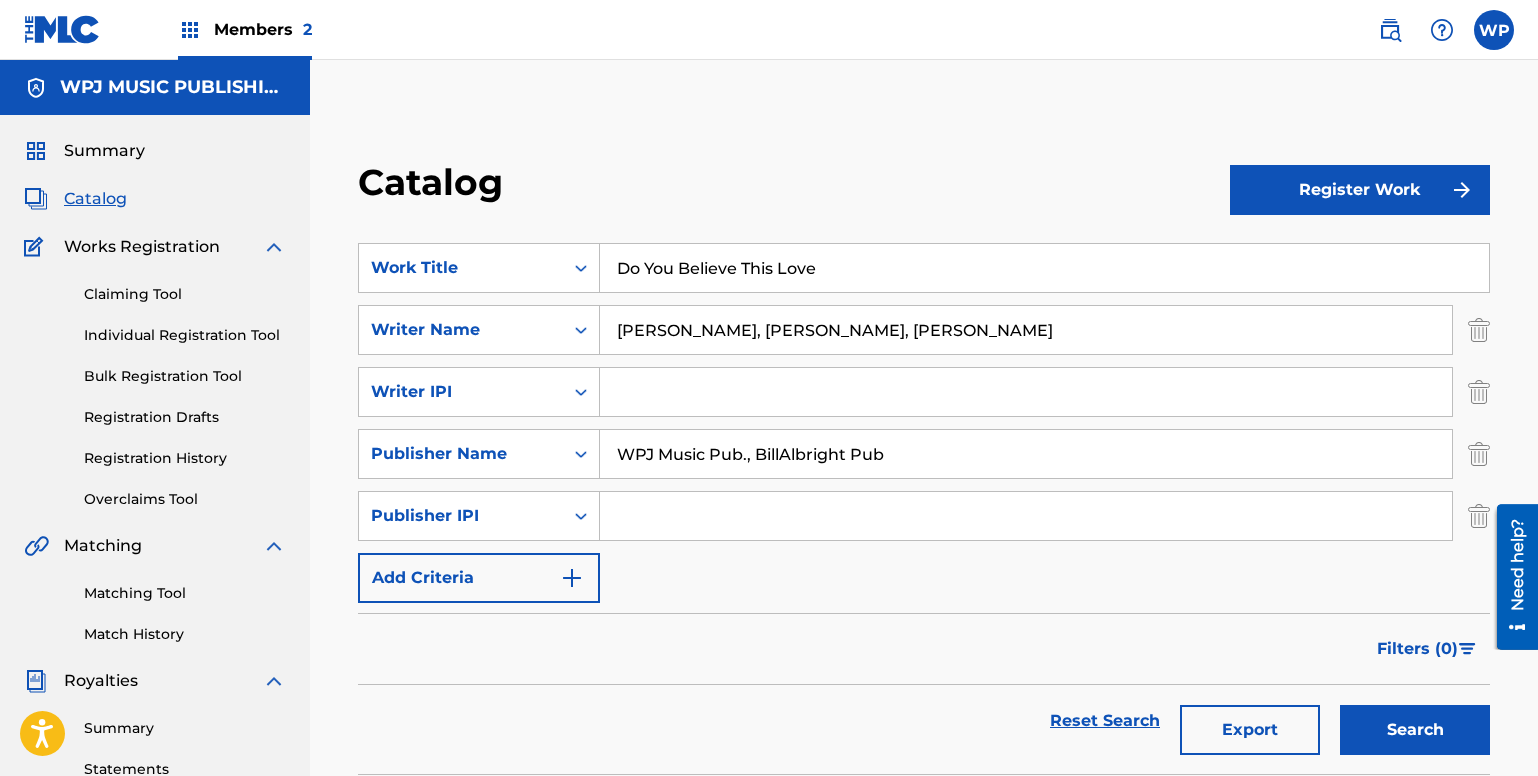 type on "WPJ Music Pub., BillAlbright Pub" 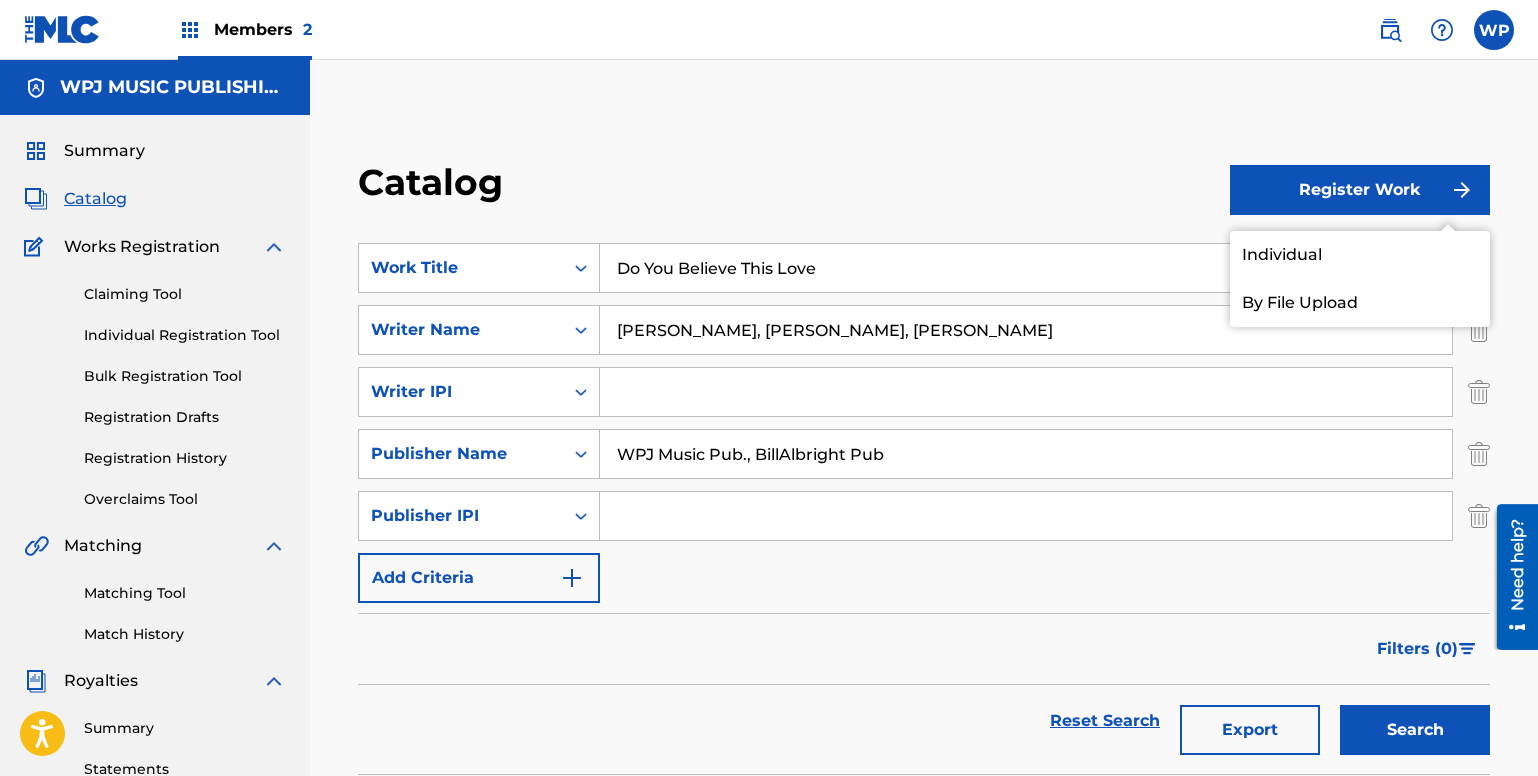 click on "Individual" at bounding box center [1360, 255] 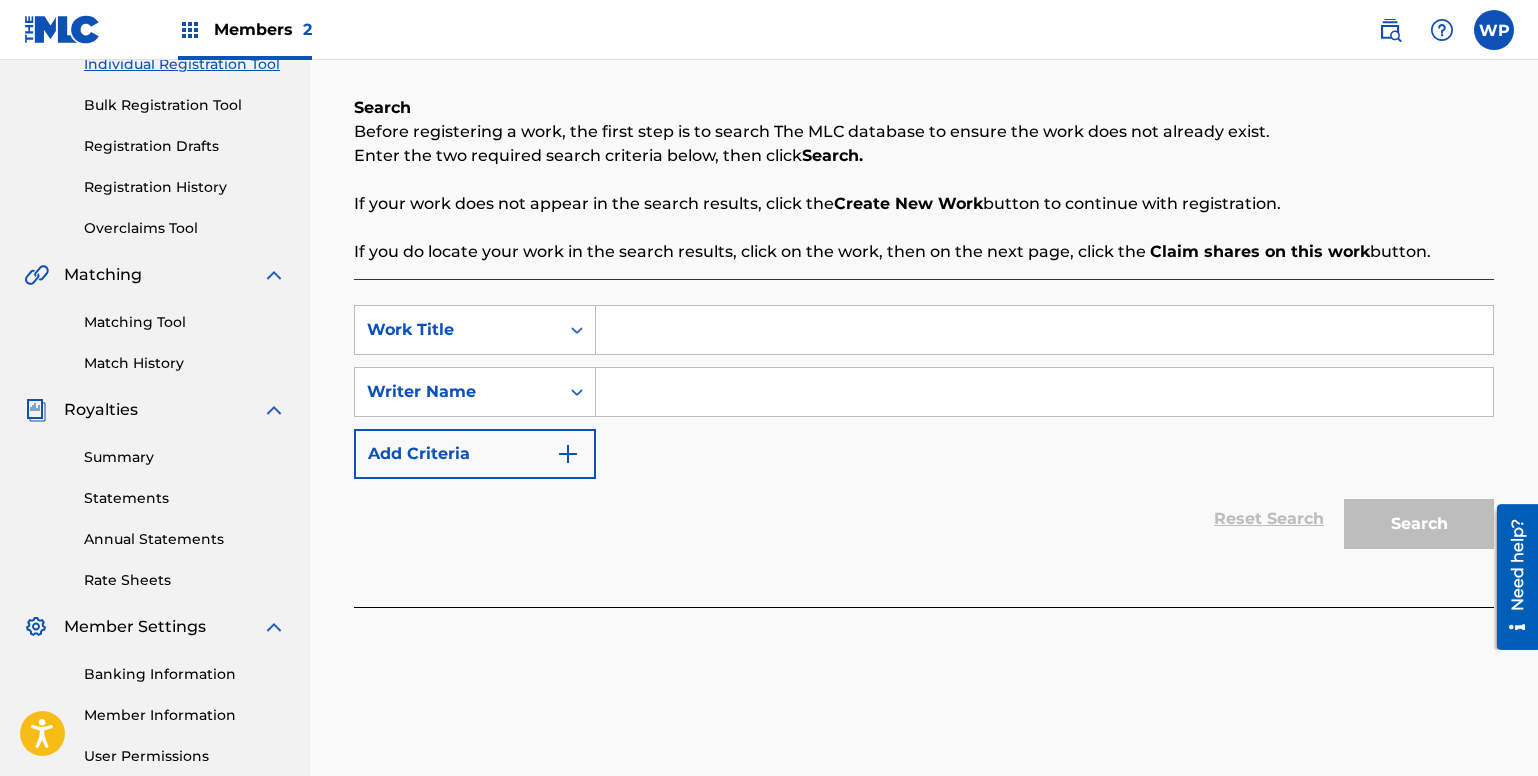 scroll, scrollTop: 292, scrollLeft: 0, axis: vertical 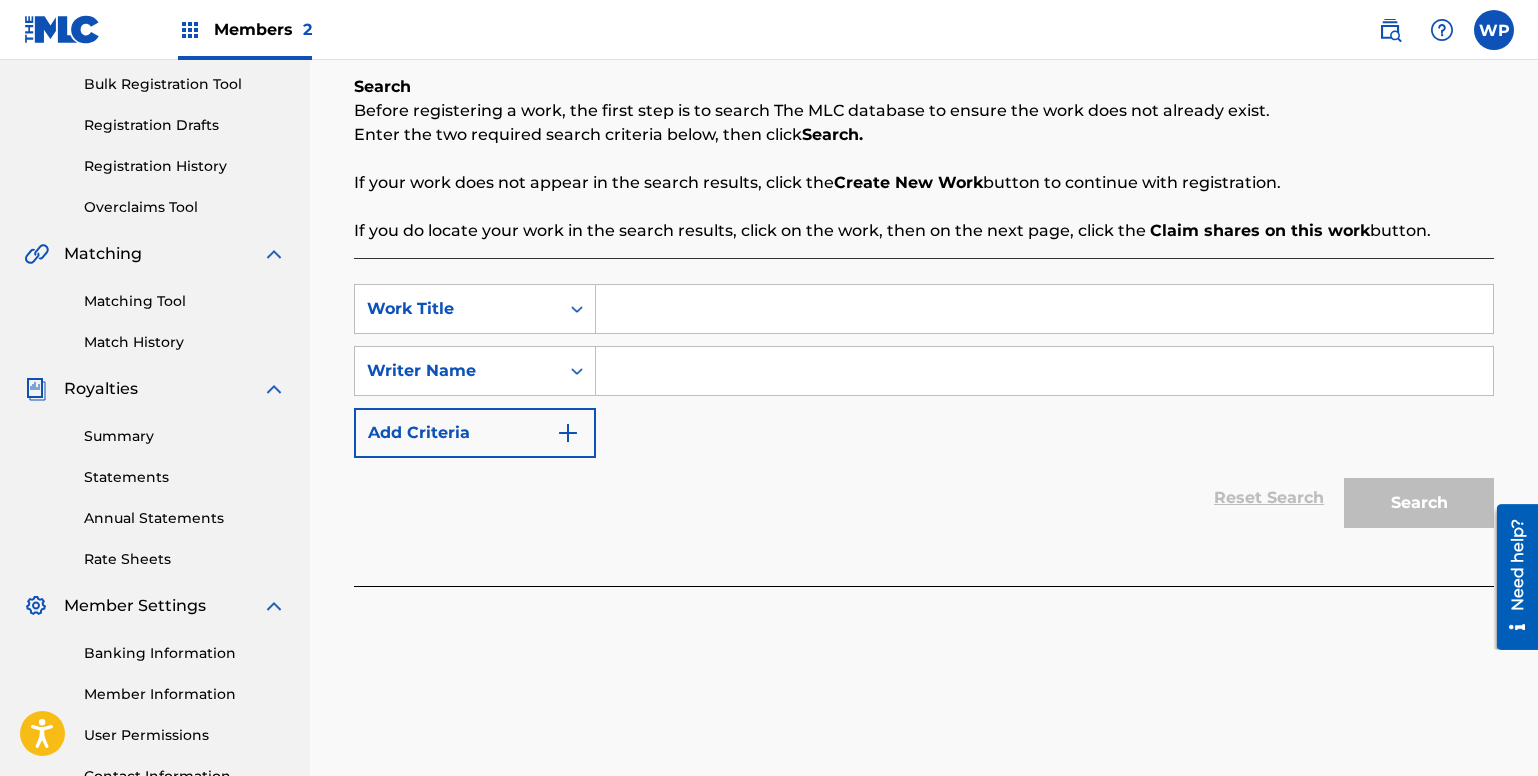 click at bounding box center [1044, 309] 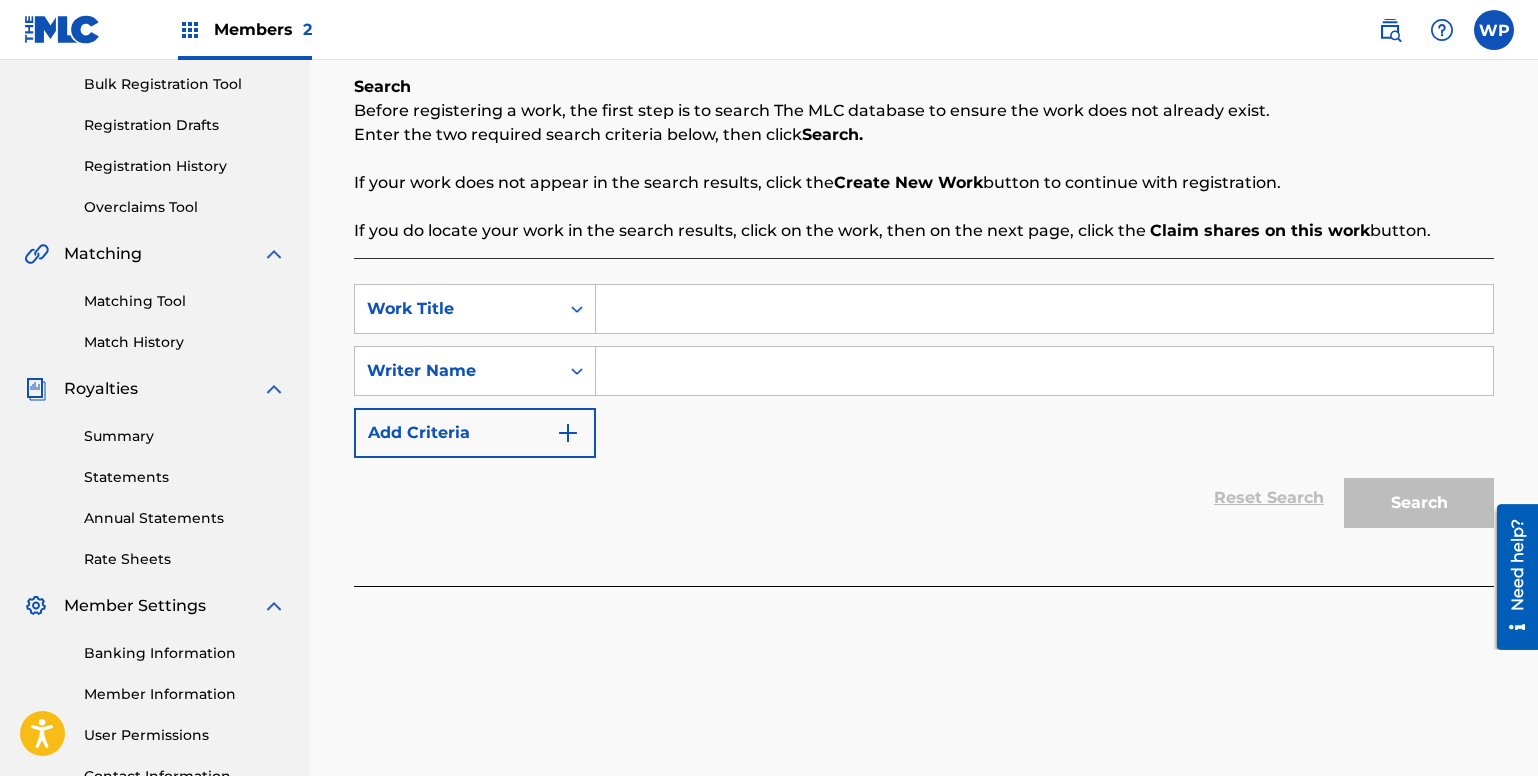 drag, startPoint x: 687, startPoint y: 308, endPoint x: 674, endPoint y: 323, distance: 19.849434 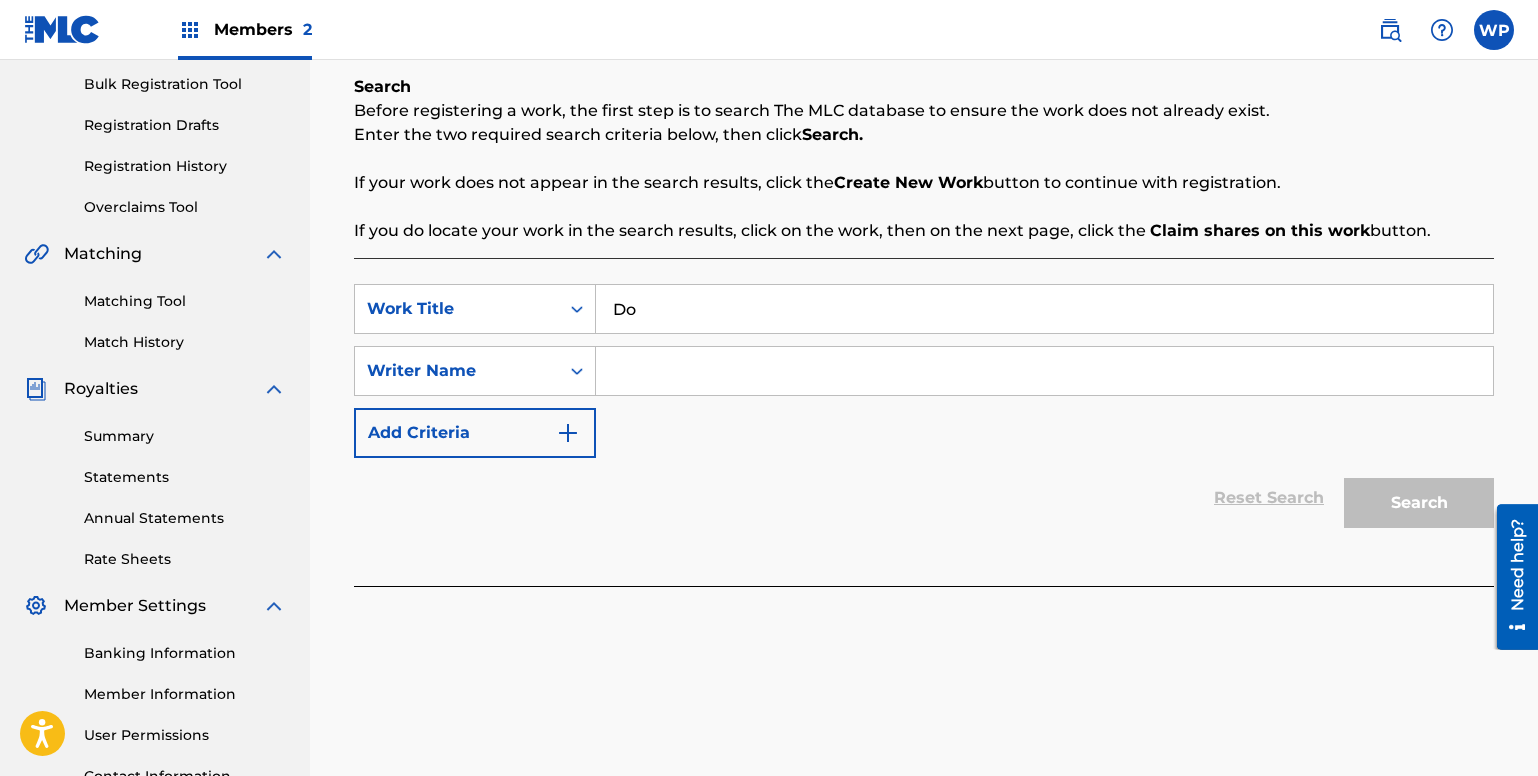 type on "Do You Believe This Love" 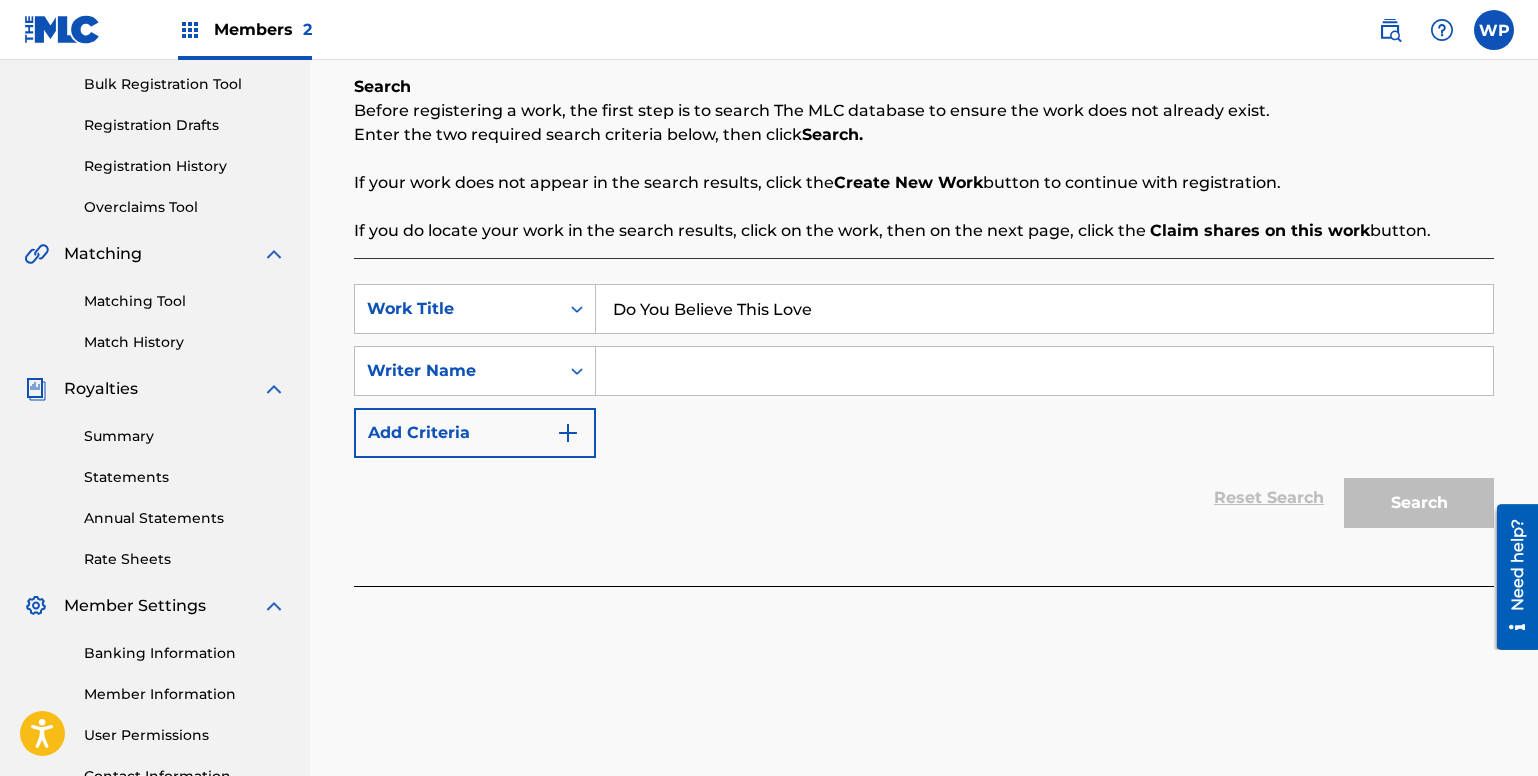 click at bounding box center (1044, 371) 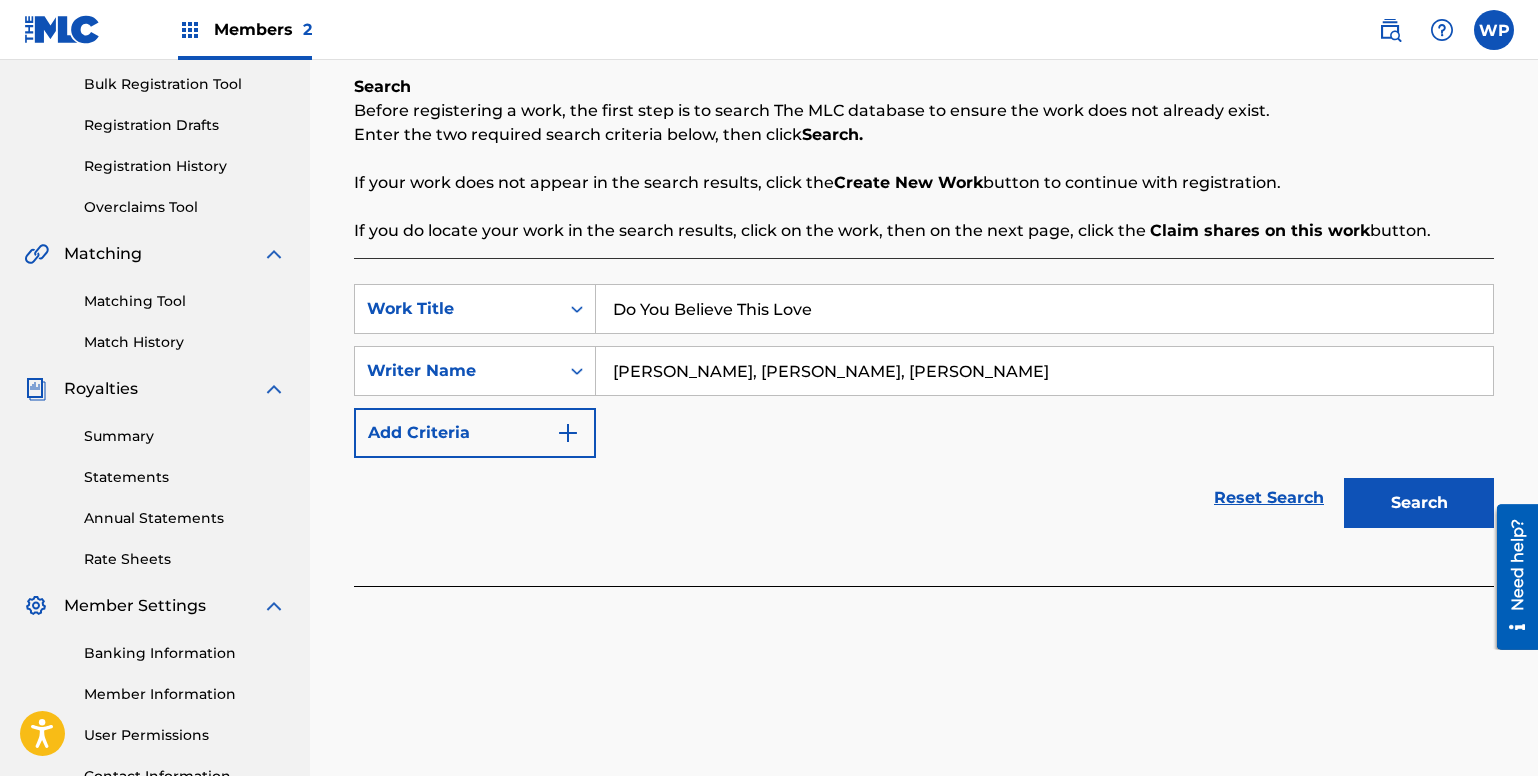 click at bounding box center [568, 433] 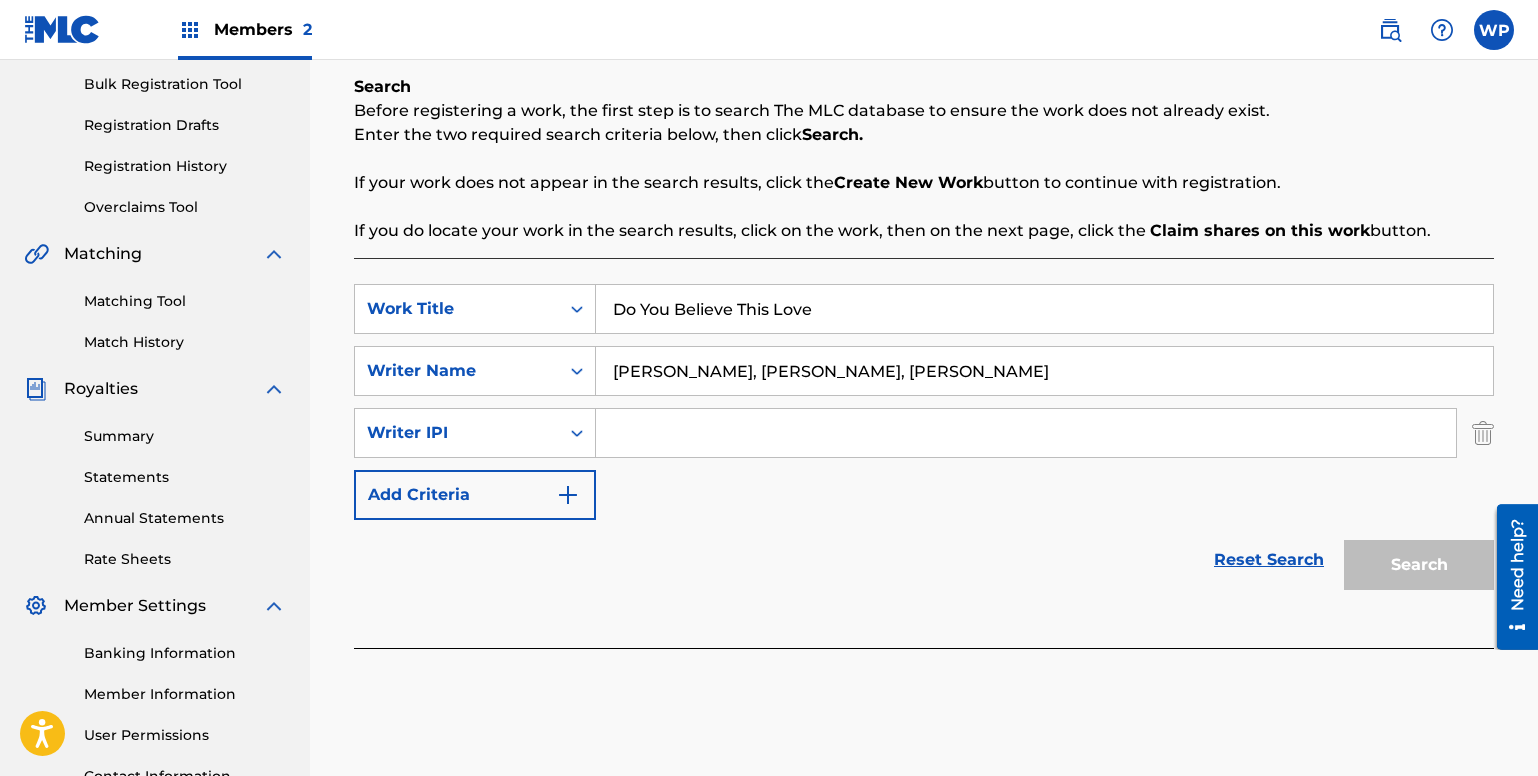 click at bounding box center (1026, 433) 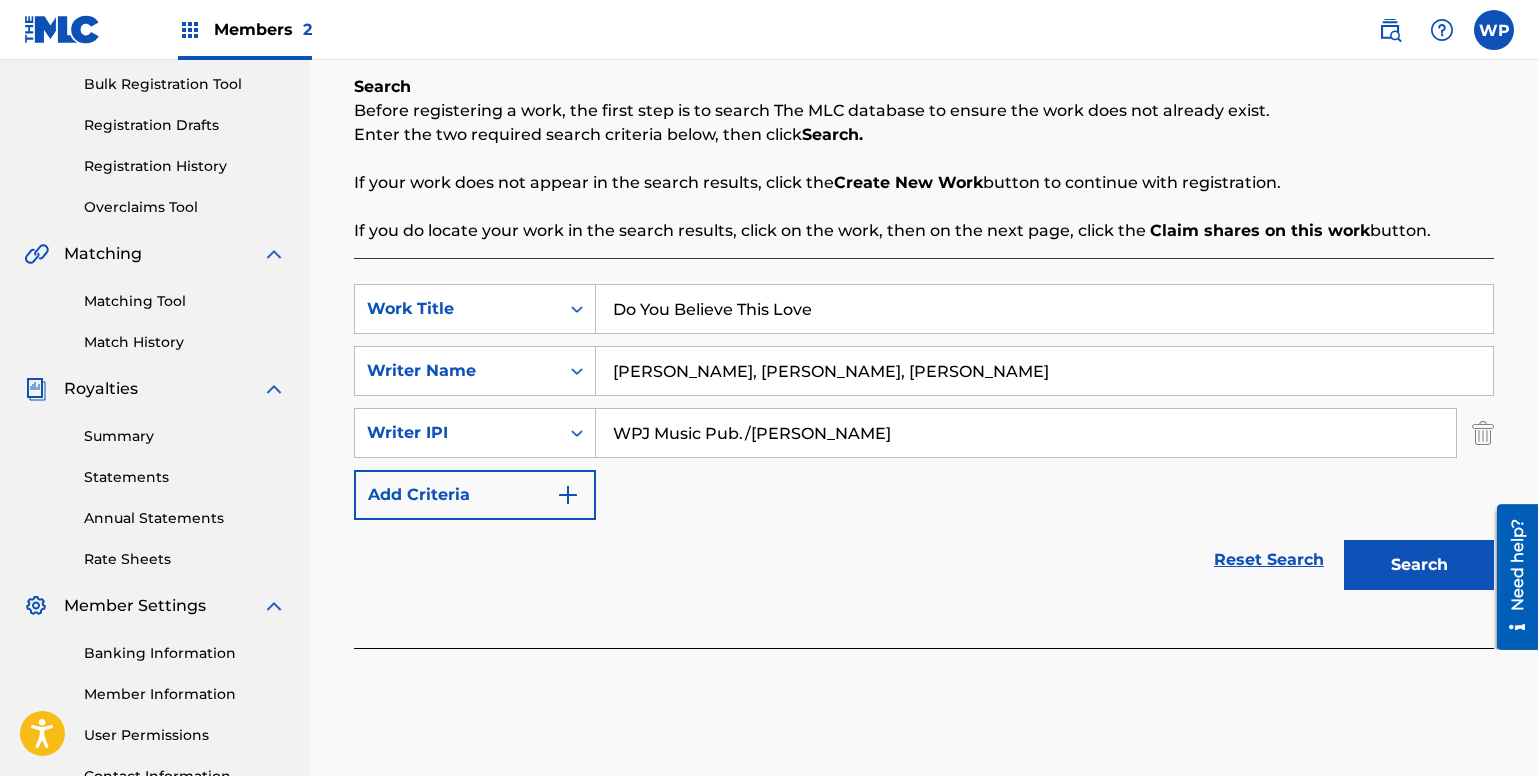 scroll, scrollTop: 464, scrollLeft: 0, axis: vertical 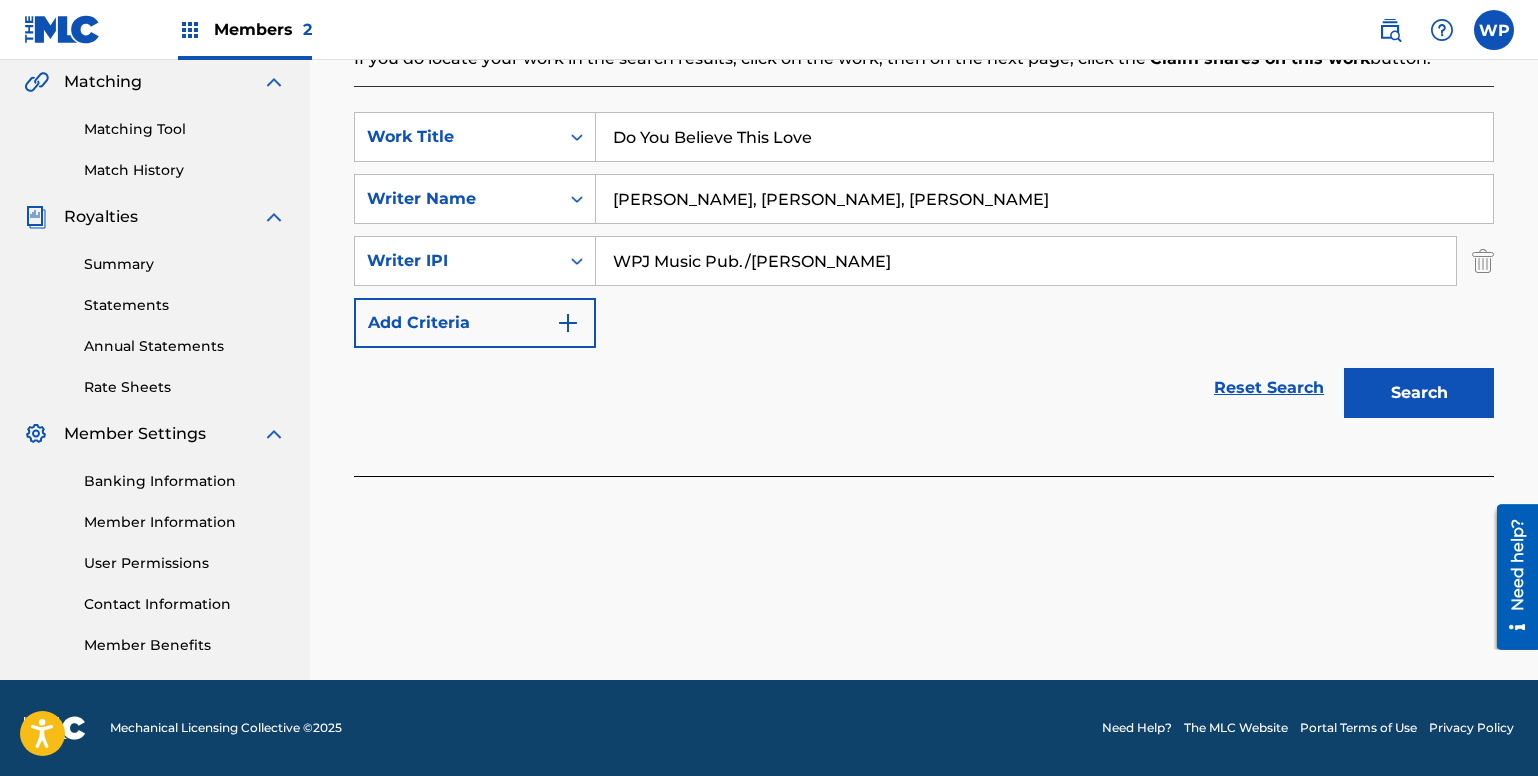 drag, startPoint x: 841, startPoint y: 256, endPoint x: 887, endPoint y: 256, distance: 46 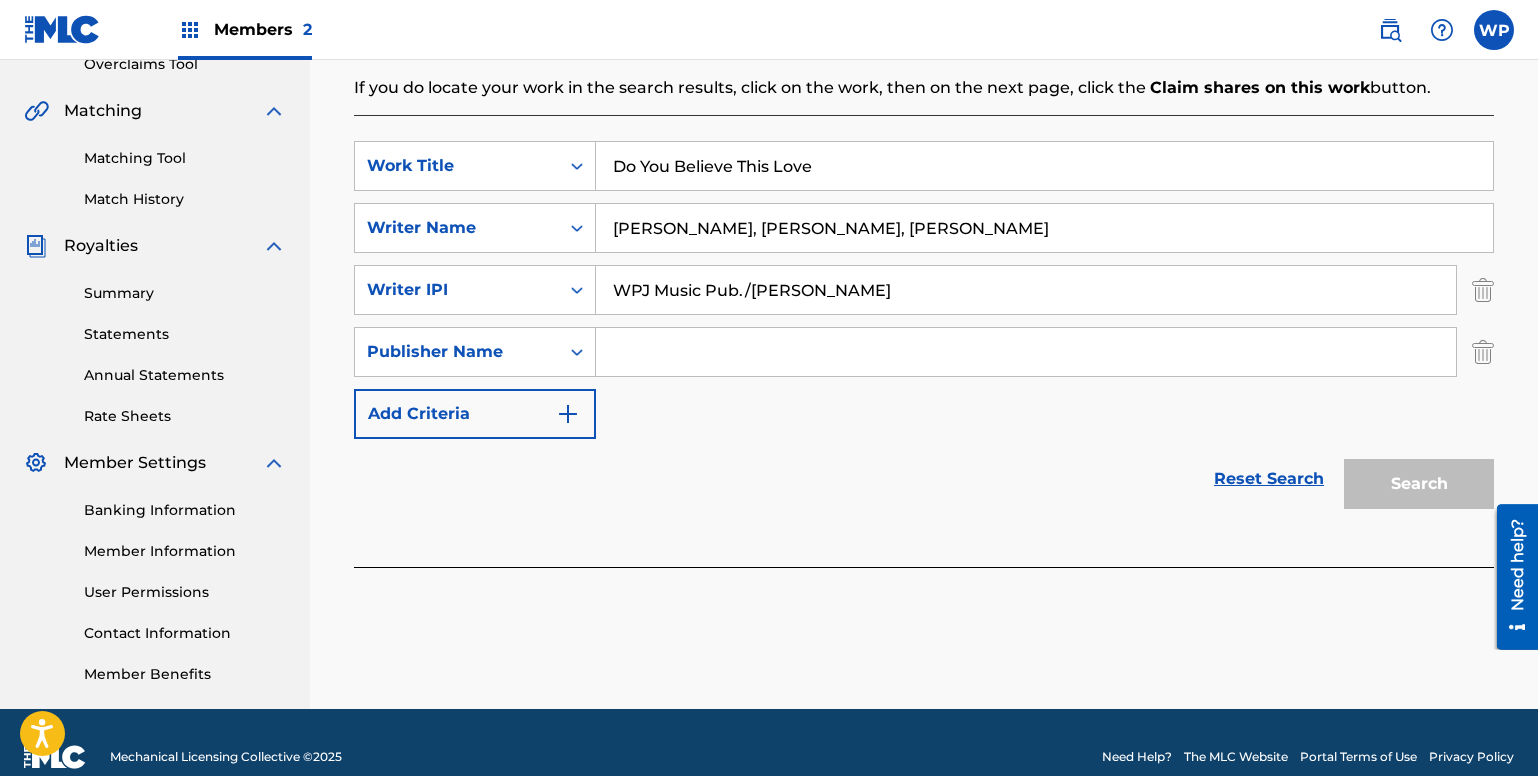 scroll, scrollTop: 464, scrollLeft: 0, axis: vertical 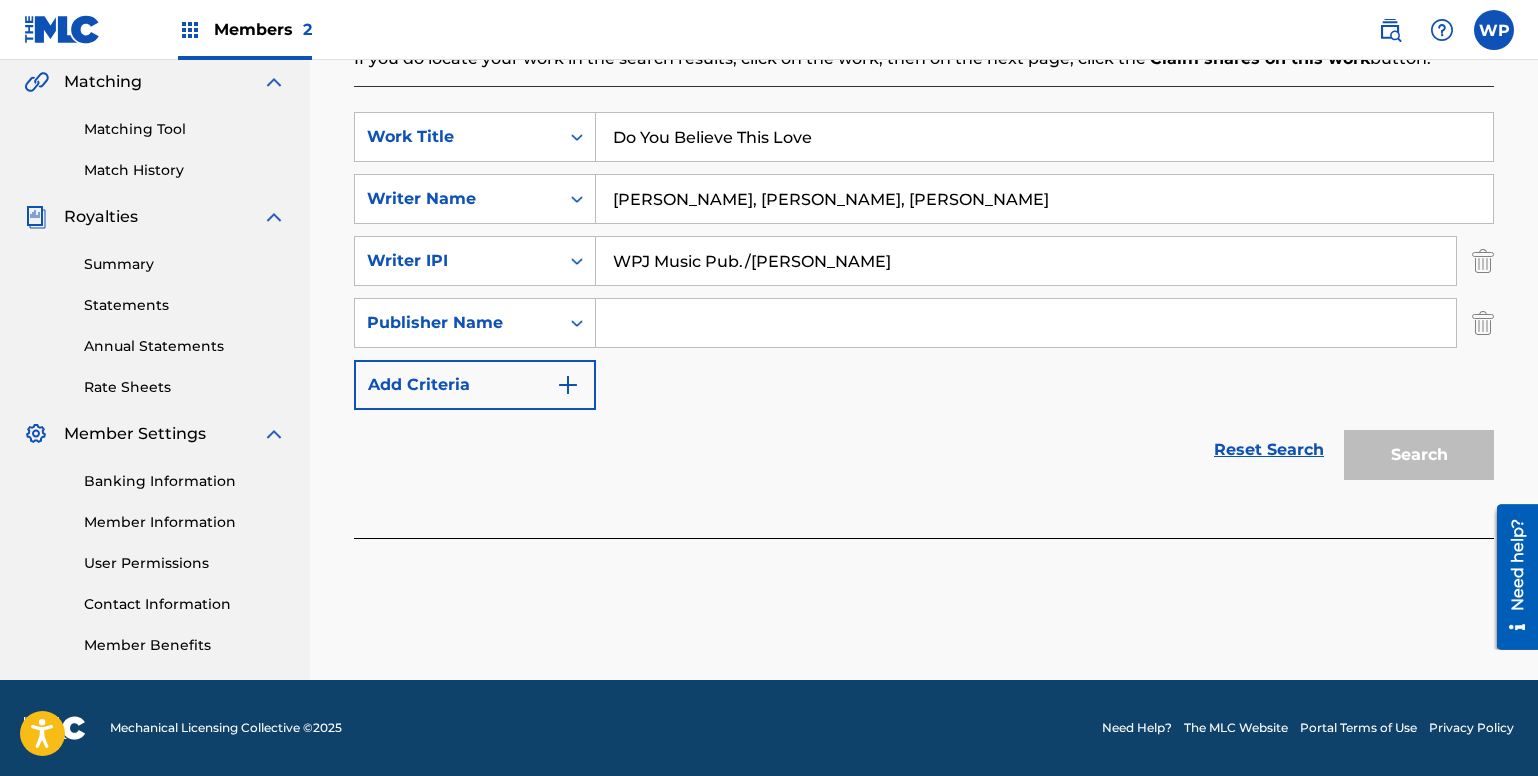 click on "Reset Search" at bounding box center (1269, 450) 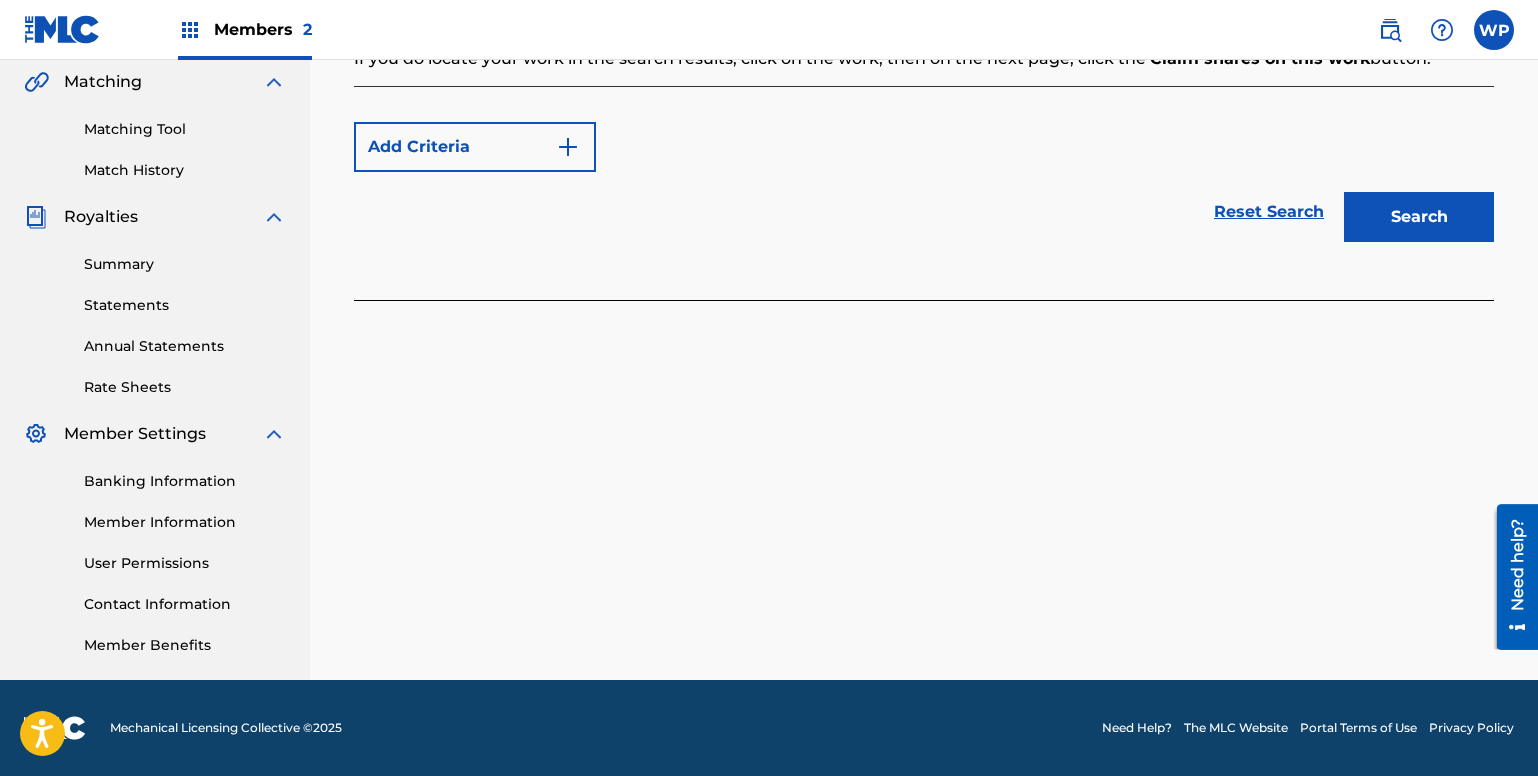 scroll, scrollTop: 393, scrollLeft: 0, axis: vertical 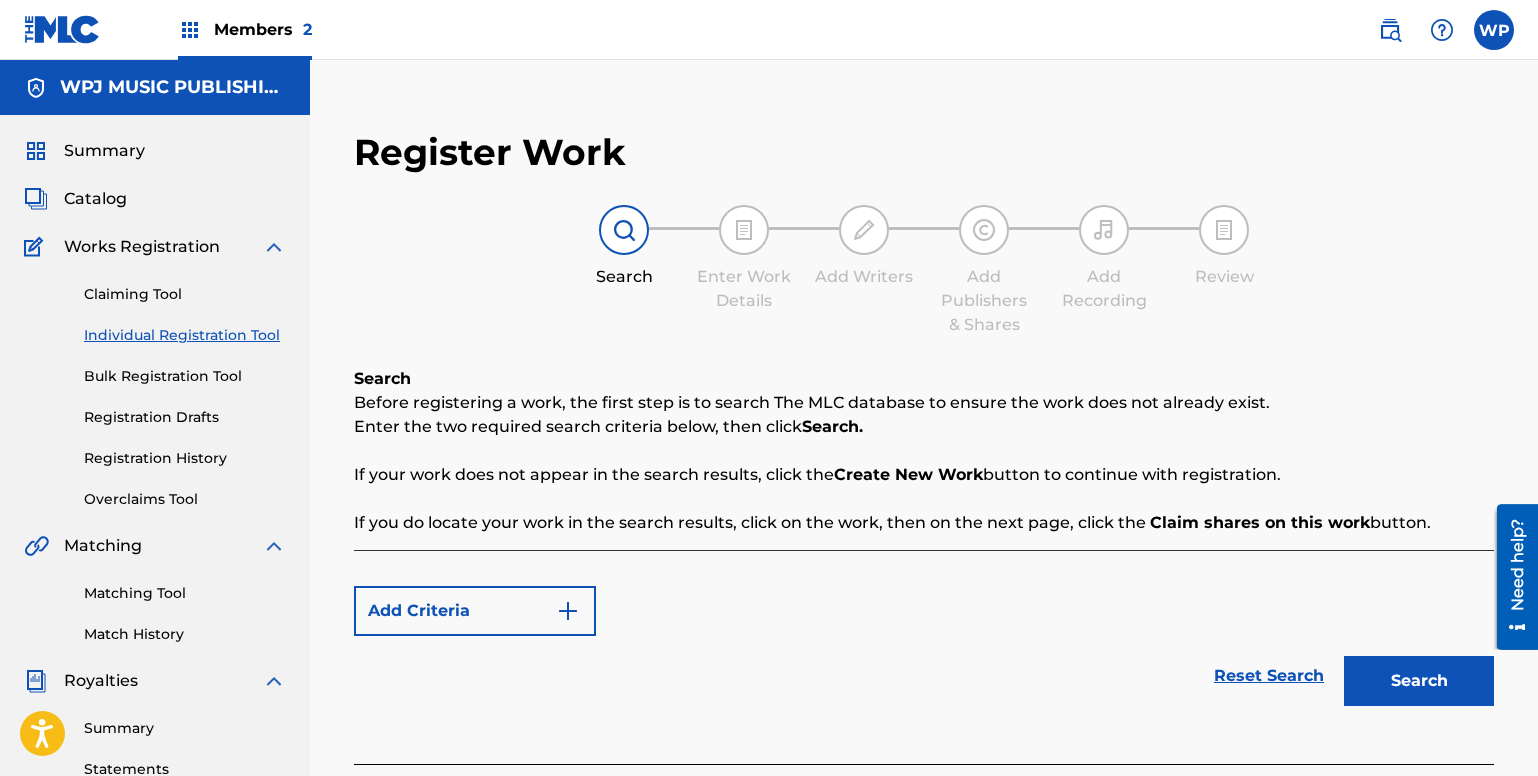 click on "Claiming Tool" at bounding box center [185, 294] 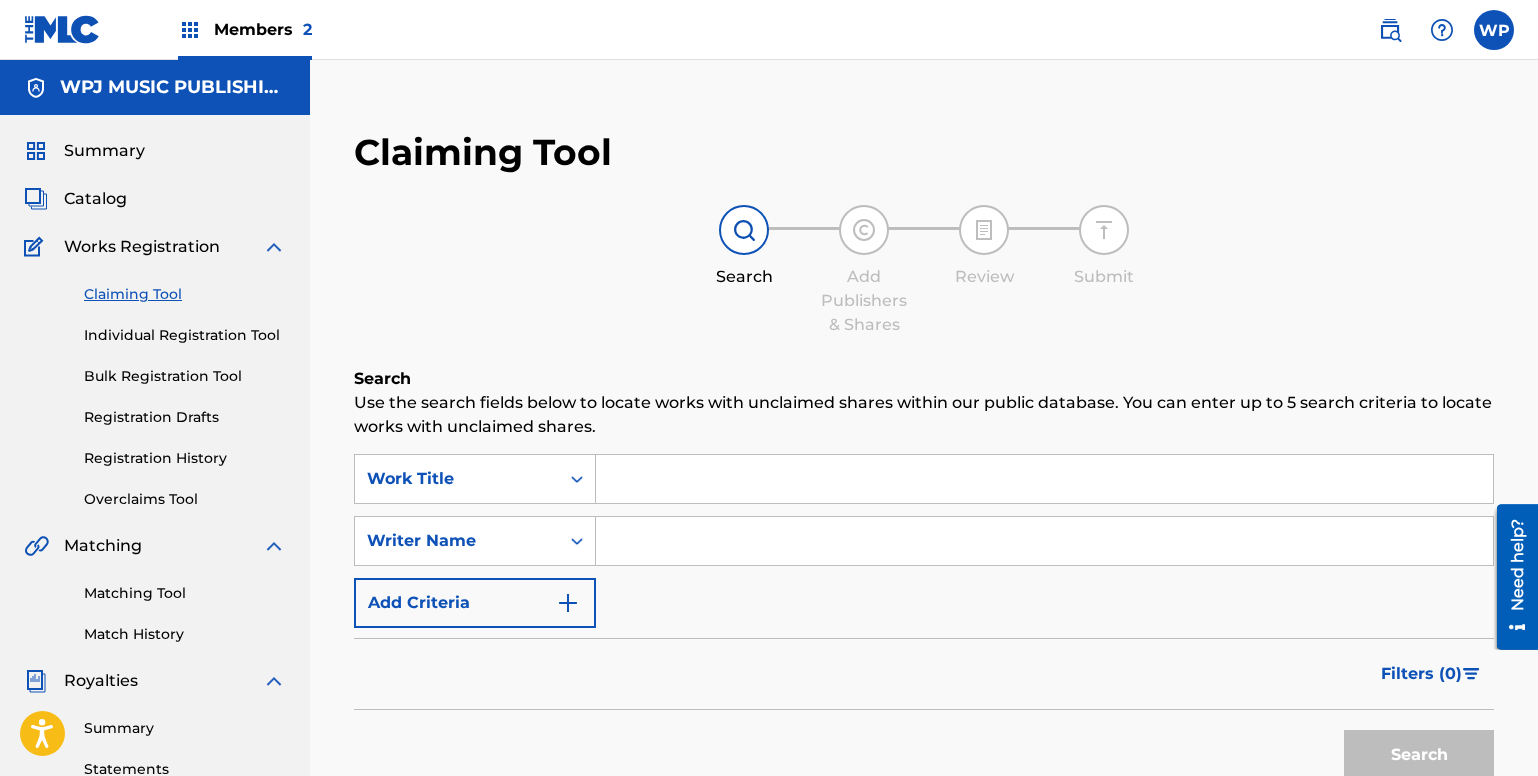 click at bounding box center [1044, 479] 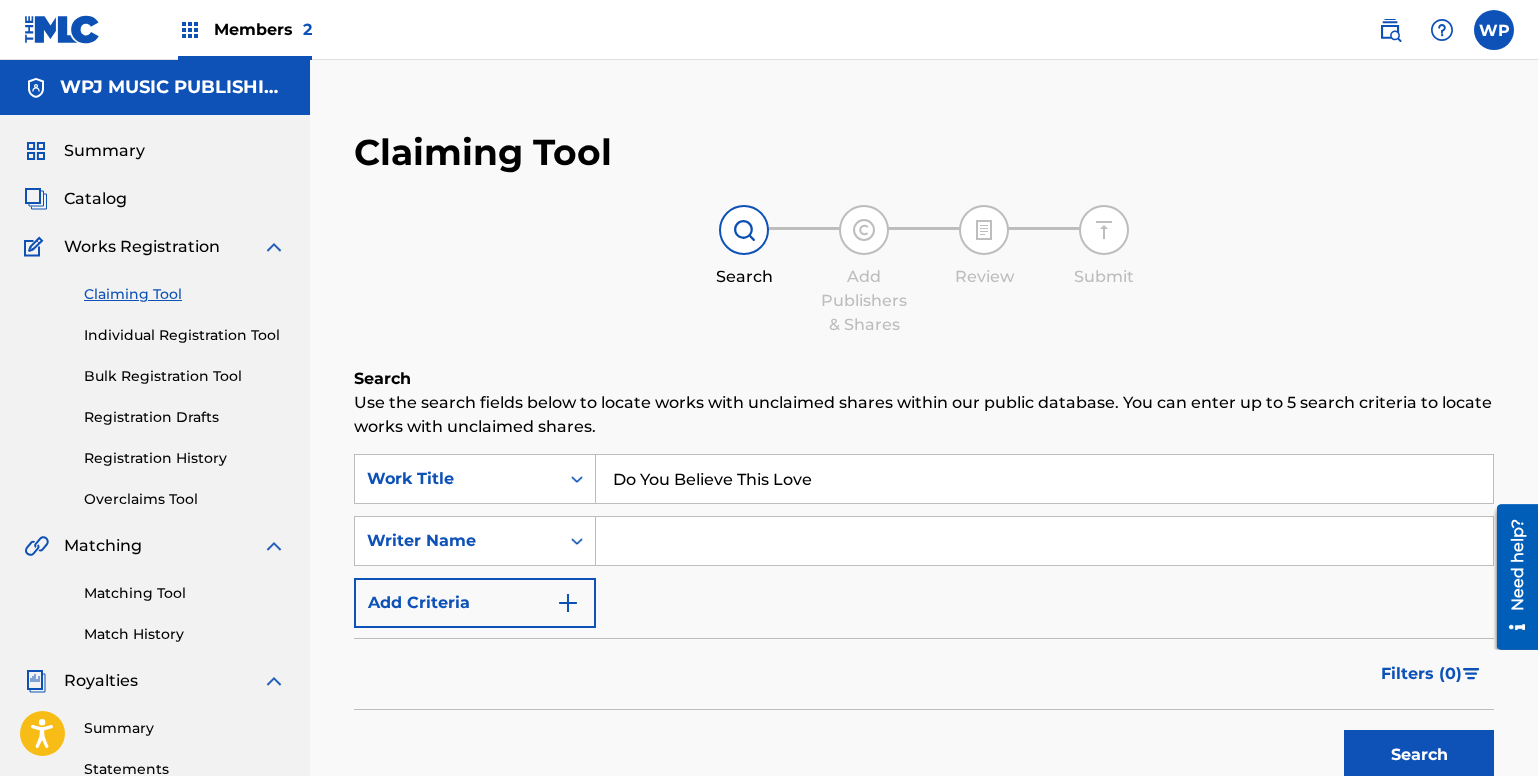 click at bounding box center (1044, 541) 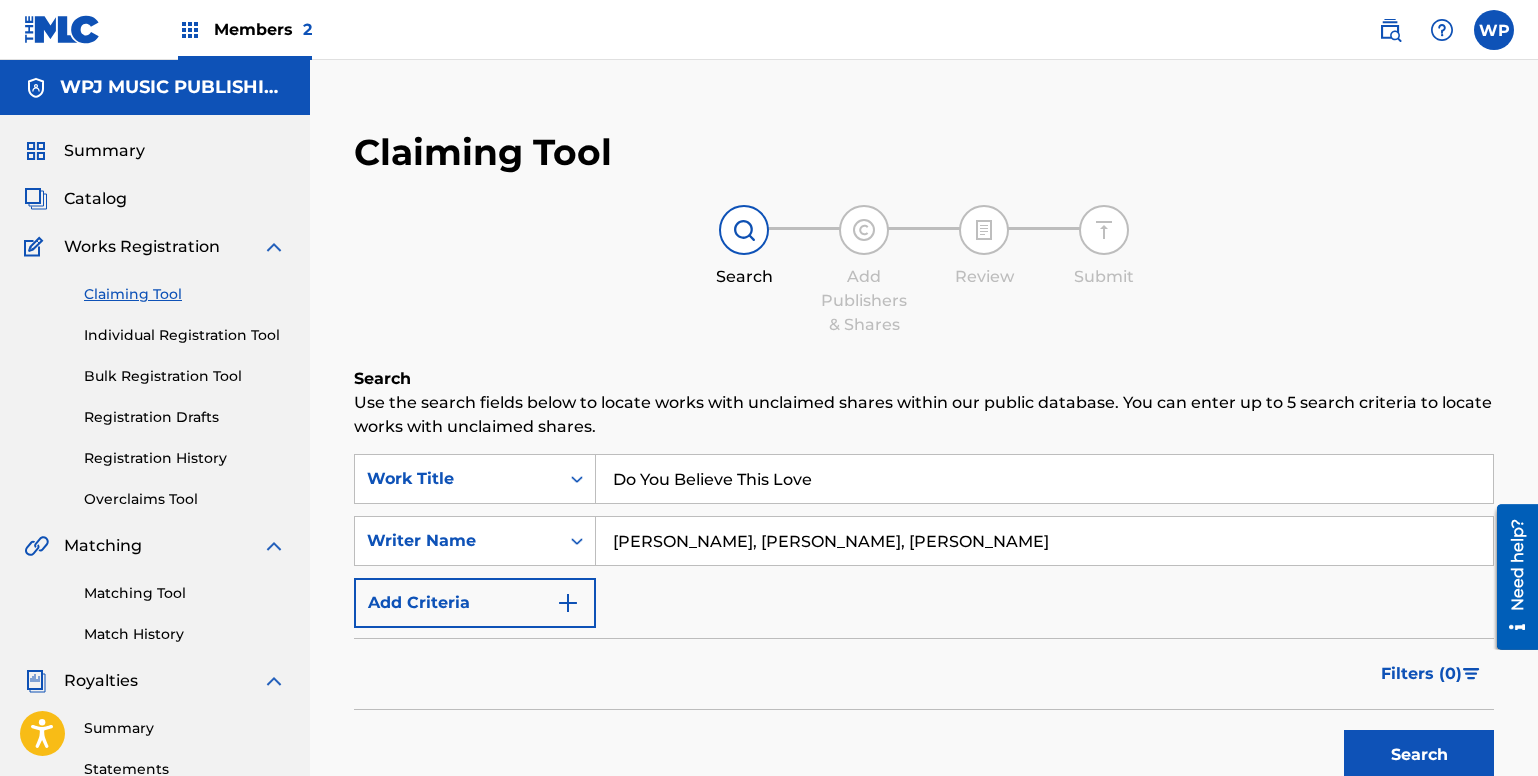 click at bounding box center (568, 603) 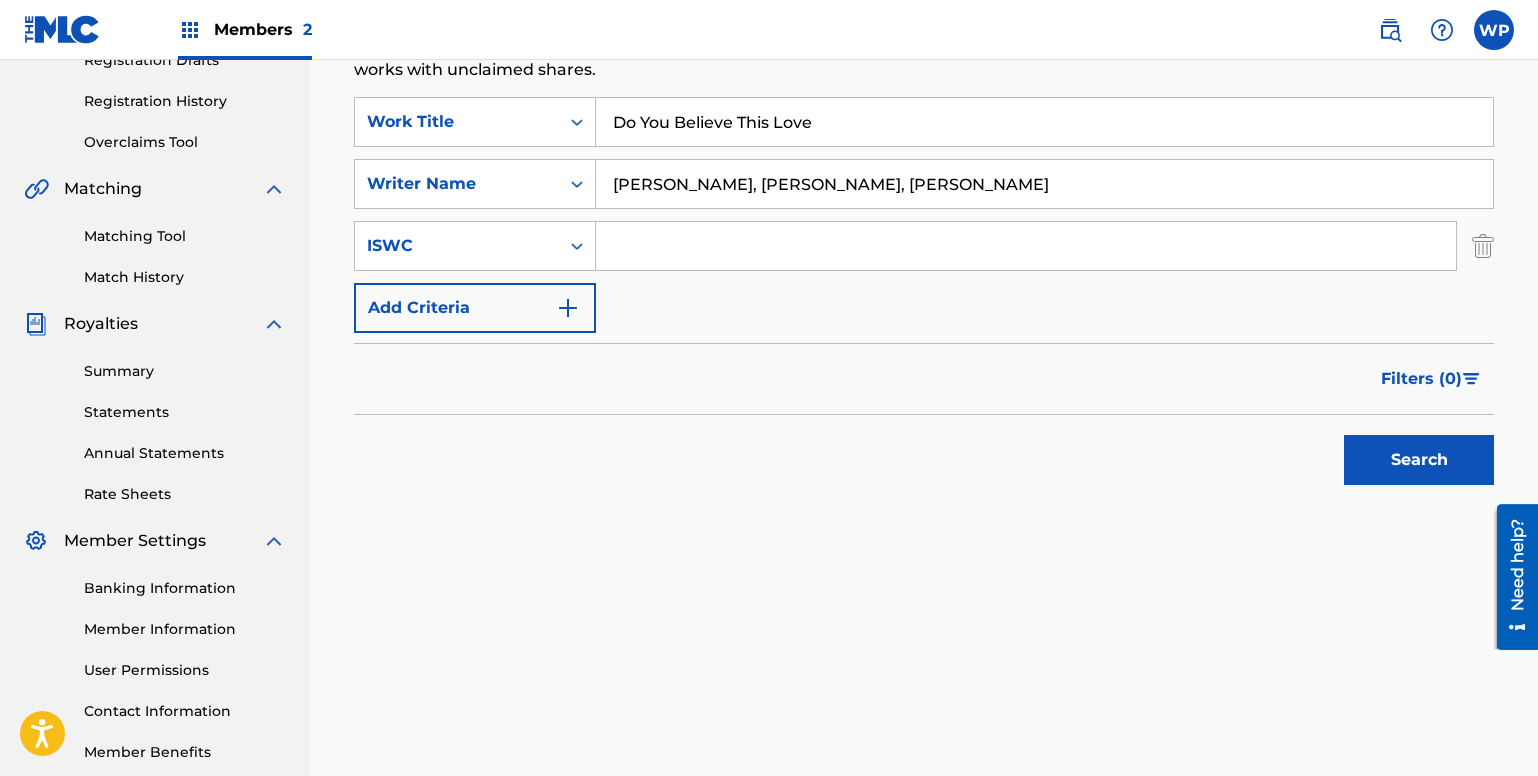 scroll, scrollTop: 368, scrollLeft: 0, axis: vertical 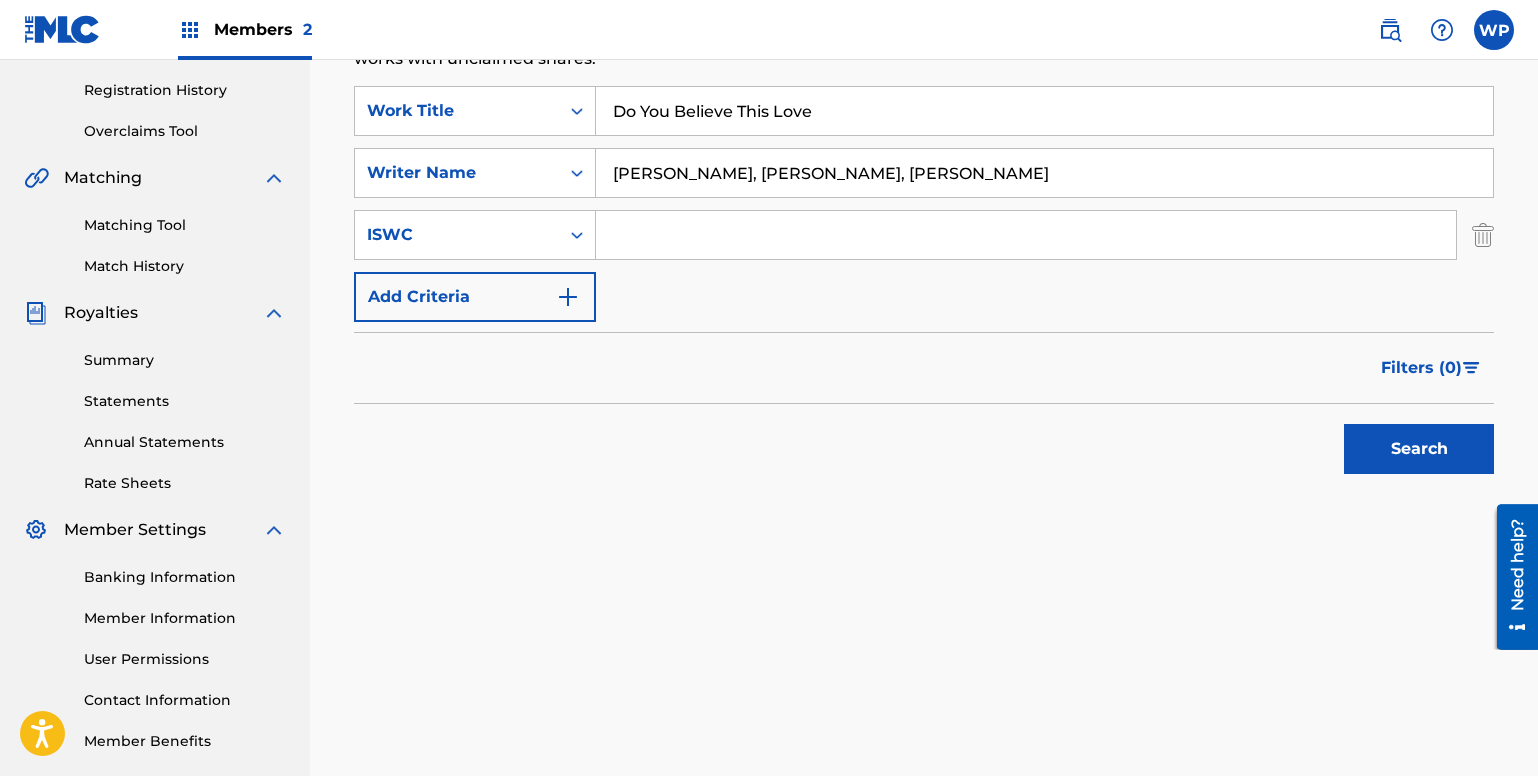 click at bounding box center [568, 297] 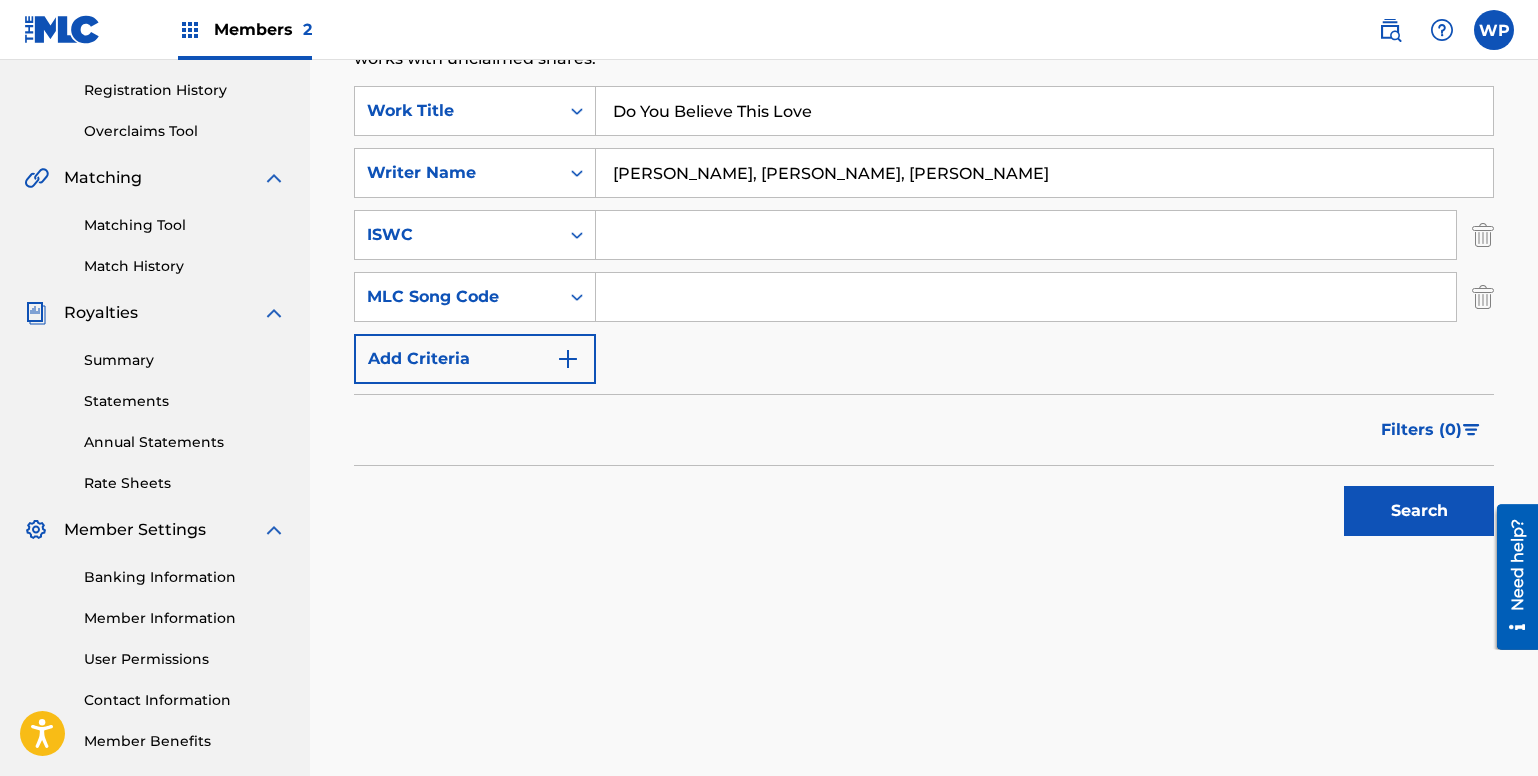 click on "Search" at bounding box center (1419, 511) 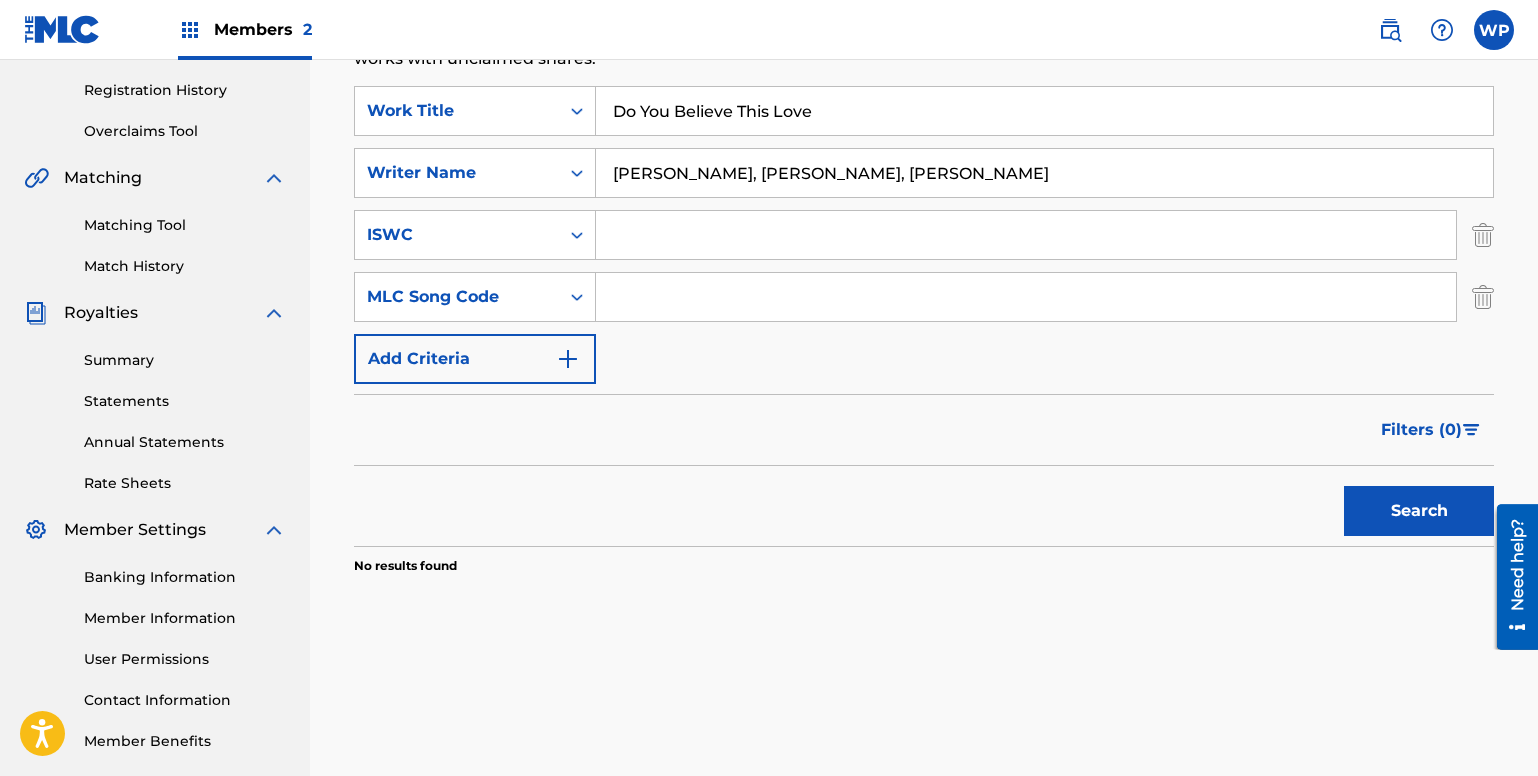scroll, scrollTop: 464, scrollLeft: 0, axis: vertical 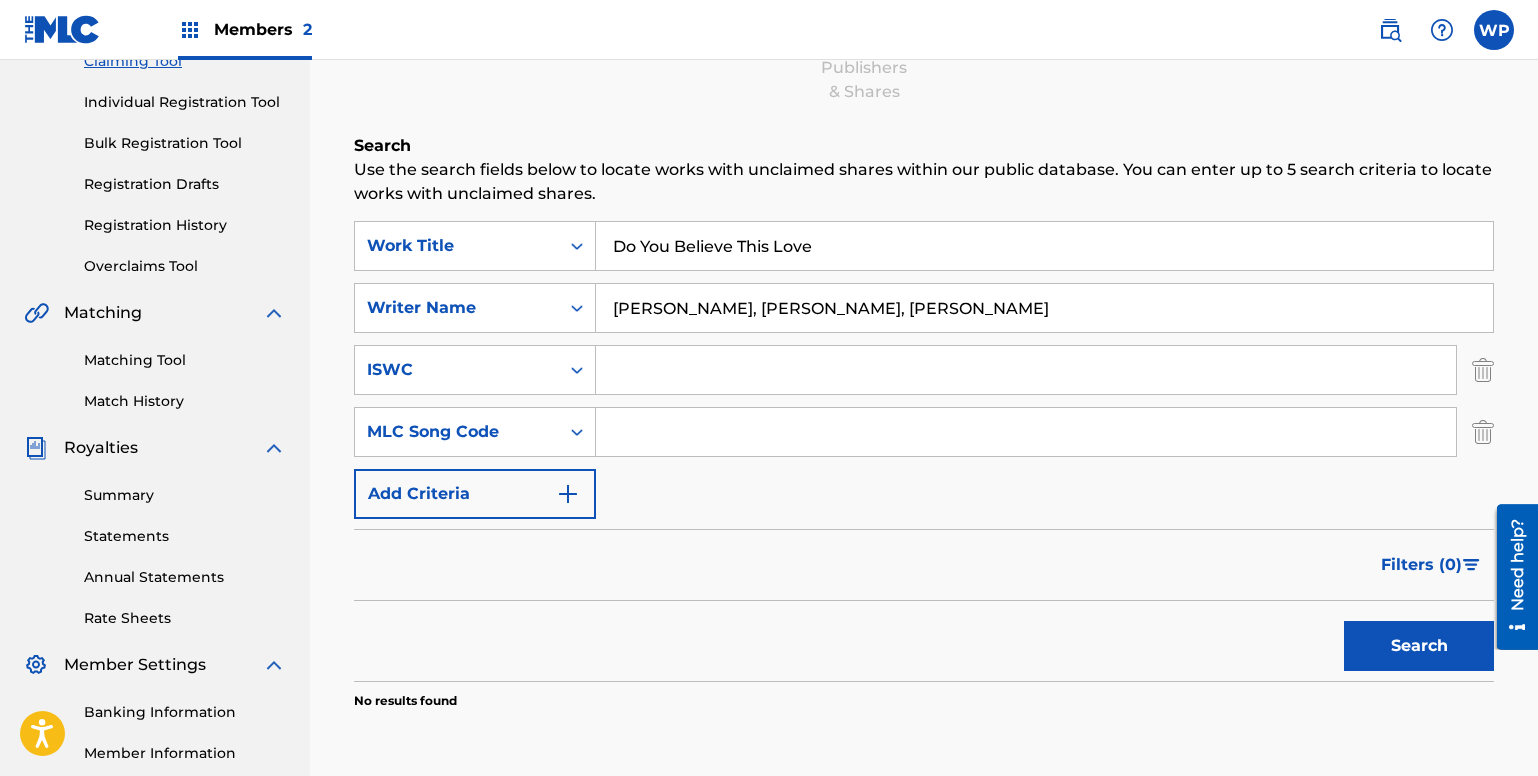 click at bounding box center (568, 494) 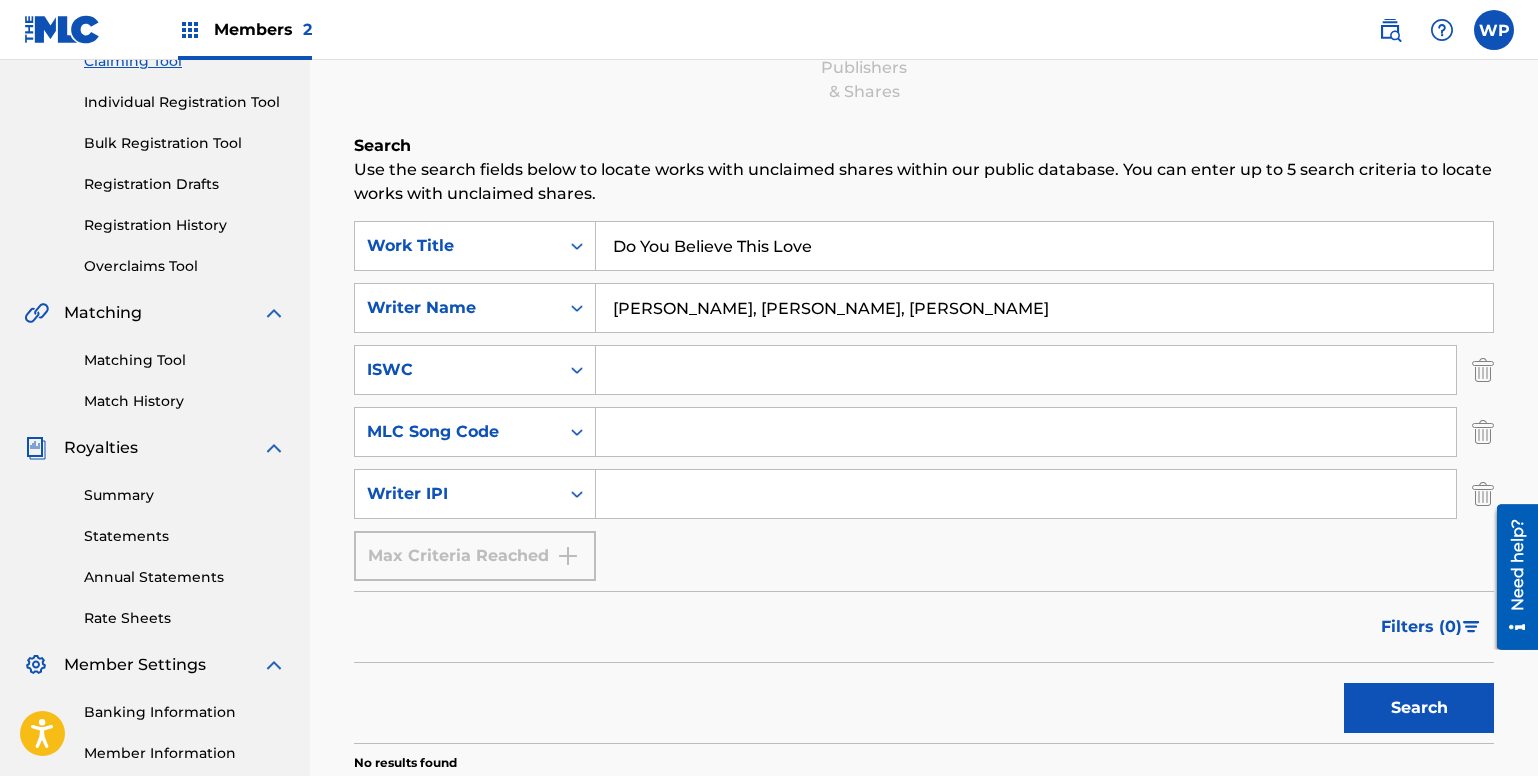 click at bounding box center (1026, 494) 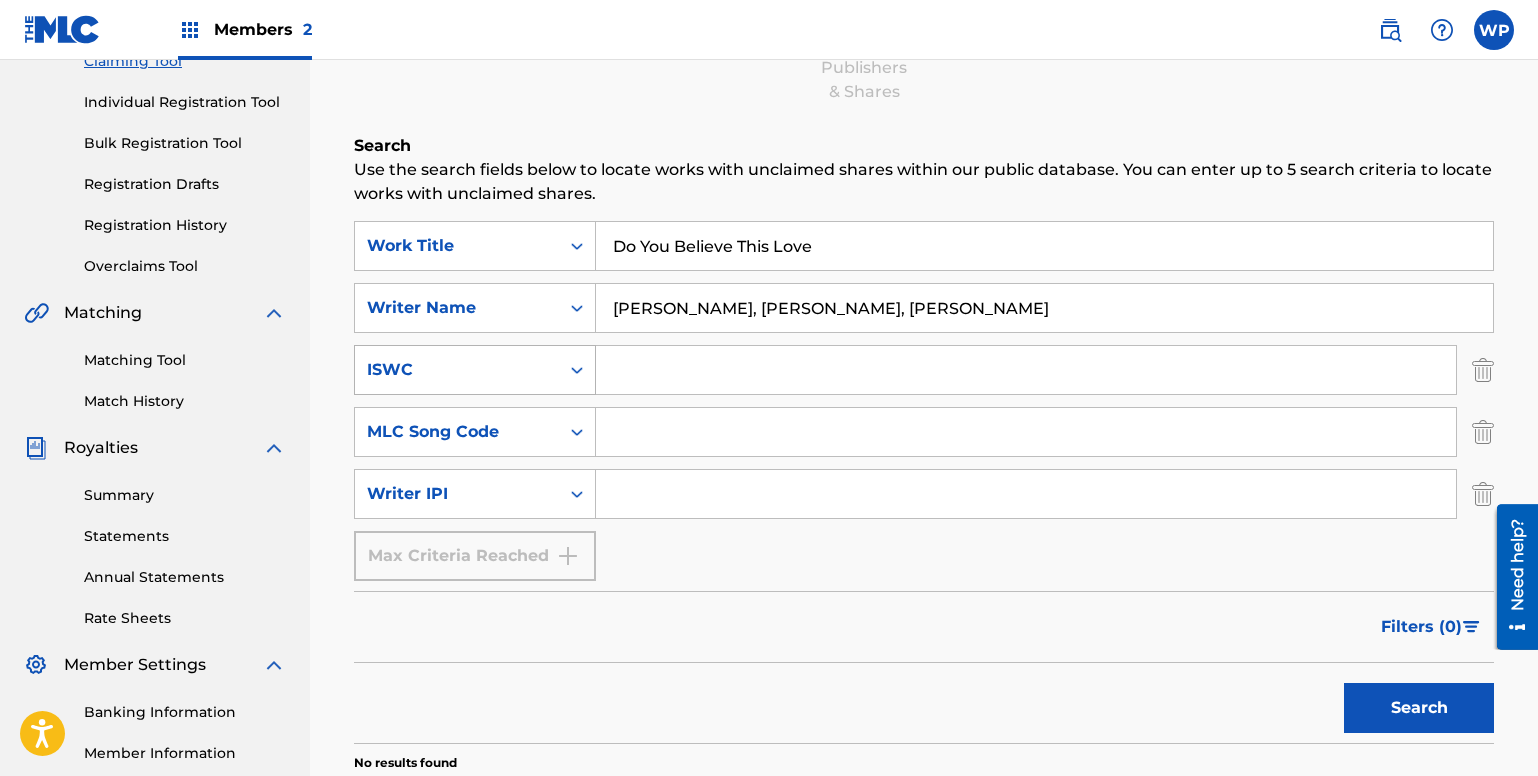 click 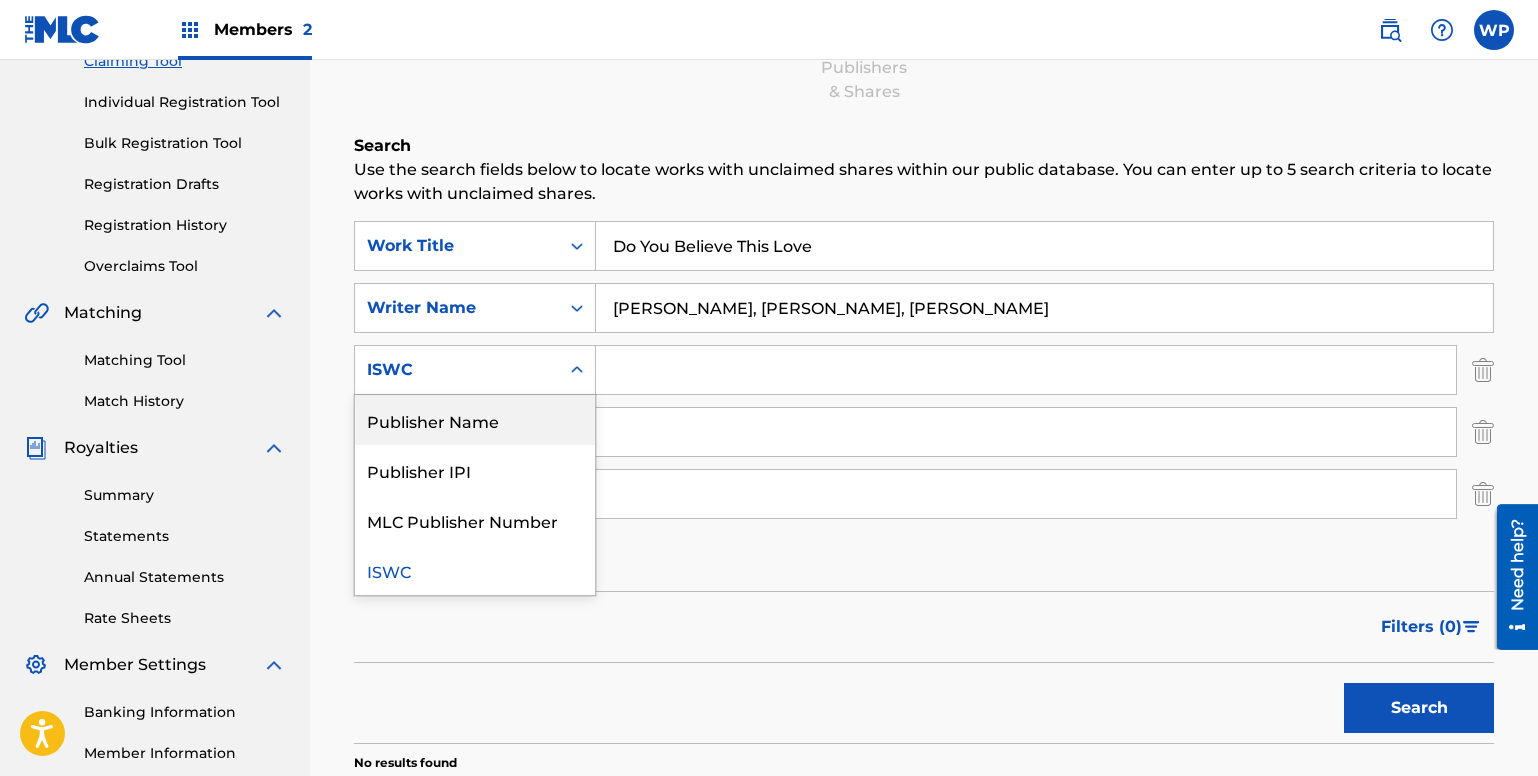 click on "Publisher Name" at bounding box center [475, 420] 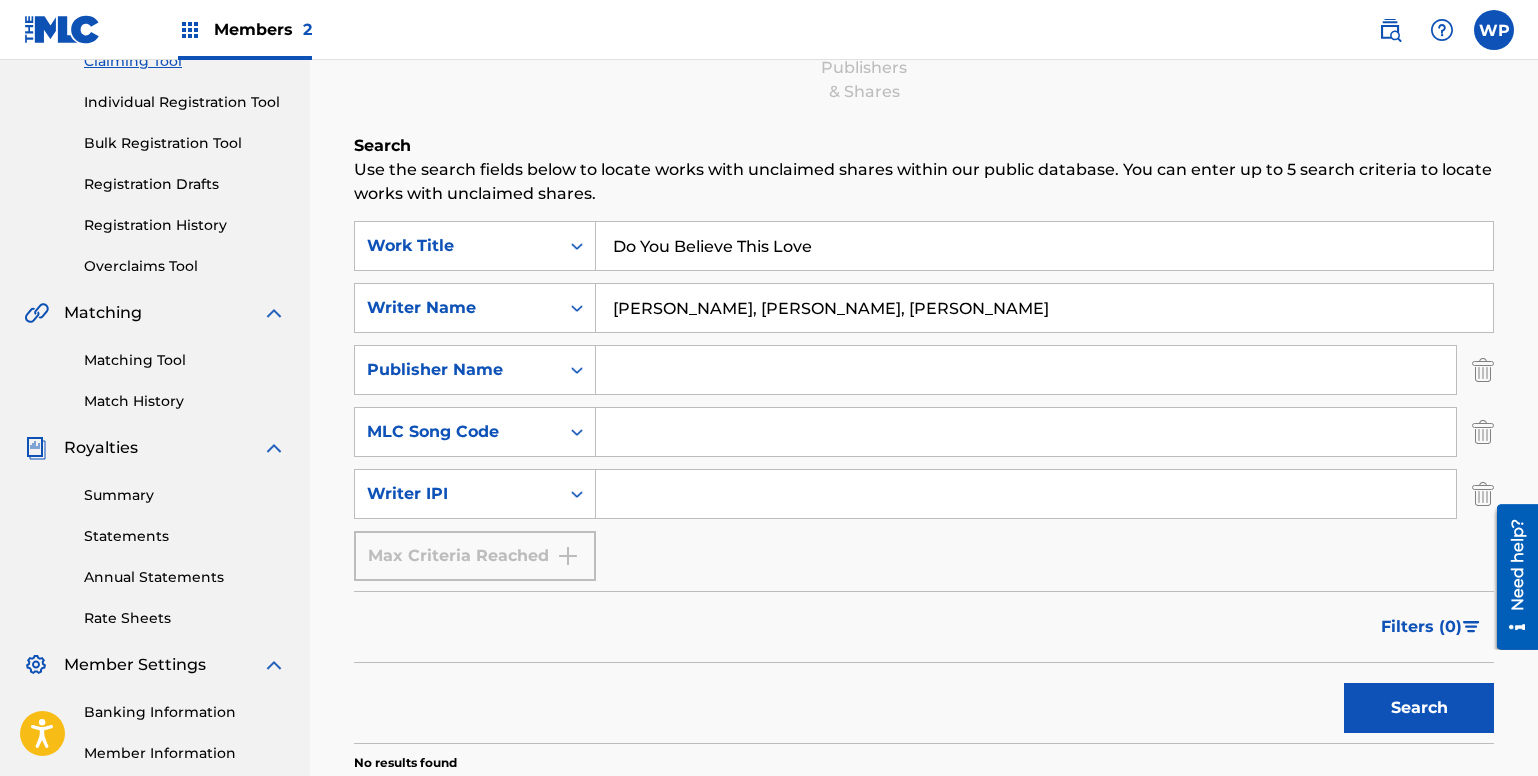 click at bounding box center [1026, 370] 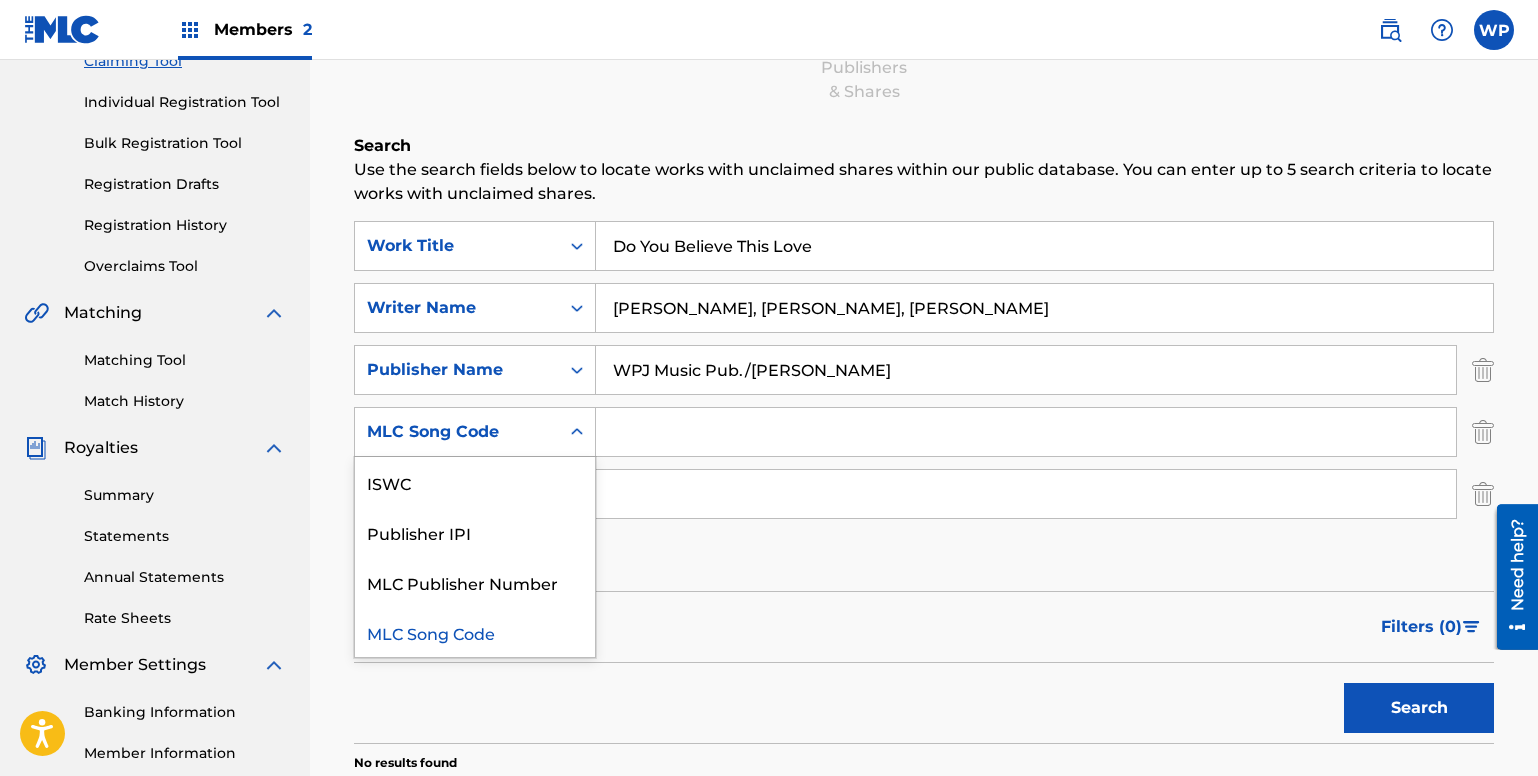 click 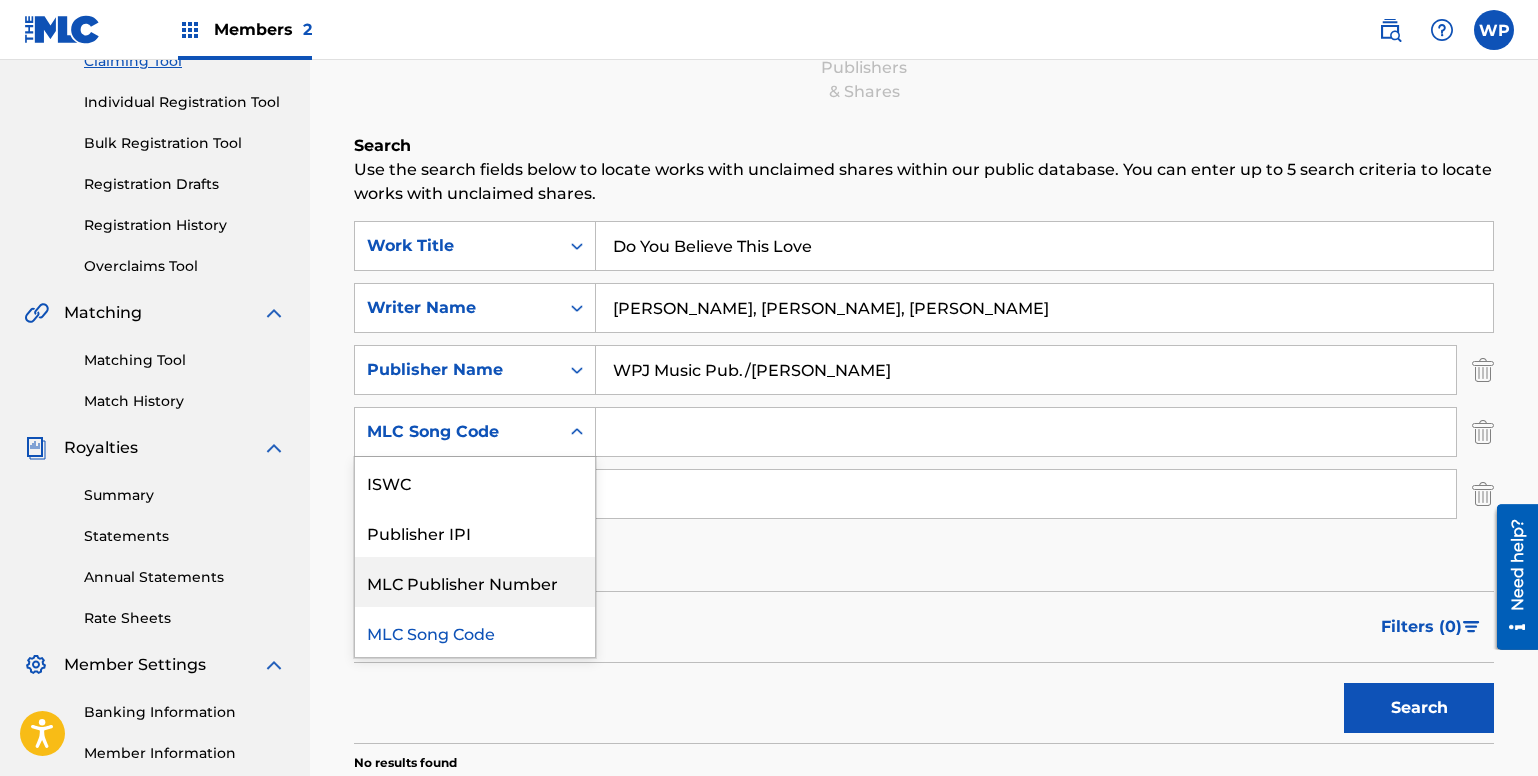 click on "MLC Publisher Number" at bounding box center [475, 582] 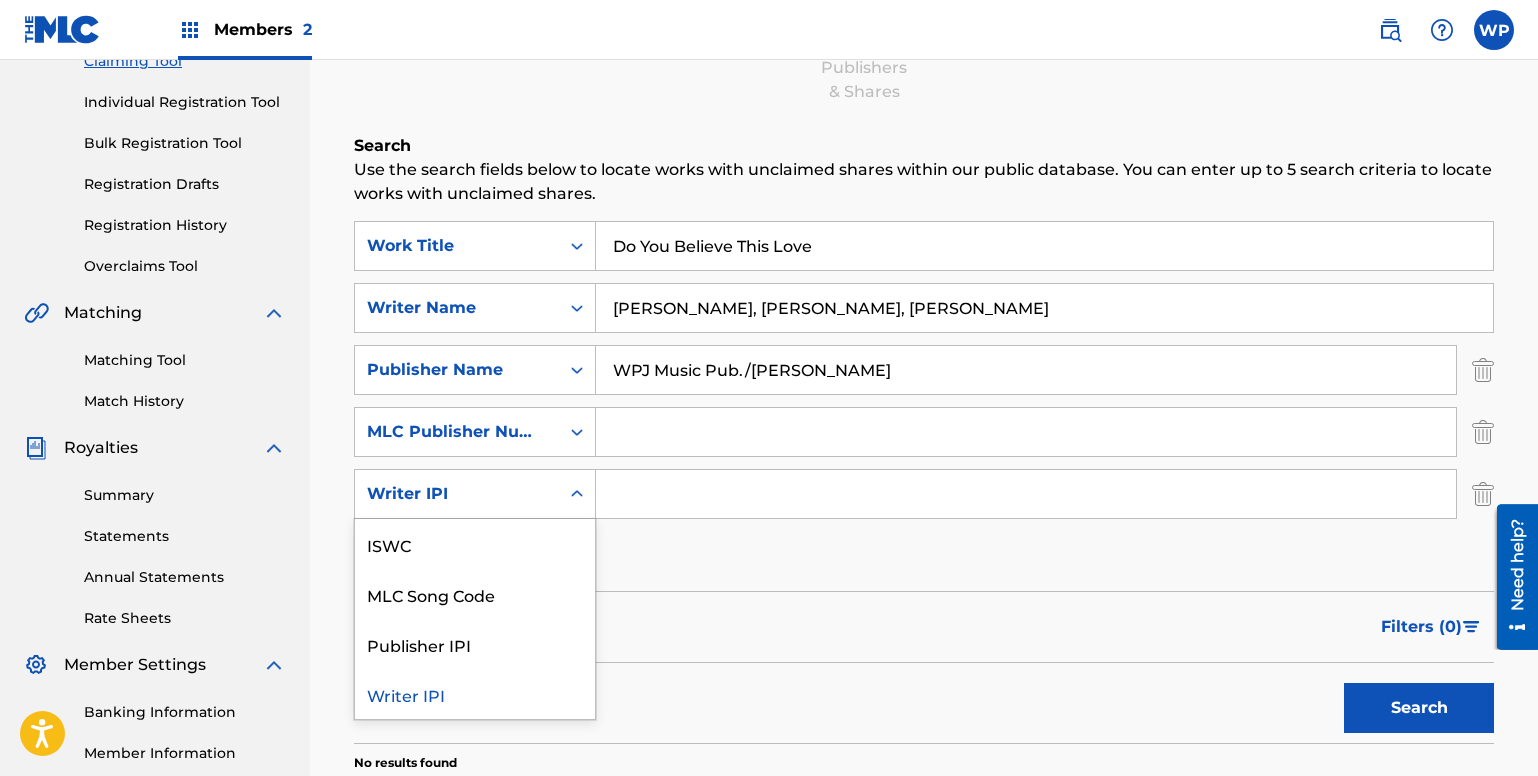 click 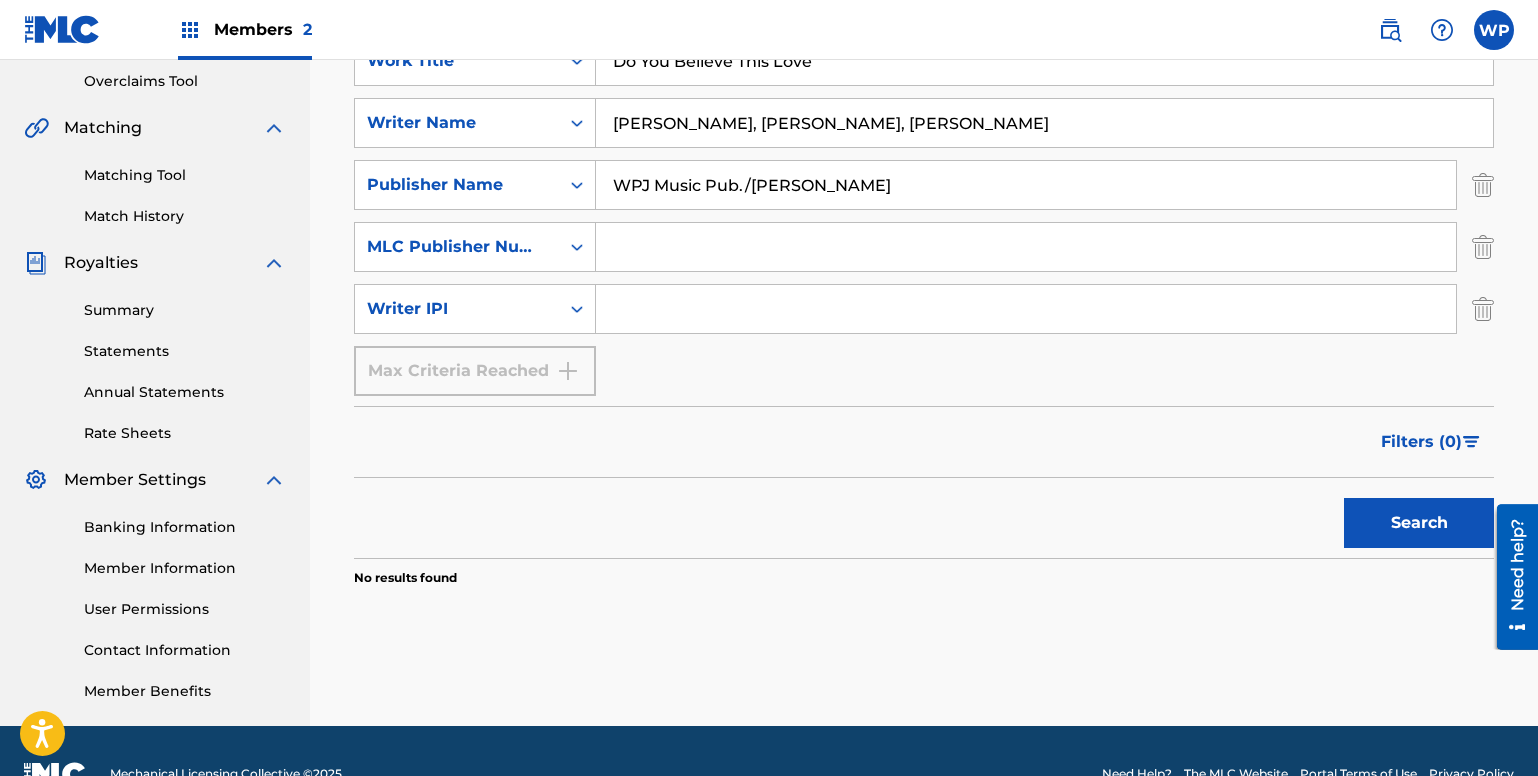 scroll, scrollTop: 464, scrollLeft: 0, axis: vertical 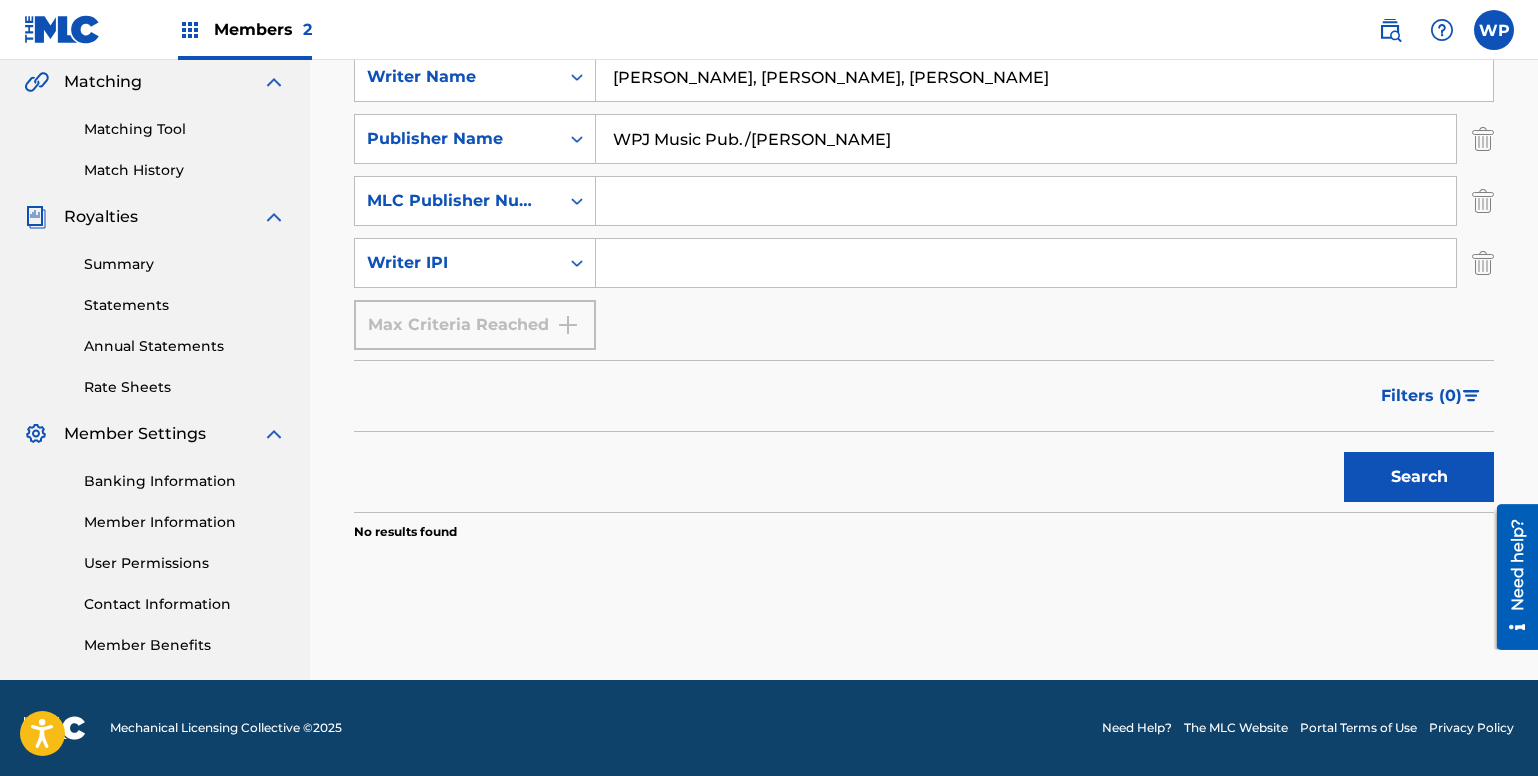 click on "Search" at bounding box center (1419, 477) 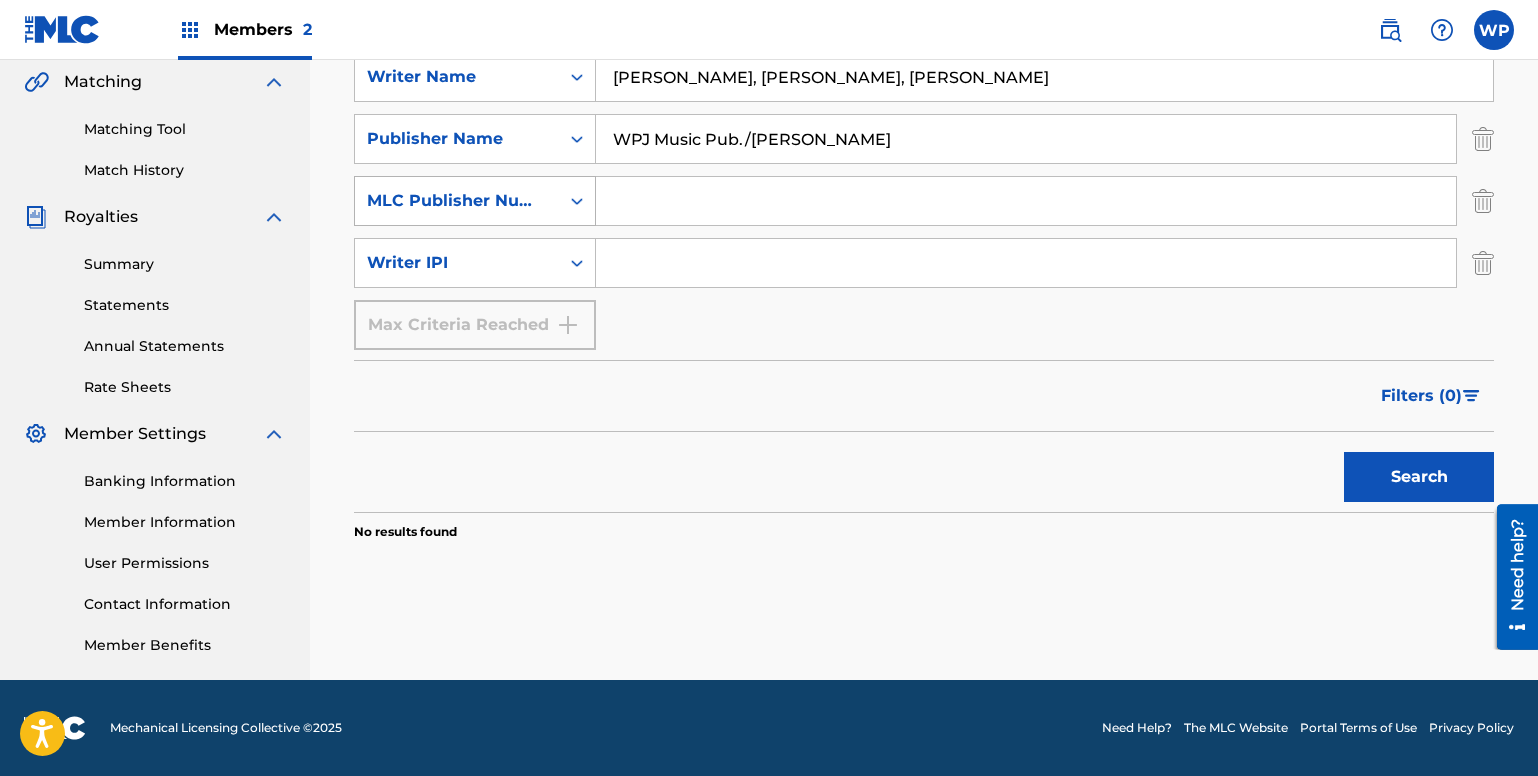 click 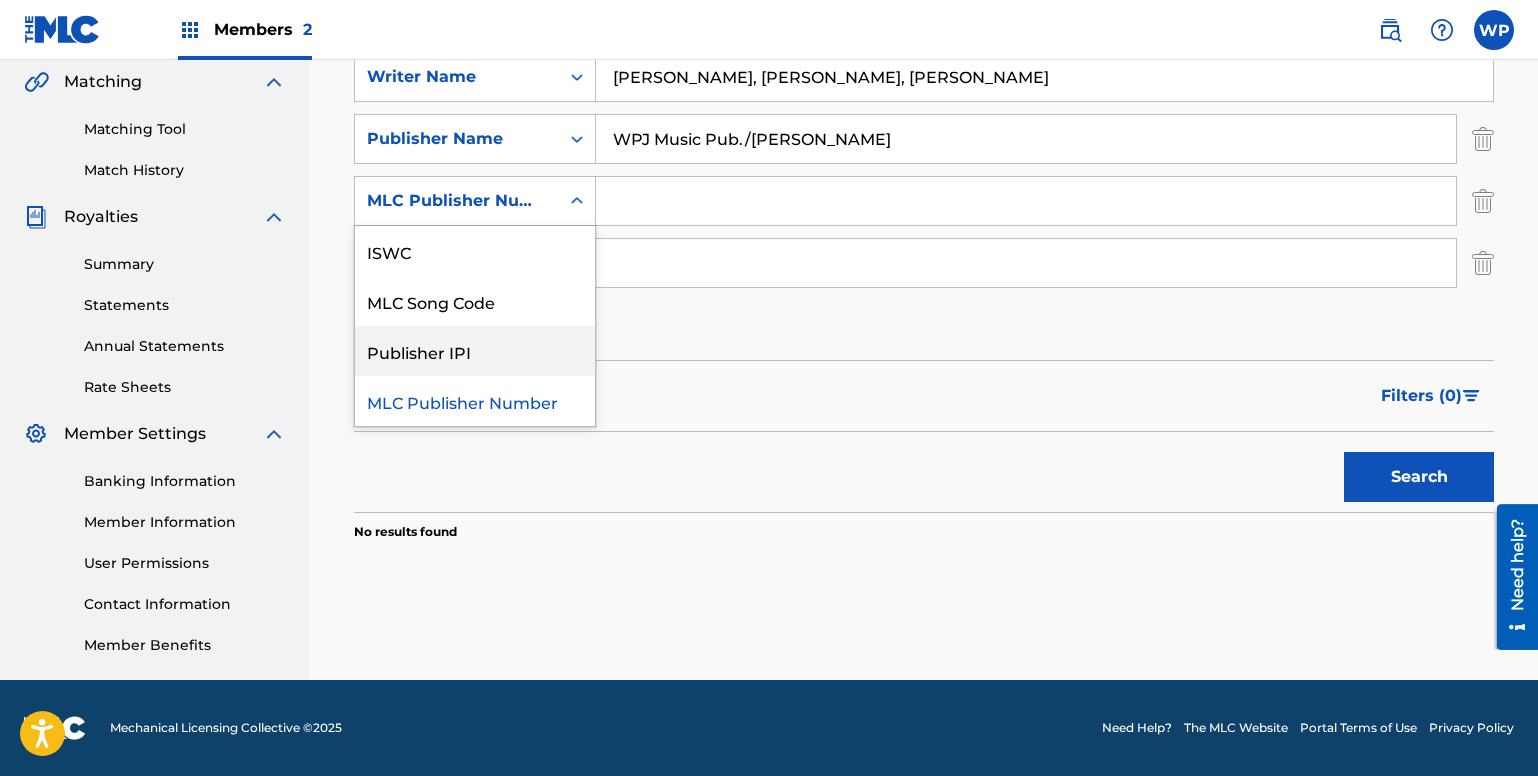click on "Publisher IPI" at bounding box center [475, 351] 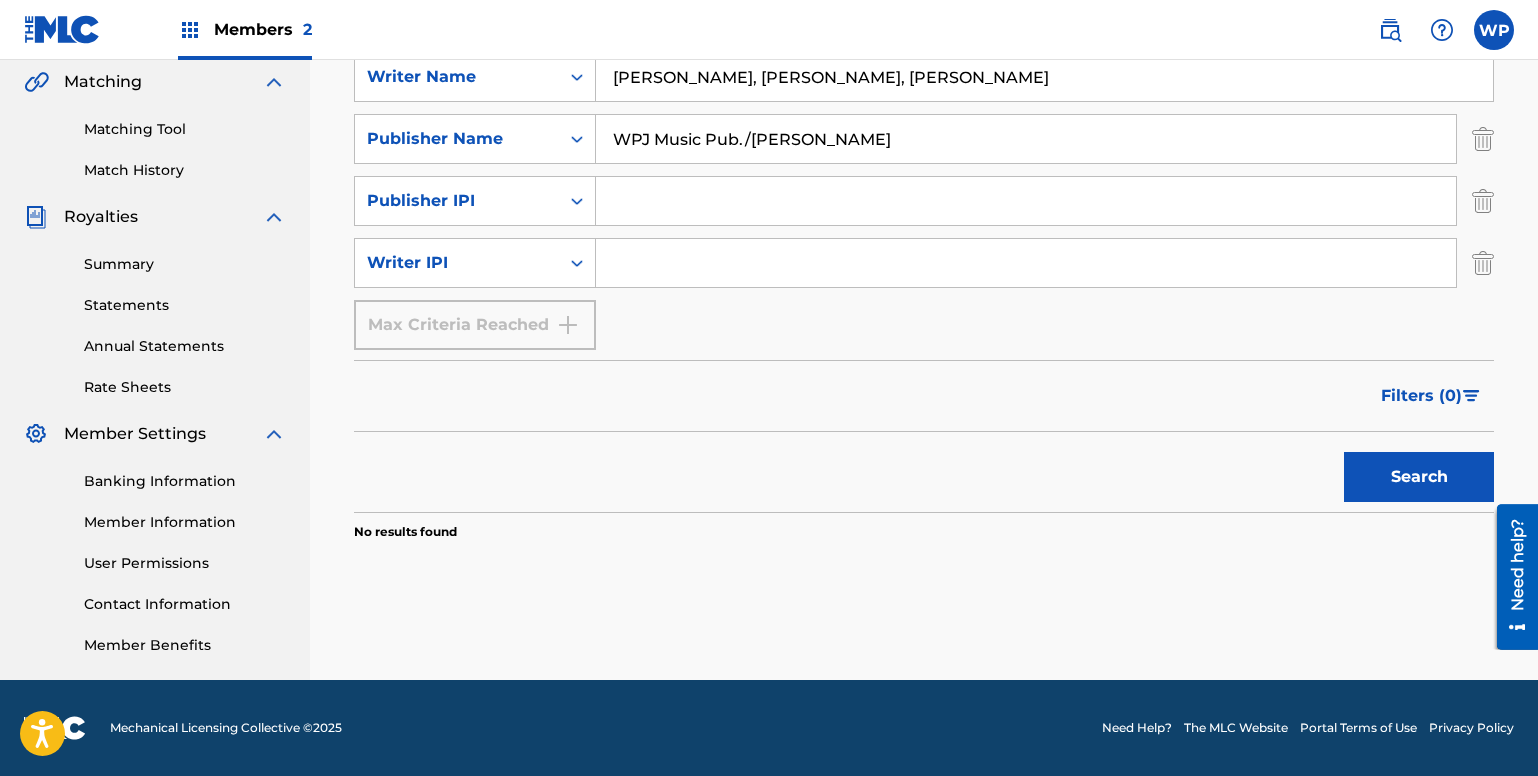 click on "Search" at bounding box center (1419, 477) 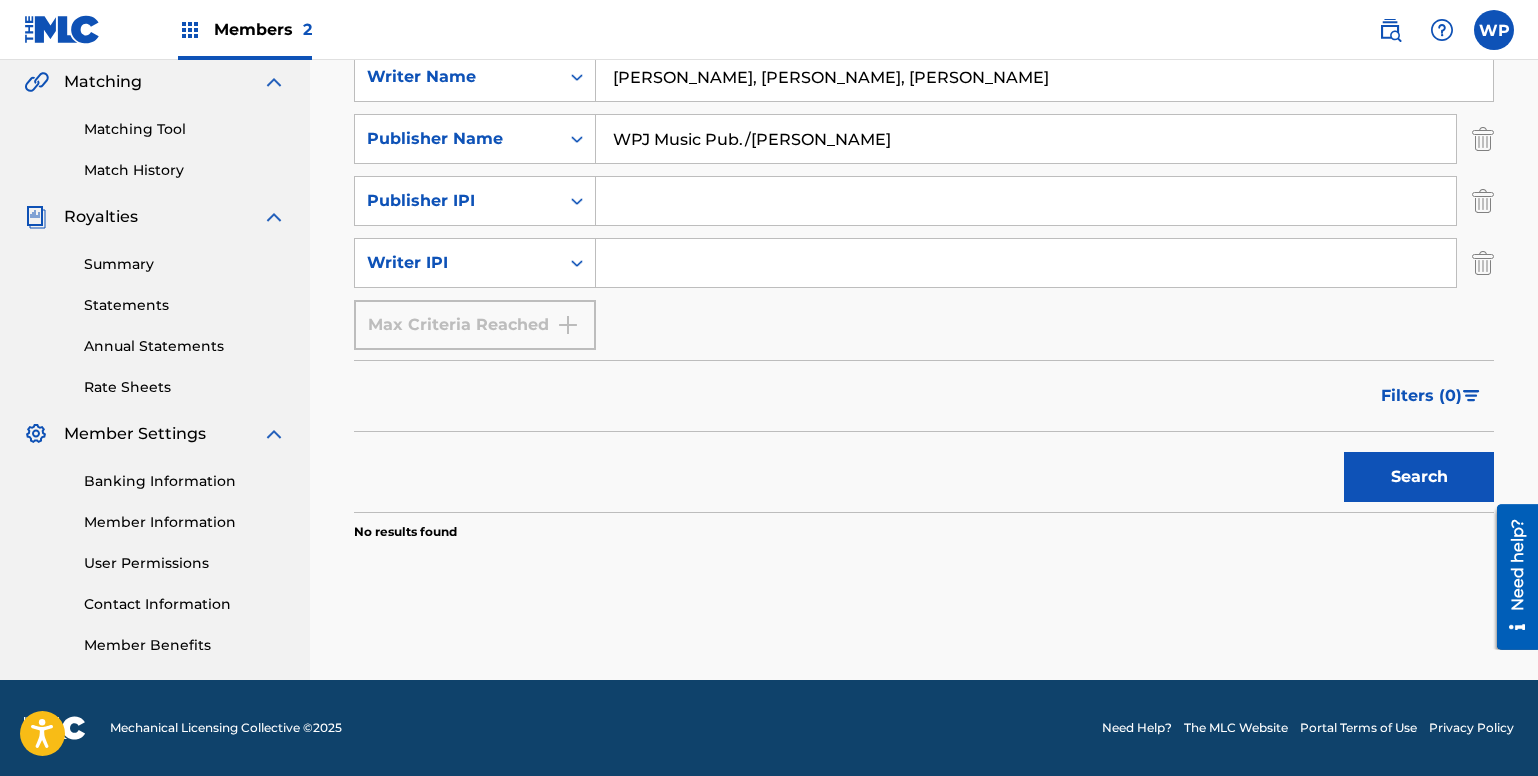 drag, startPoint x: 743, startPoint y: 139, endPoint x: 894, endPoint y: 153, distance: 151.64761 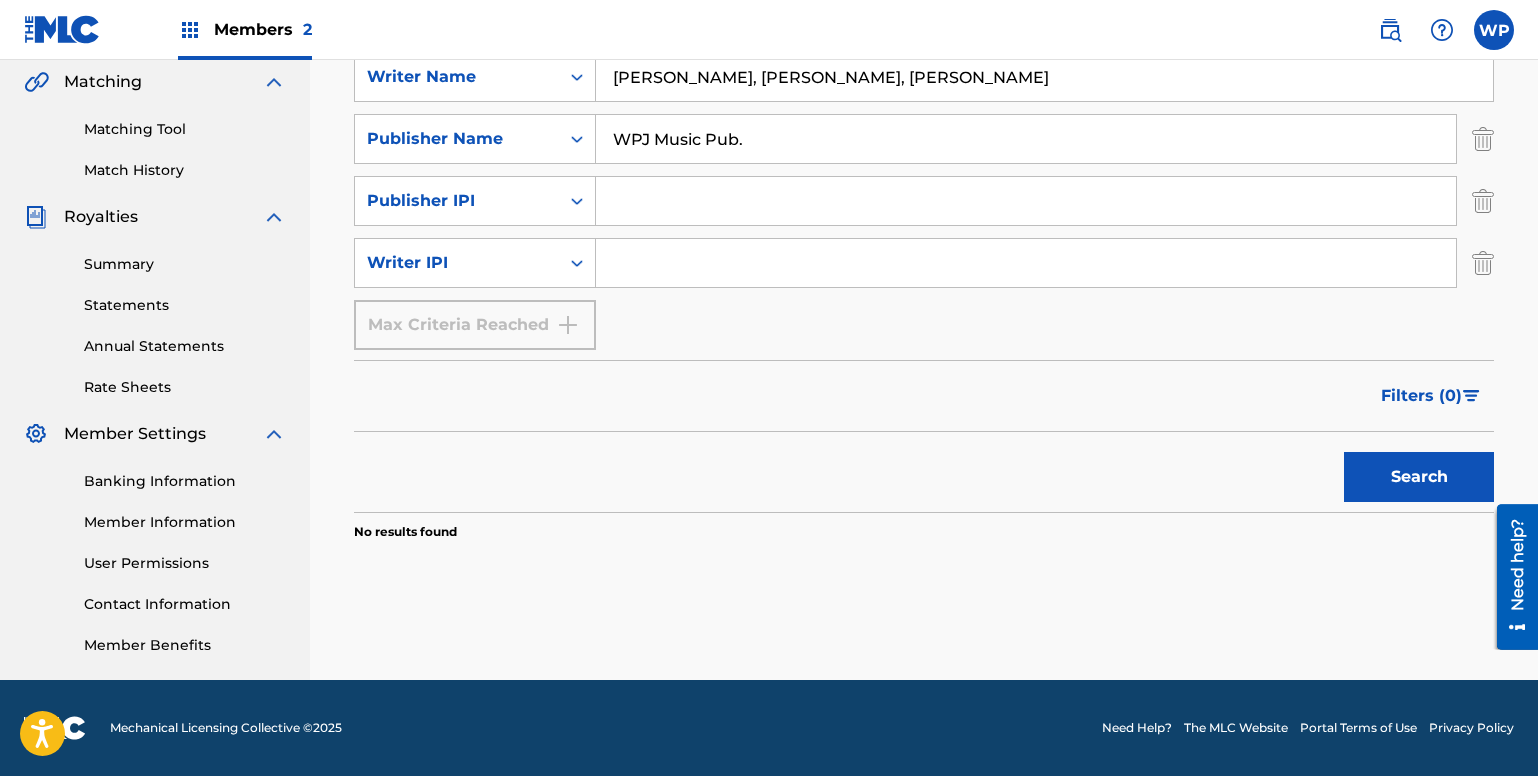 type on "WPJ Music Pub." 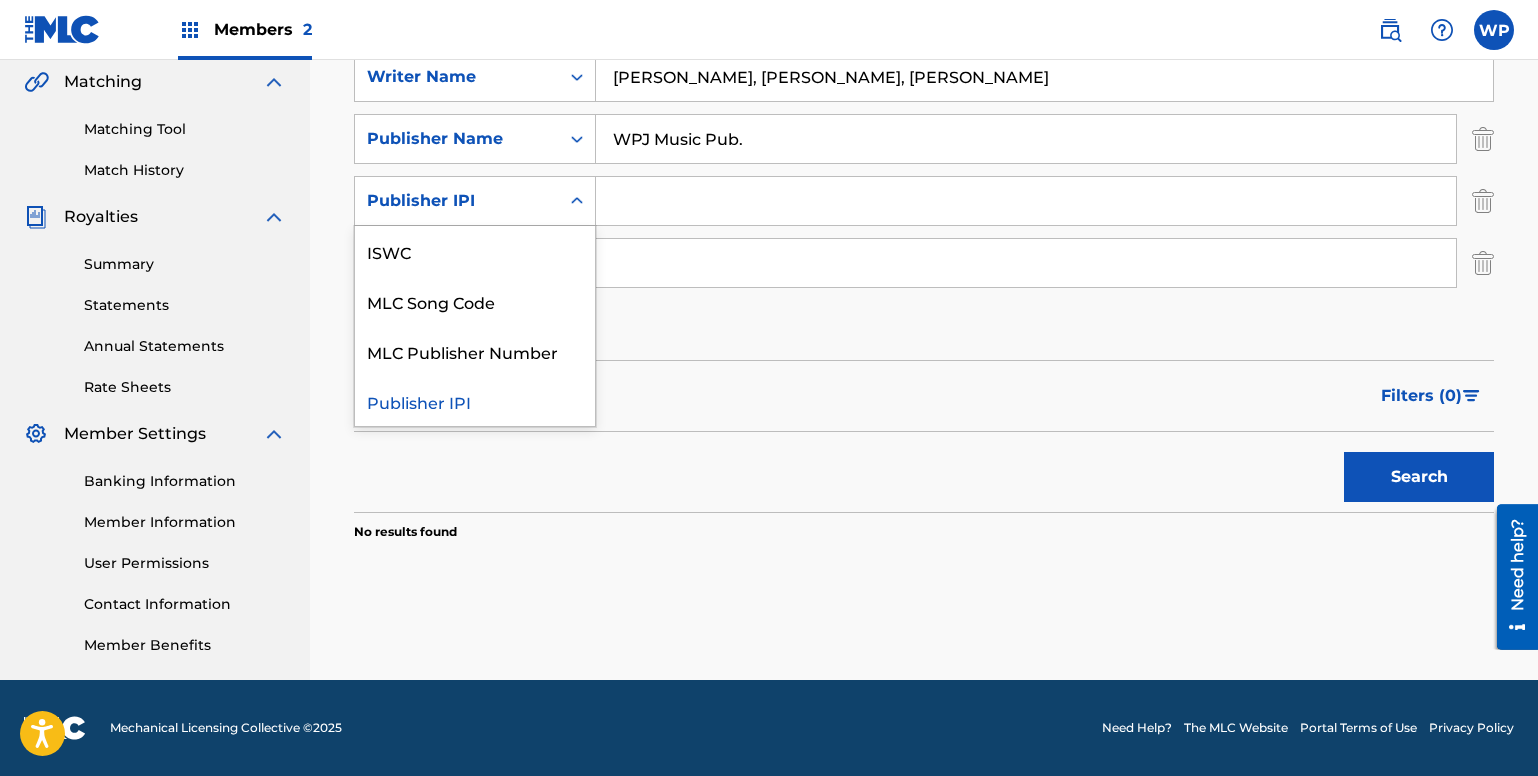 click 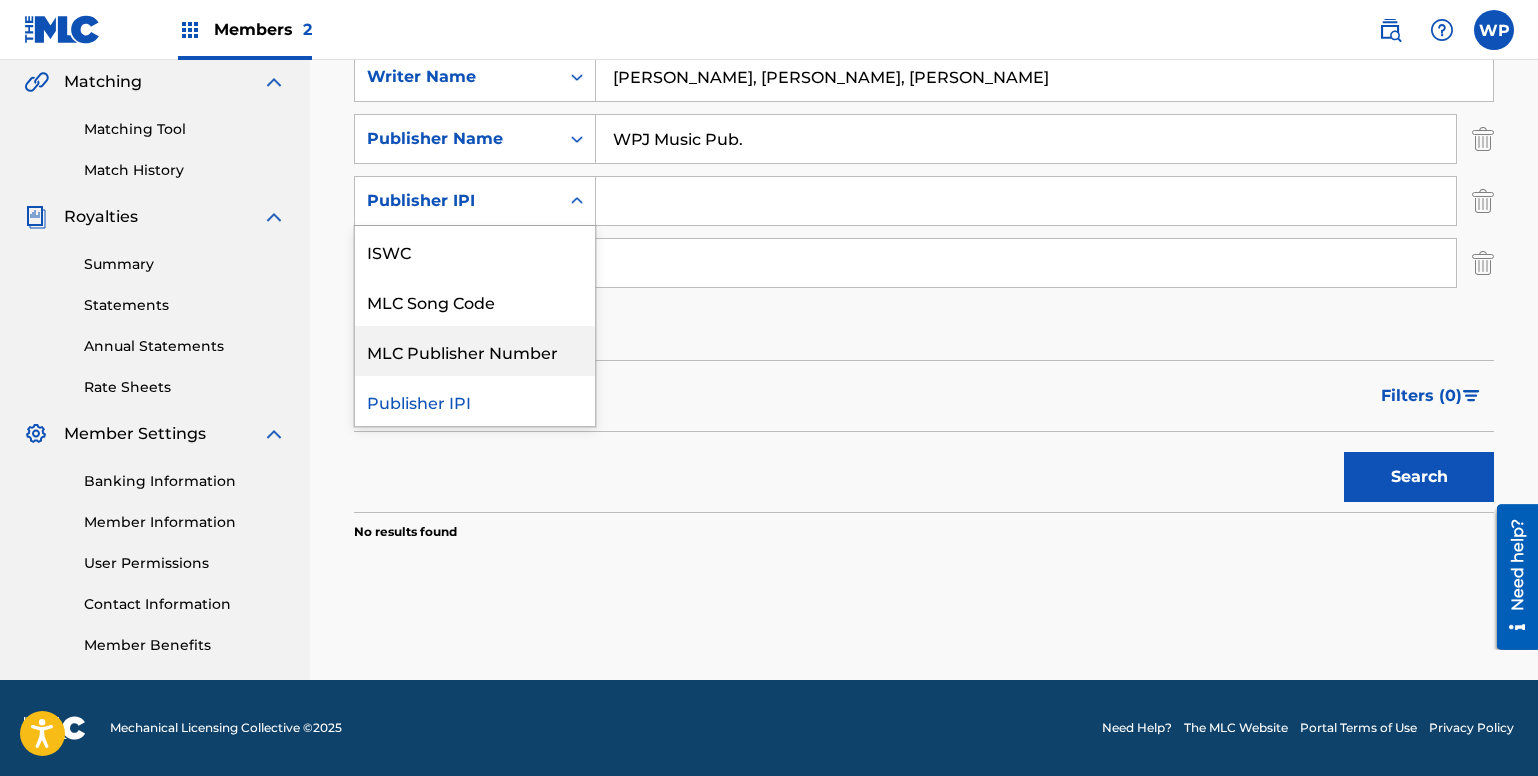 click on "MLC Publisher Number" at bounding box center [475, 351] 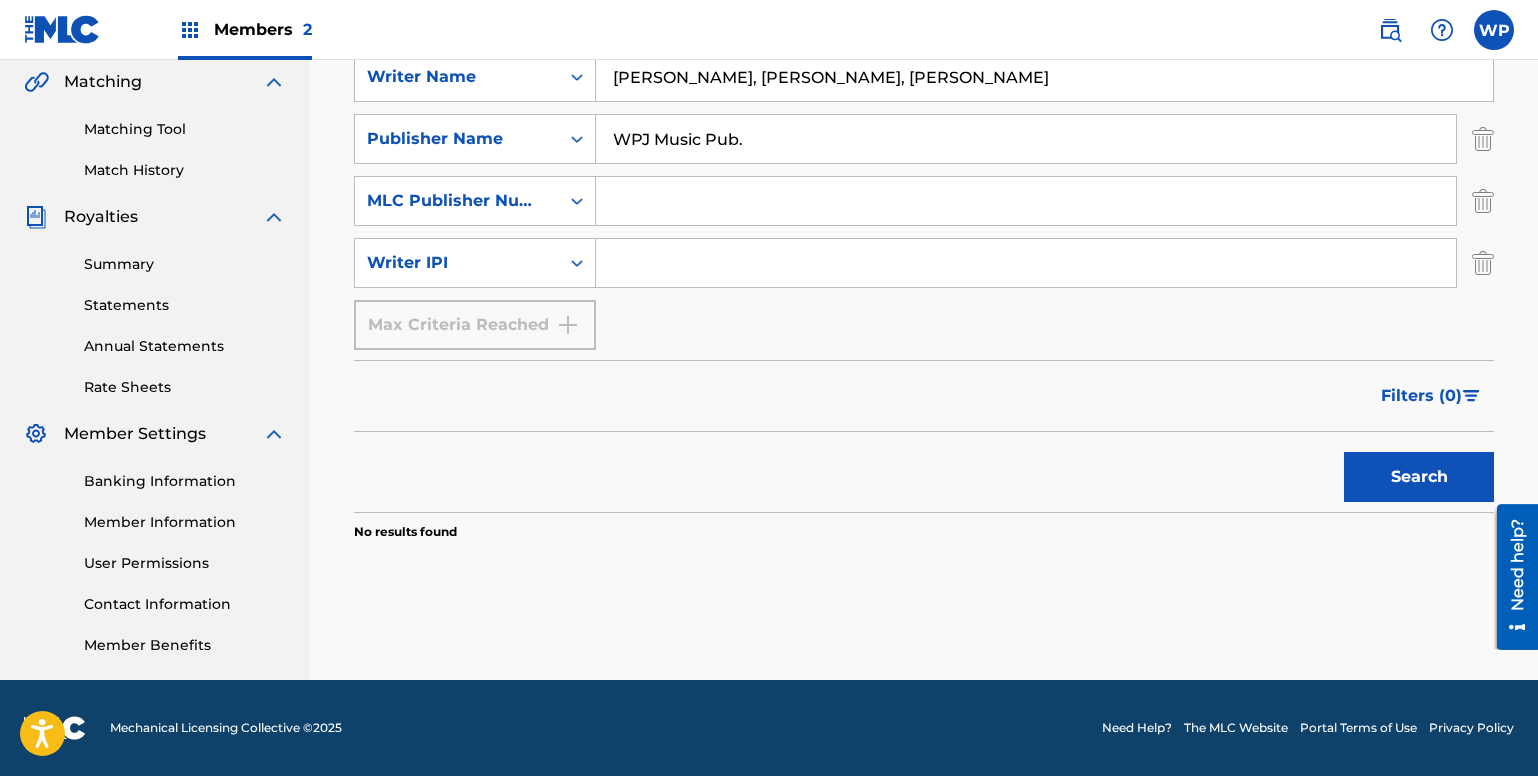 click on "Search" at bounding box center (1419, 477) 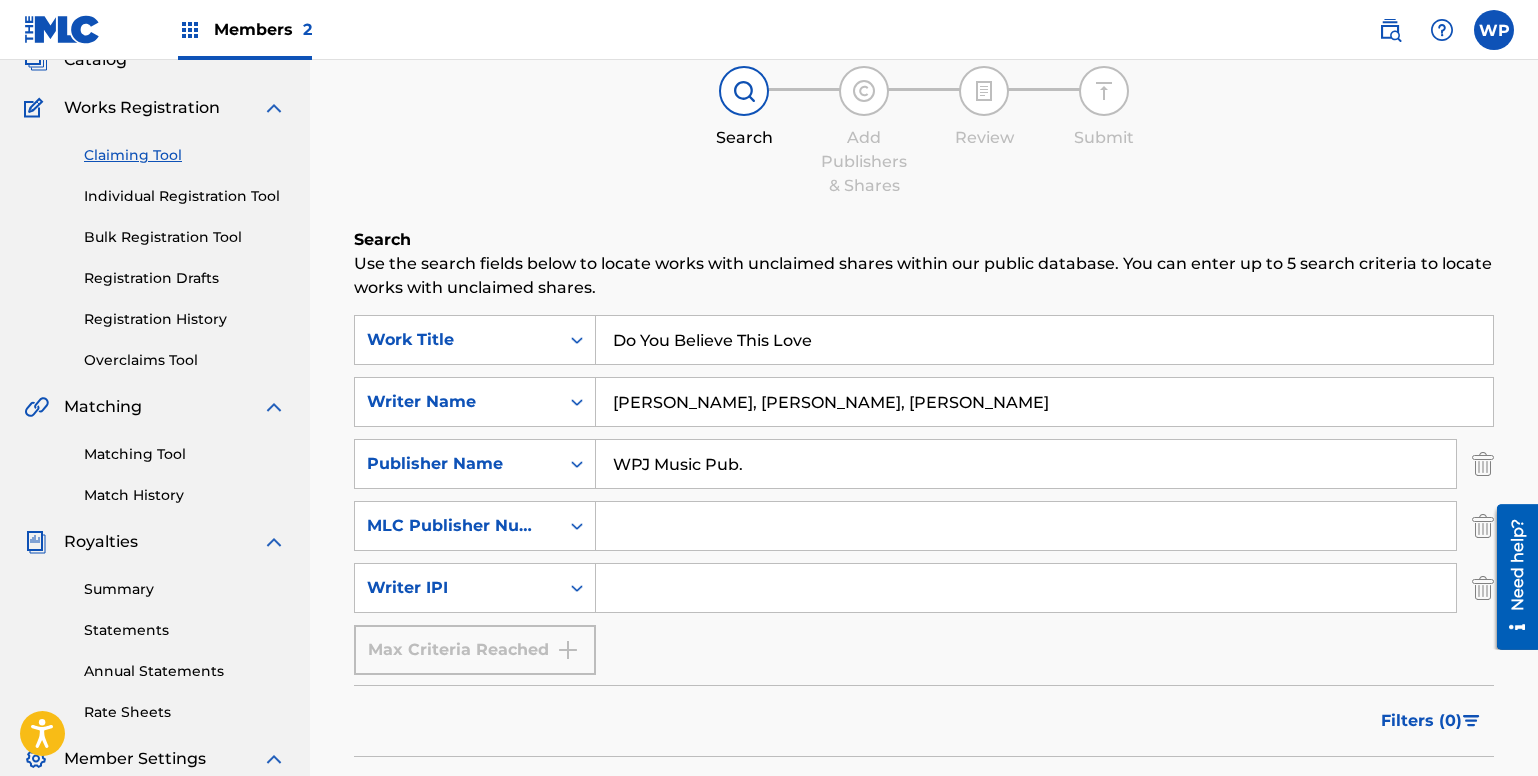 scroll, scrollTop: 0, scrollLeft: 0, axis: both 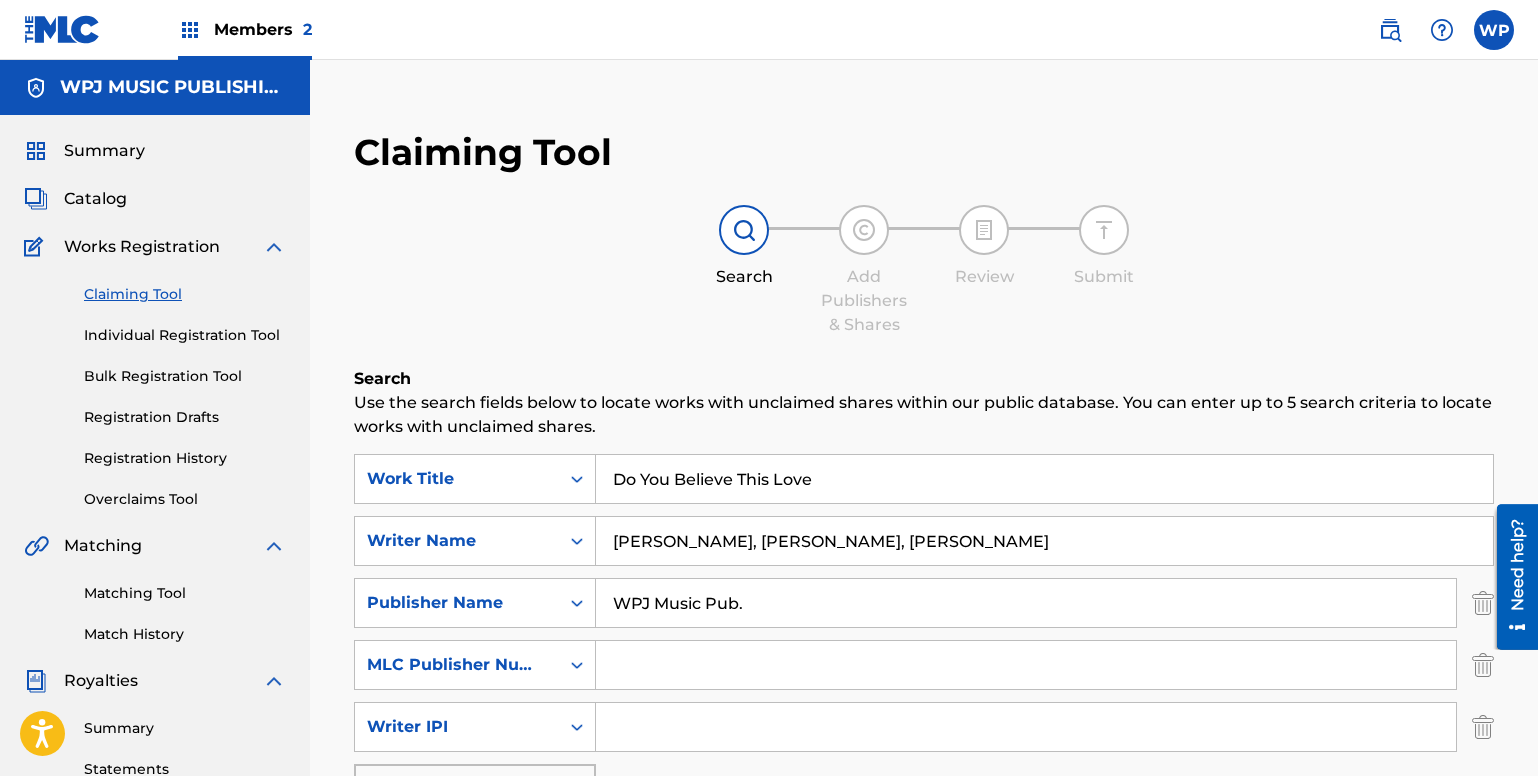 click on "Individual Registration Tool" at bounding box center (185, 335) 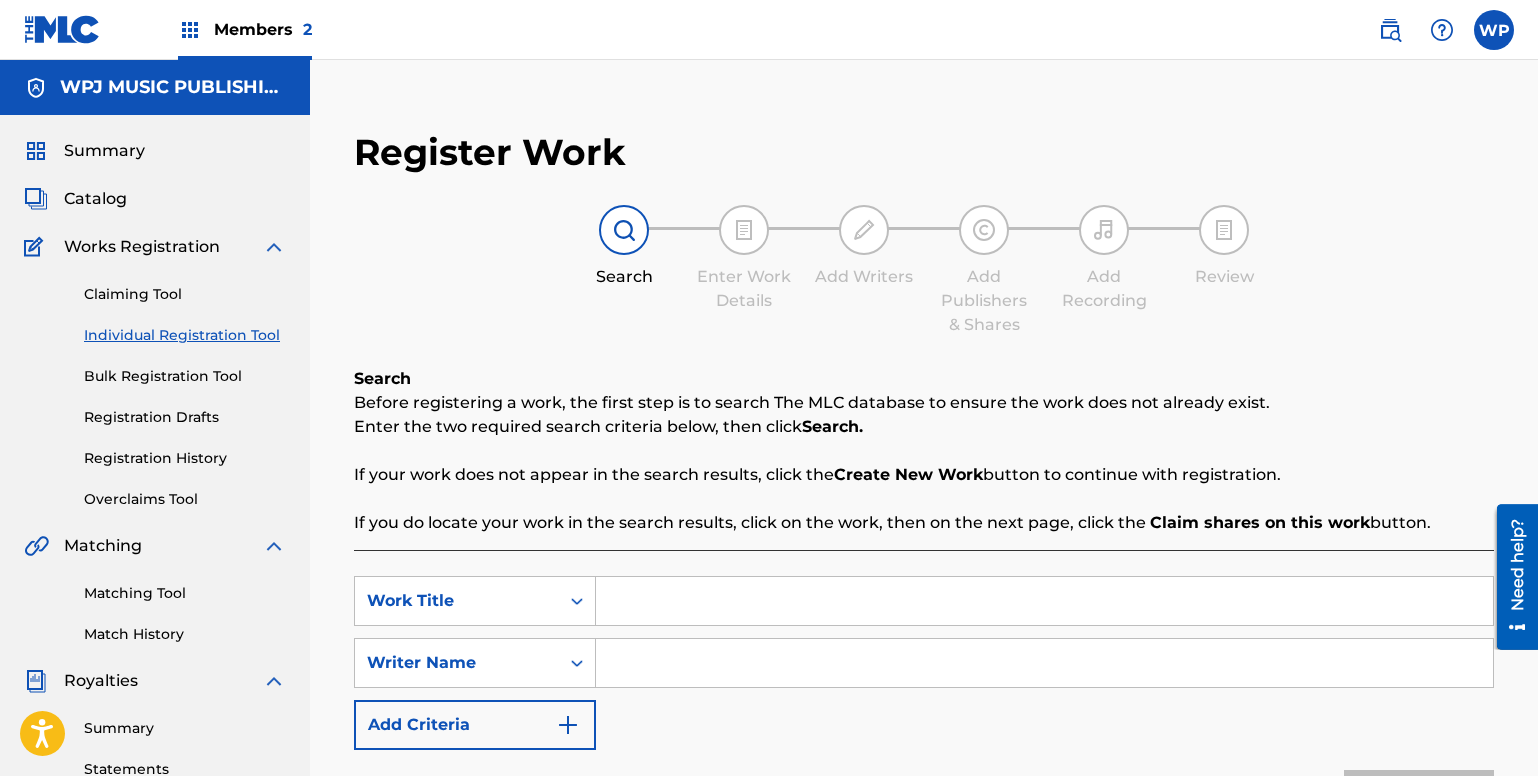 scroll, scrollTop: 464, scrollLeft: 0, axis: vertical 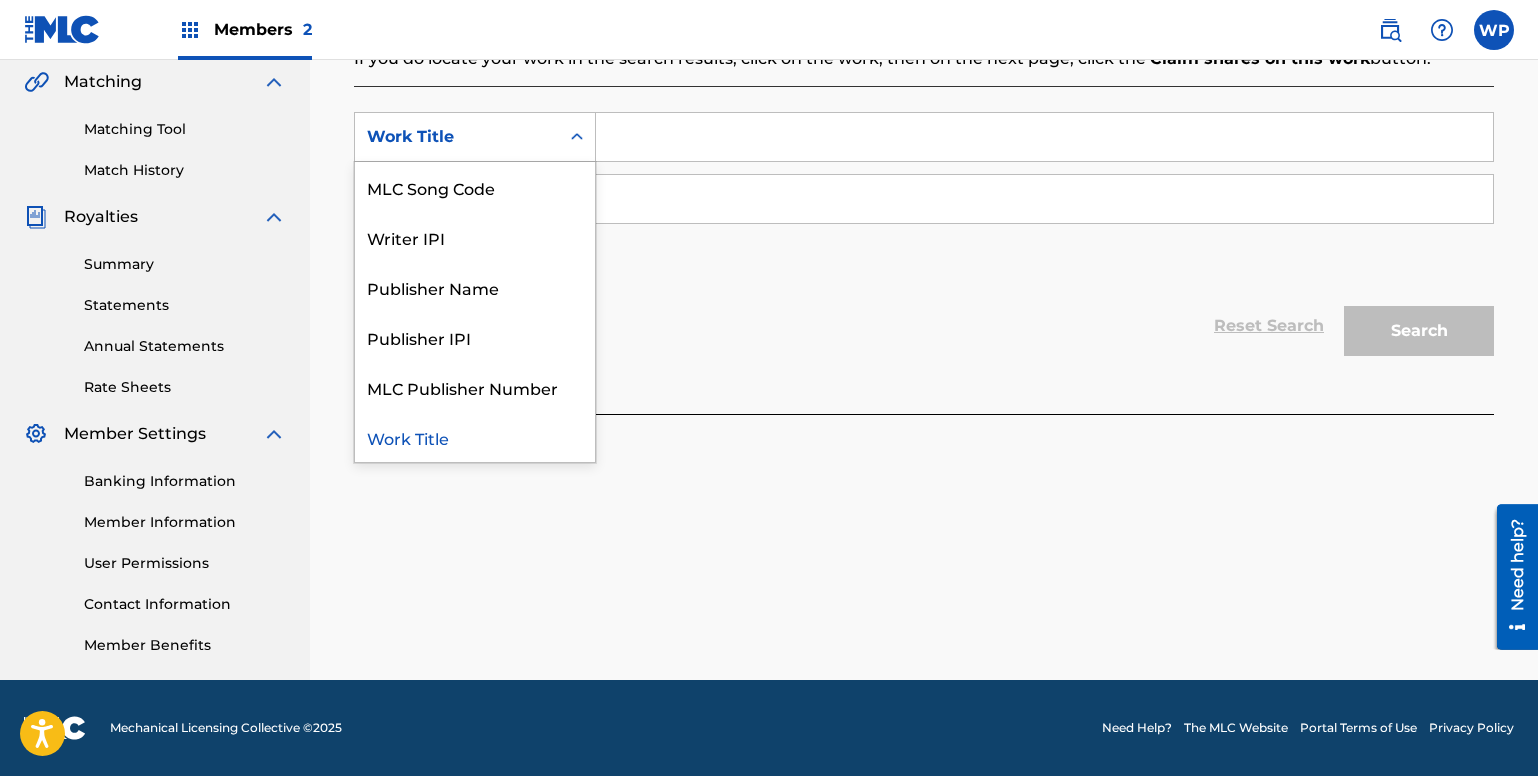 click at bounding box center (577, 137) 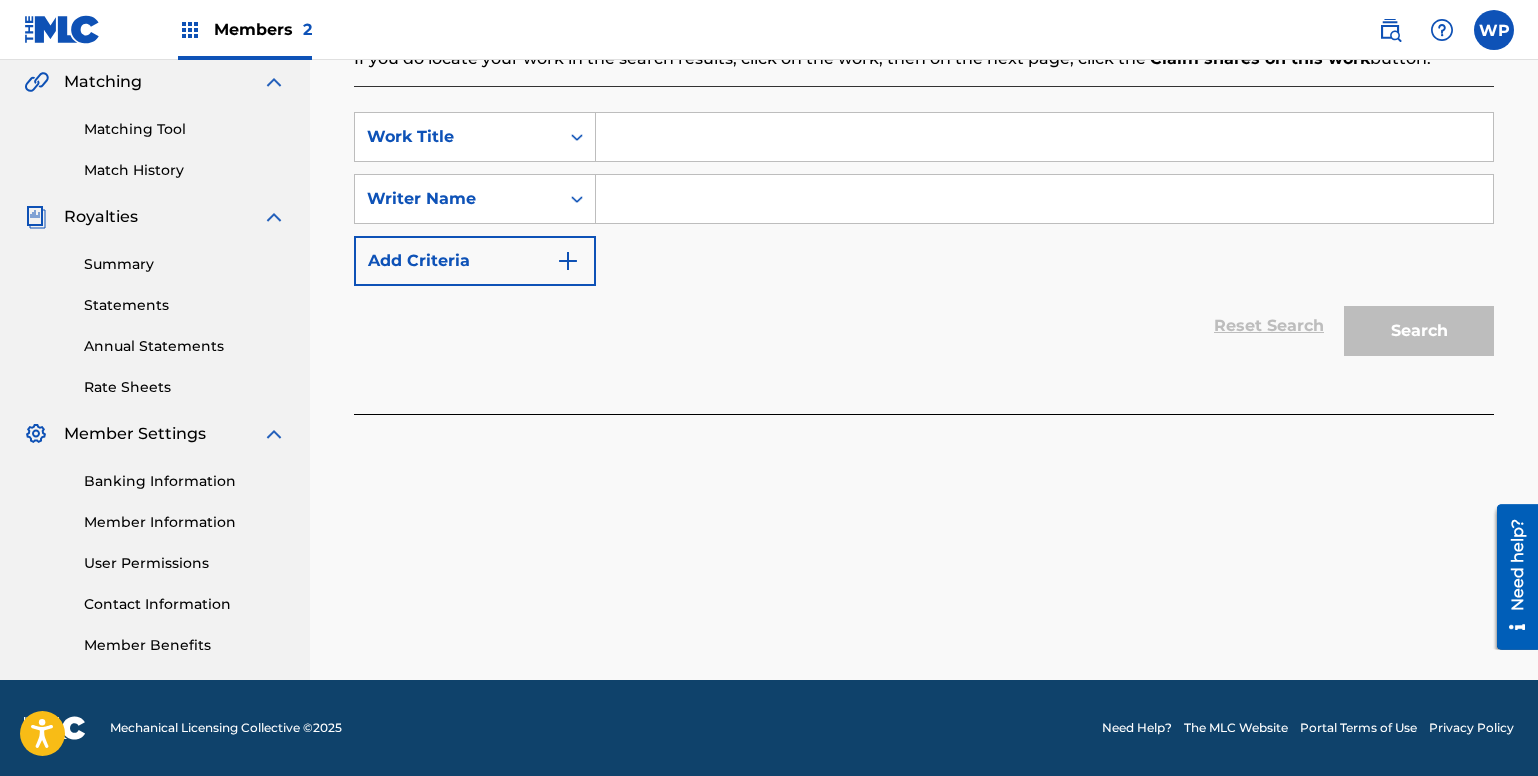 click at bounding box center [1044, 137] 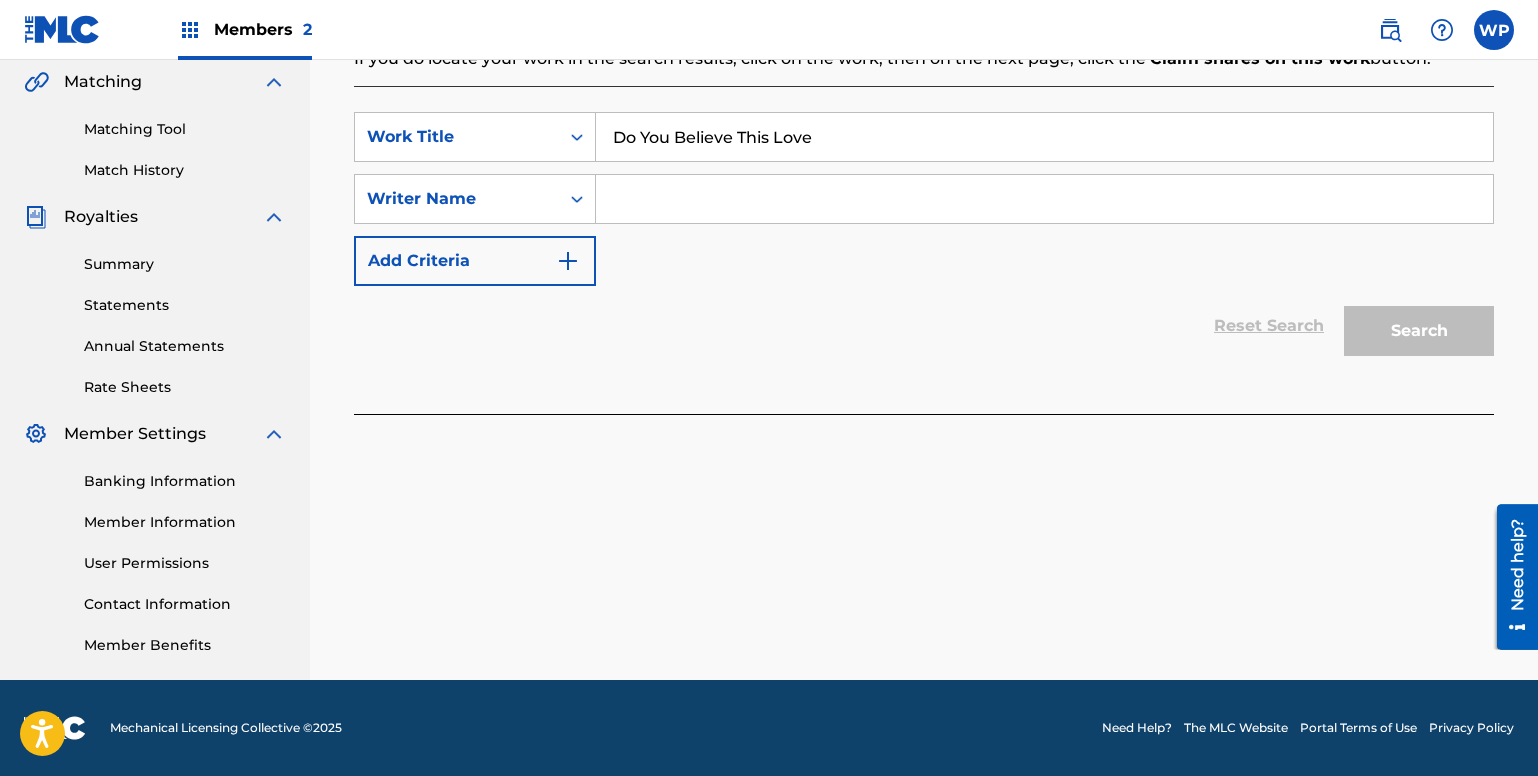 type on "[PERSON_NAME], [PERSON_NAME], [PERSON_NAME]" 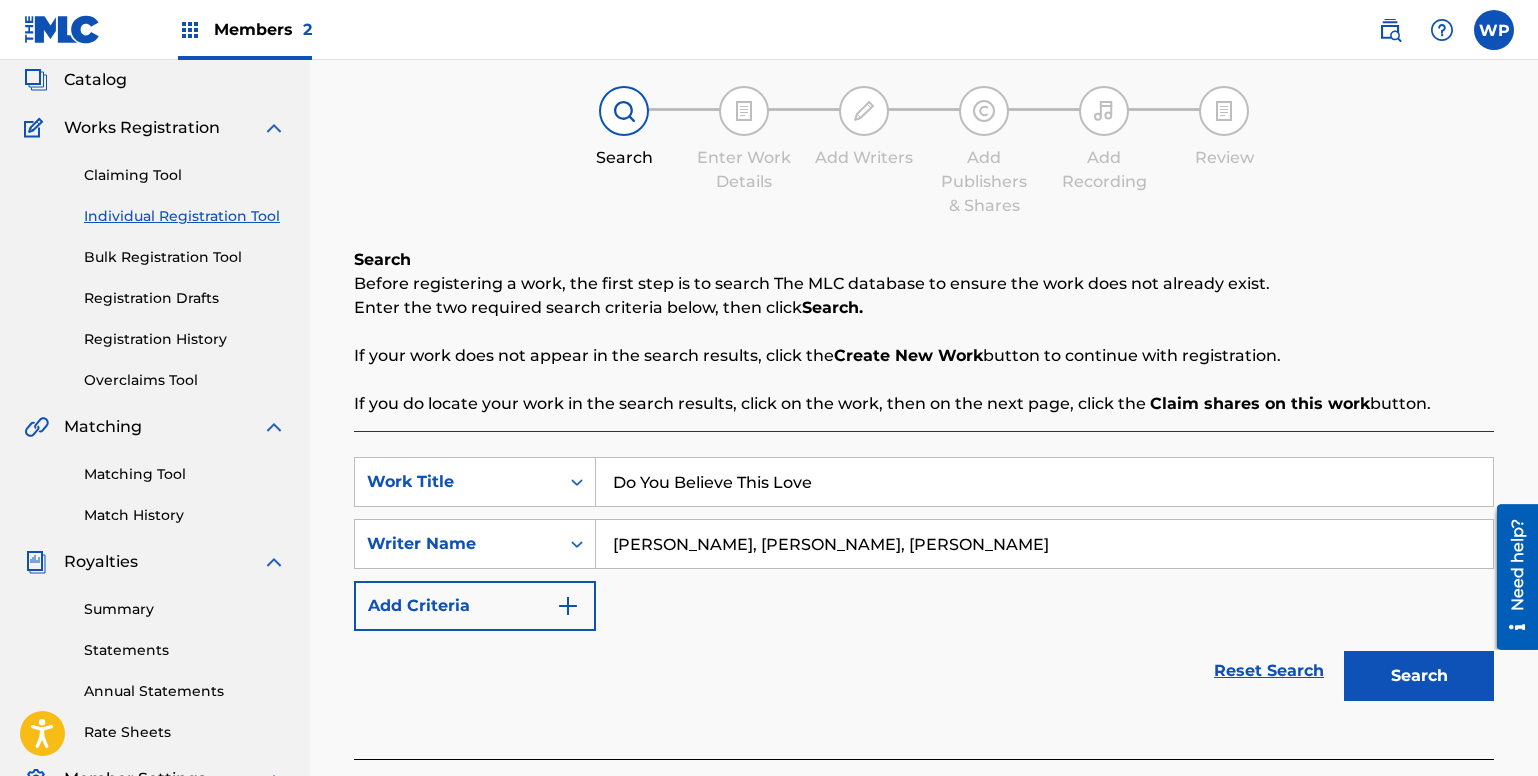 scroll, scrollTop: 124, scrollLeft: 0, axis: vertical 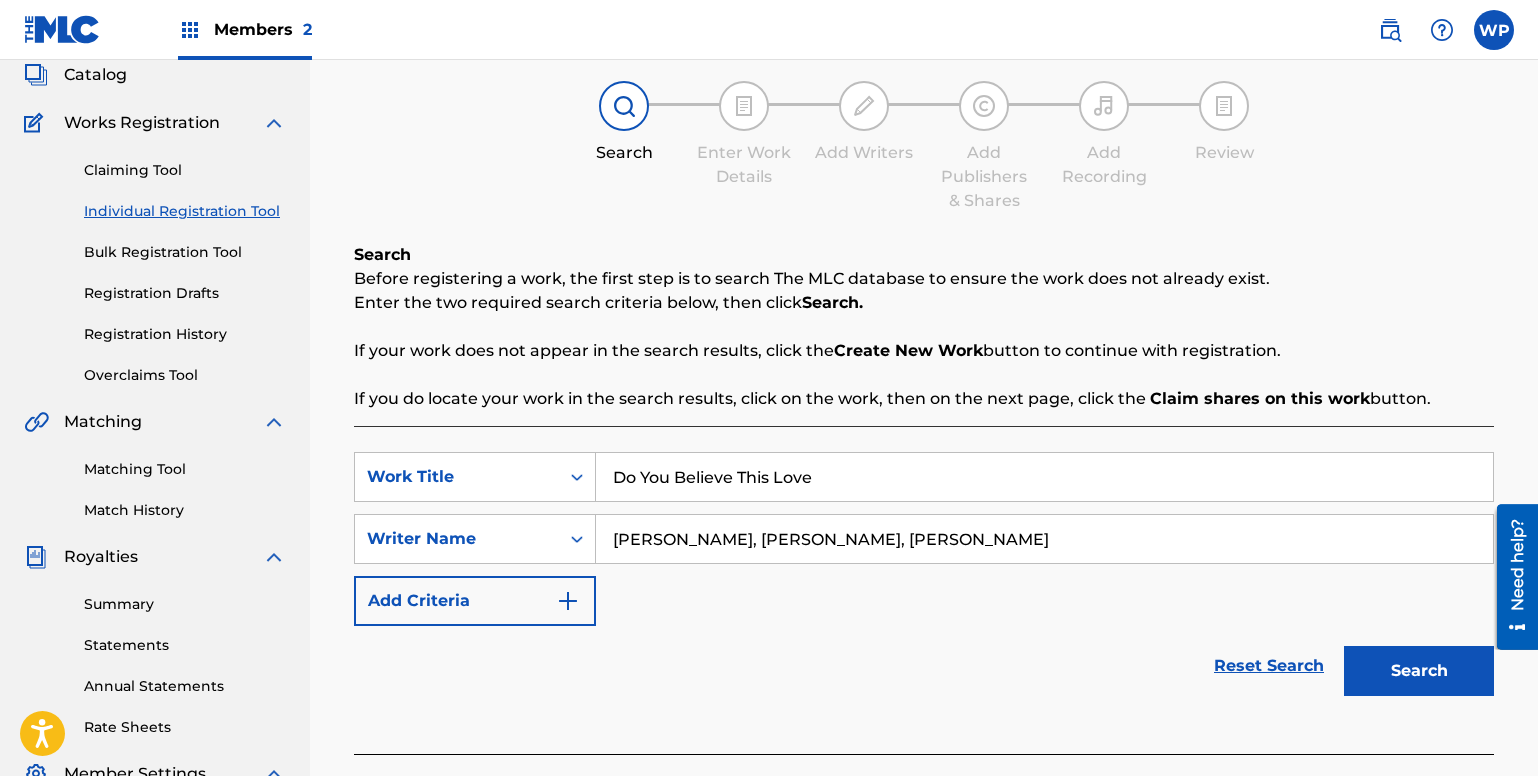 click on "Search" at bounding box center [1419, 671] 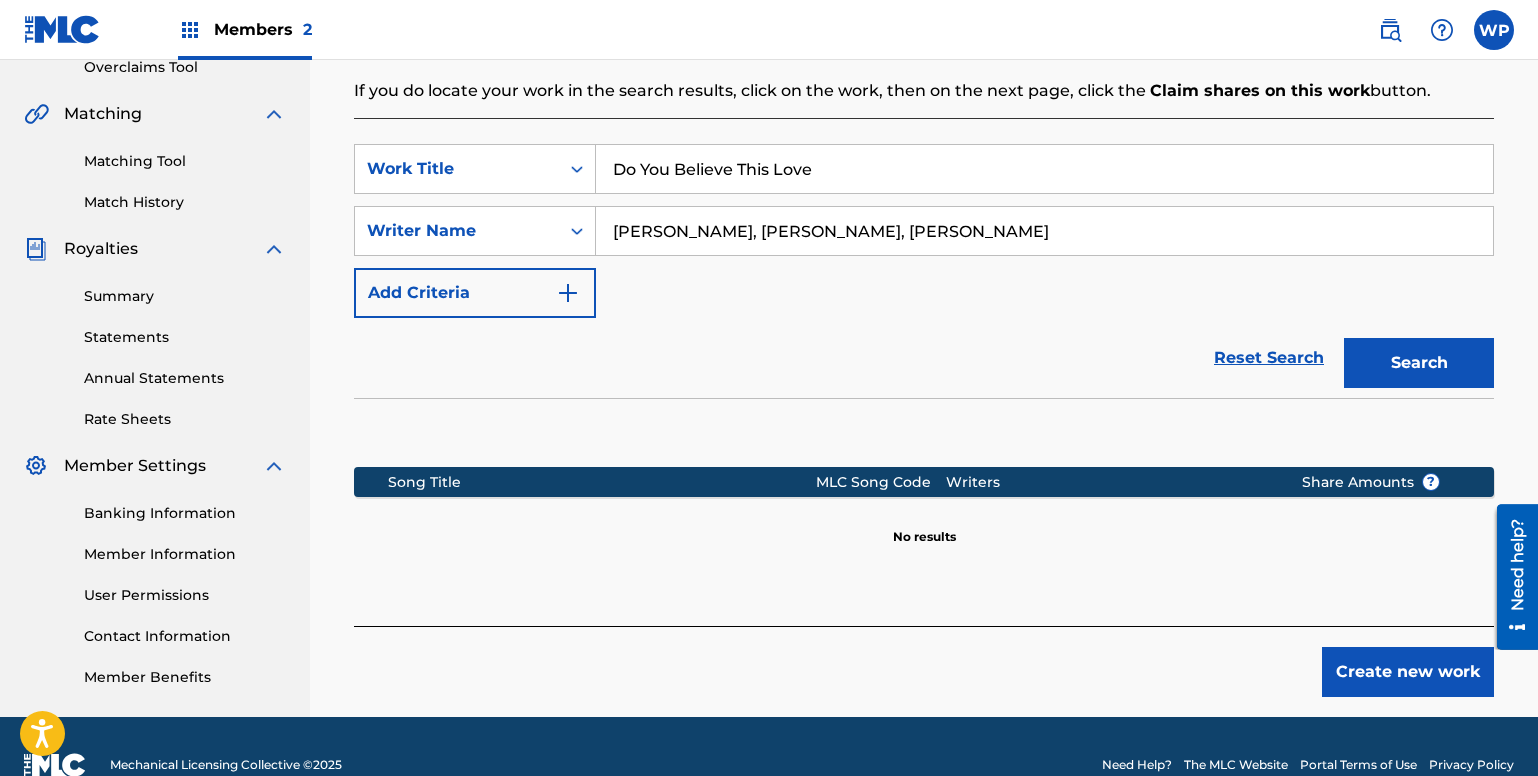 scroll, scrollTop: 469, scrollLeft: 0, axis: vertical 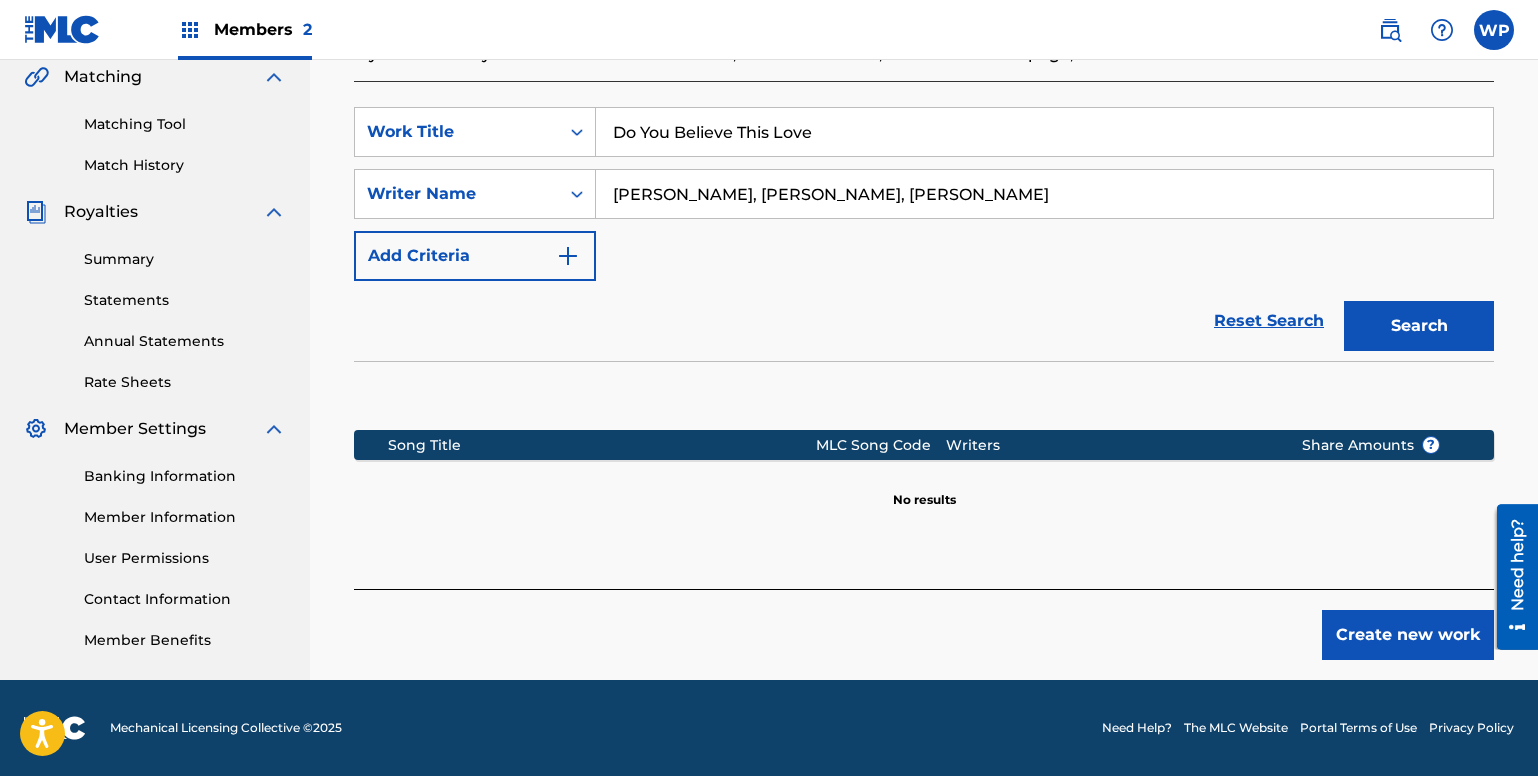 click on "Create new work" at bounding box center (1408, 635) 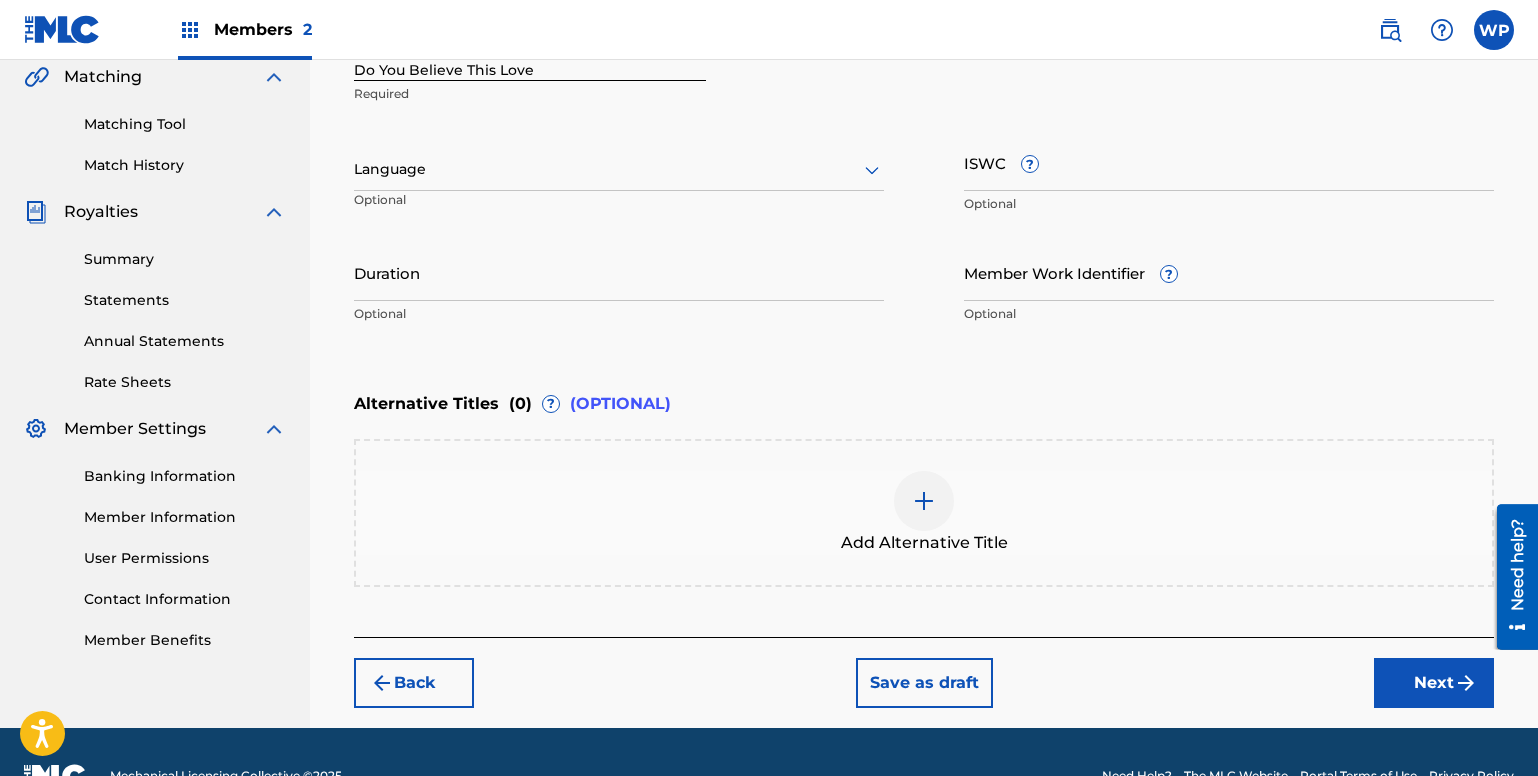 scroll, scrollTop: 0, scrollLeft: 0, axis: both 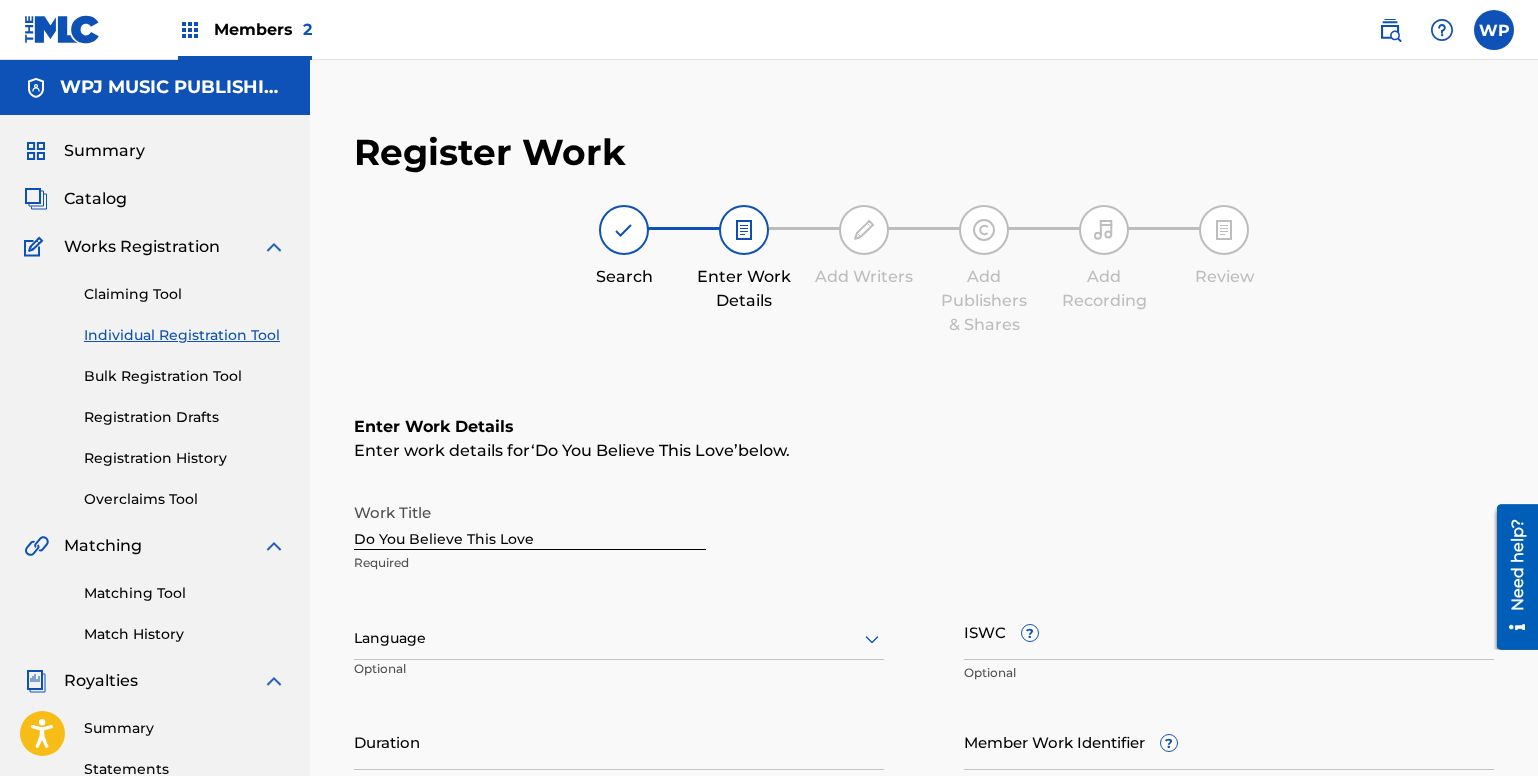 click 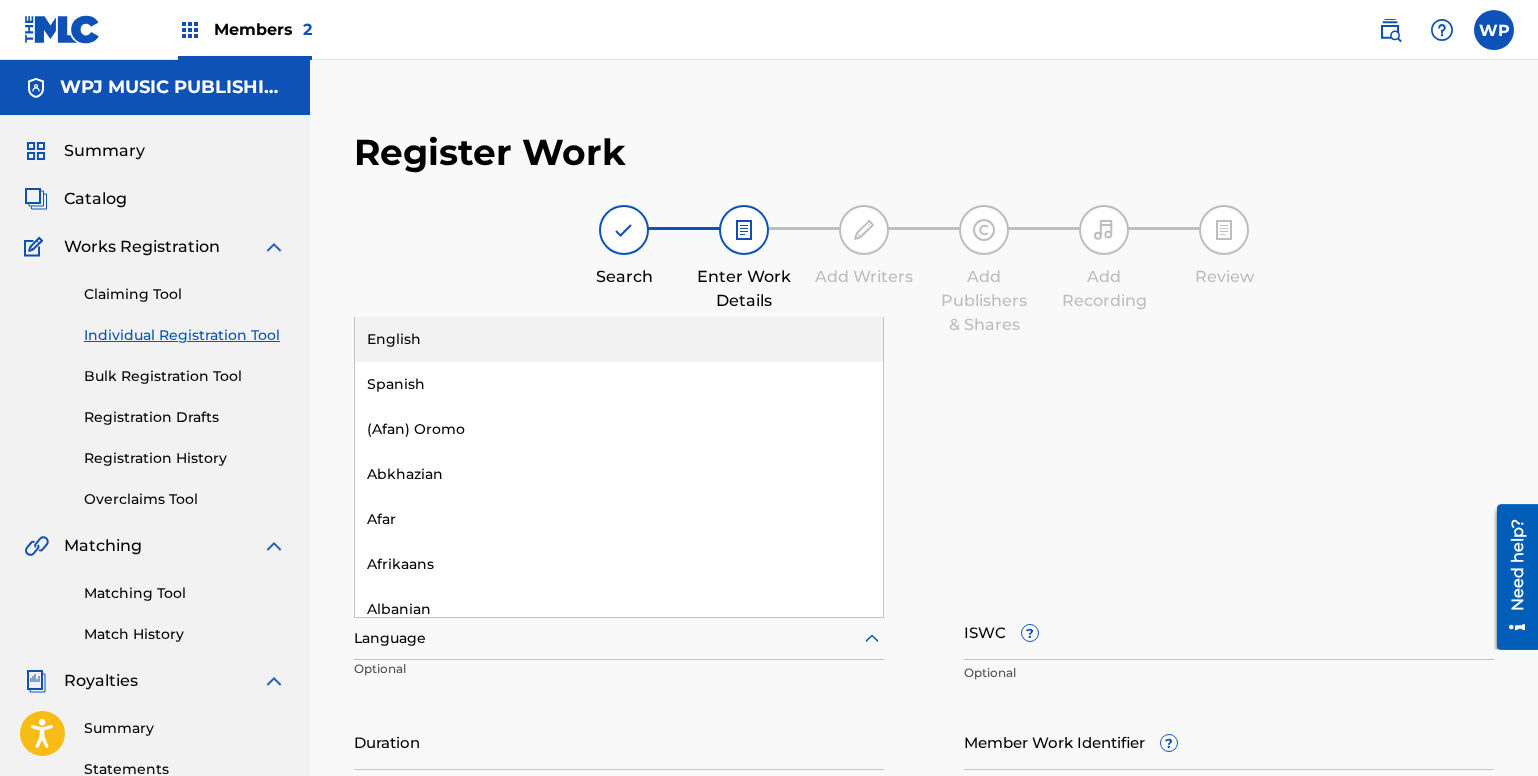 click on "English" at bounding box center (619, 339) 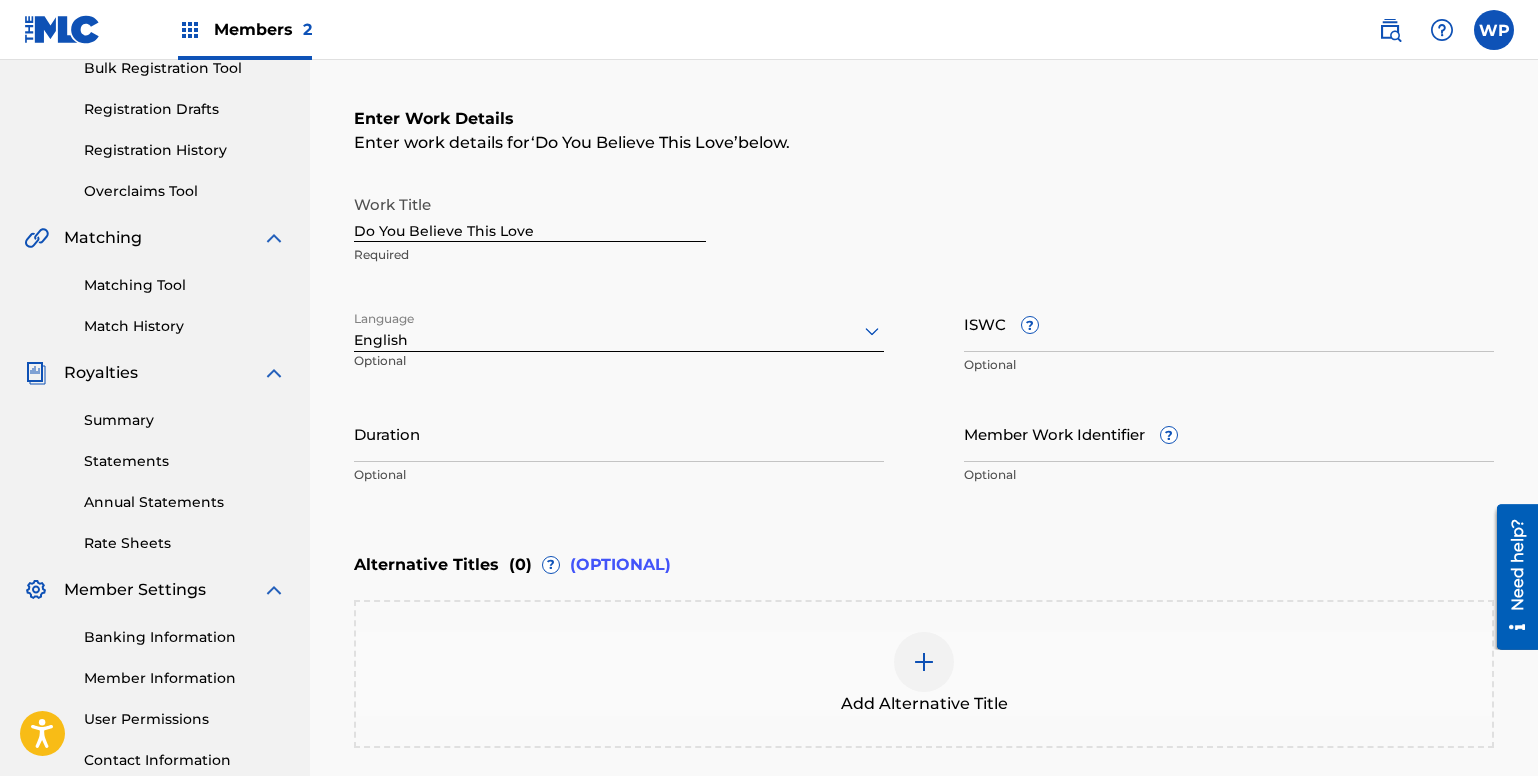 scroll, scrollTop: 310, scrollLeft: 0, axis: vertical 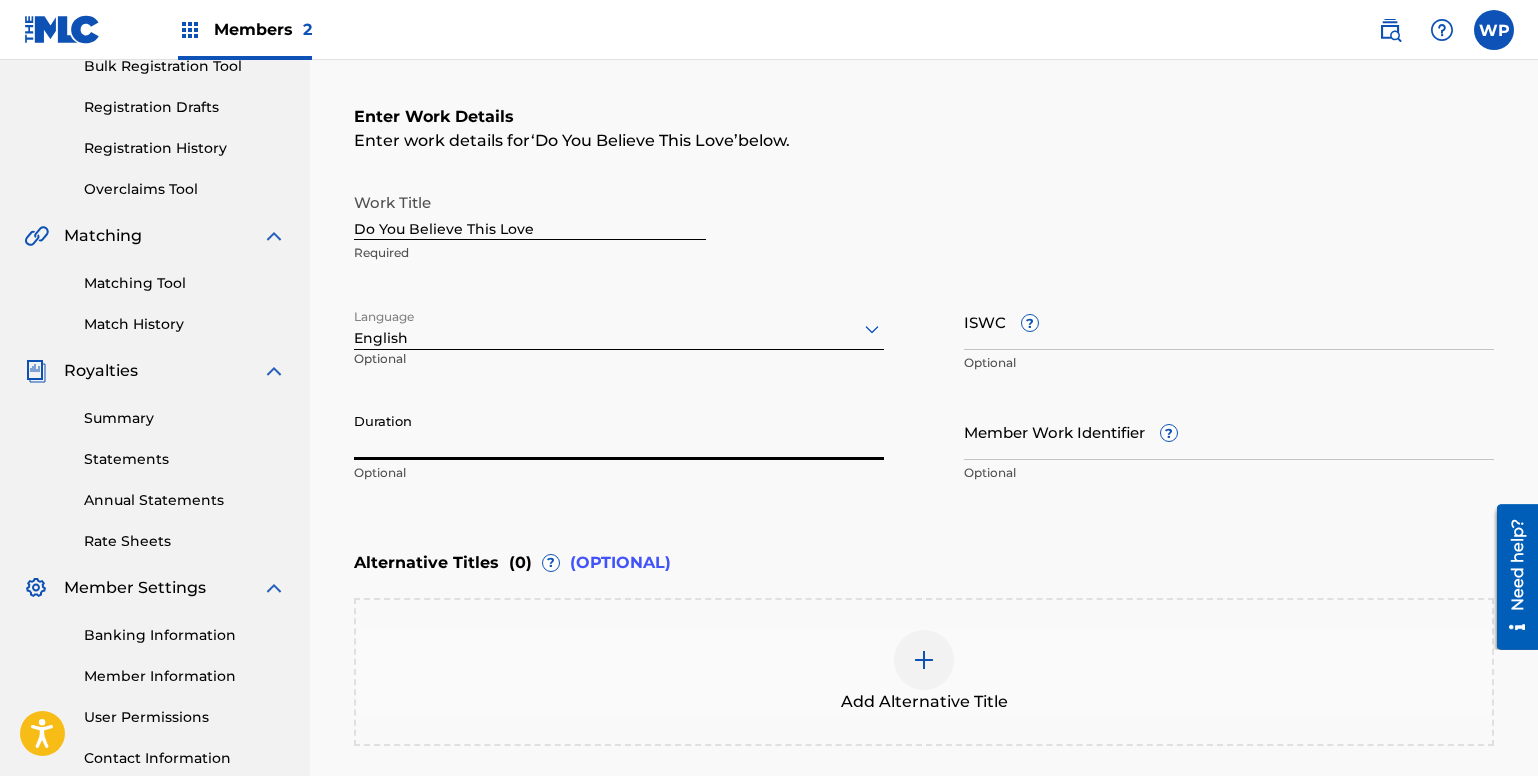click on "Duration" at bounding box center [619, 431] 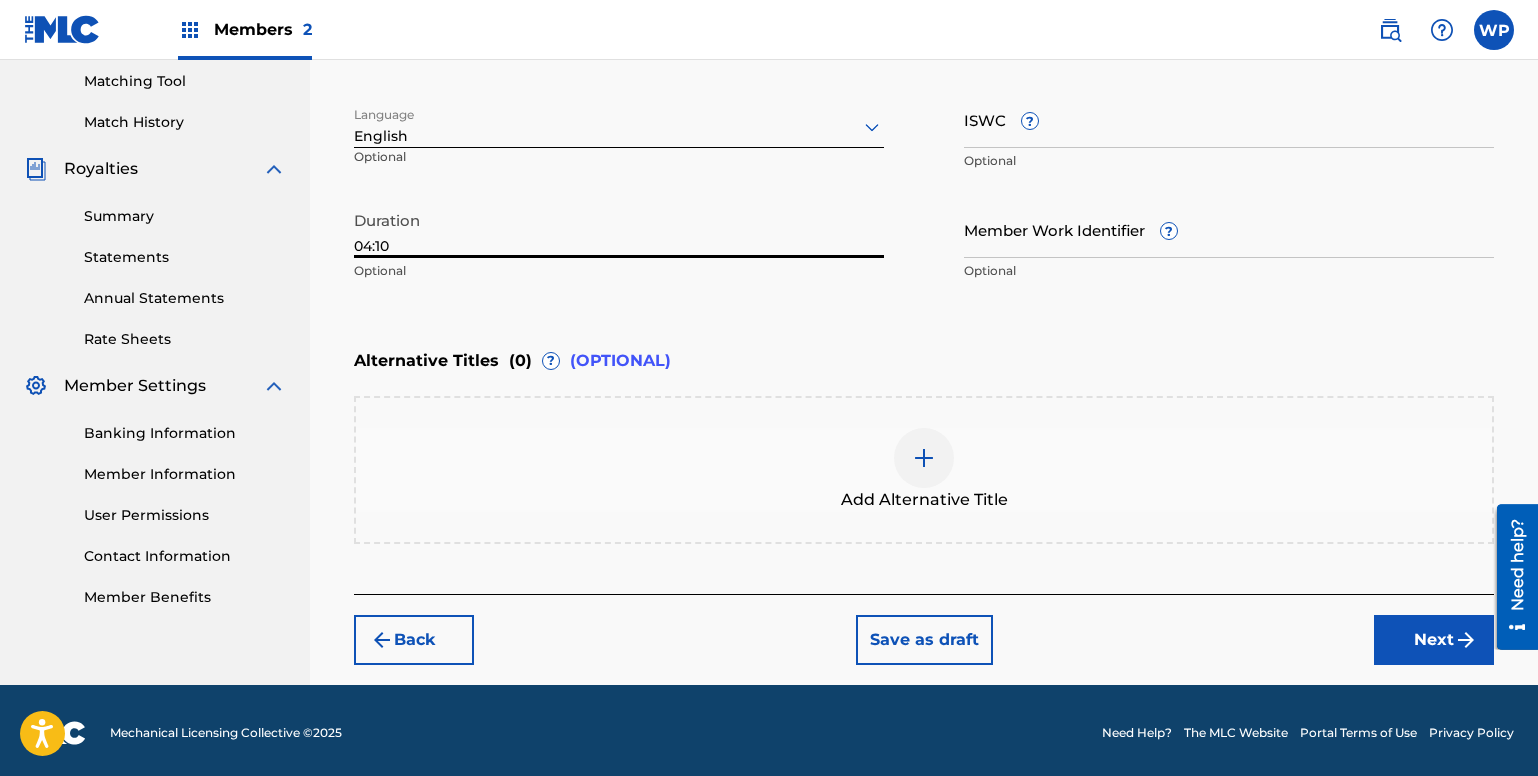 scroll, scrollTop: 517, scrollLeft: 0, axis: vertical 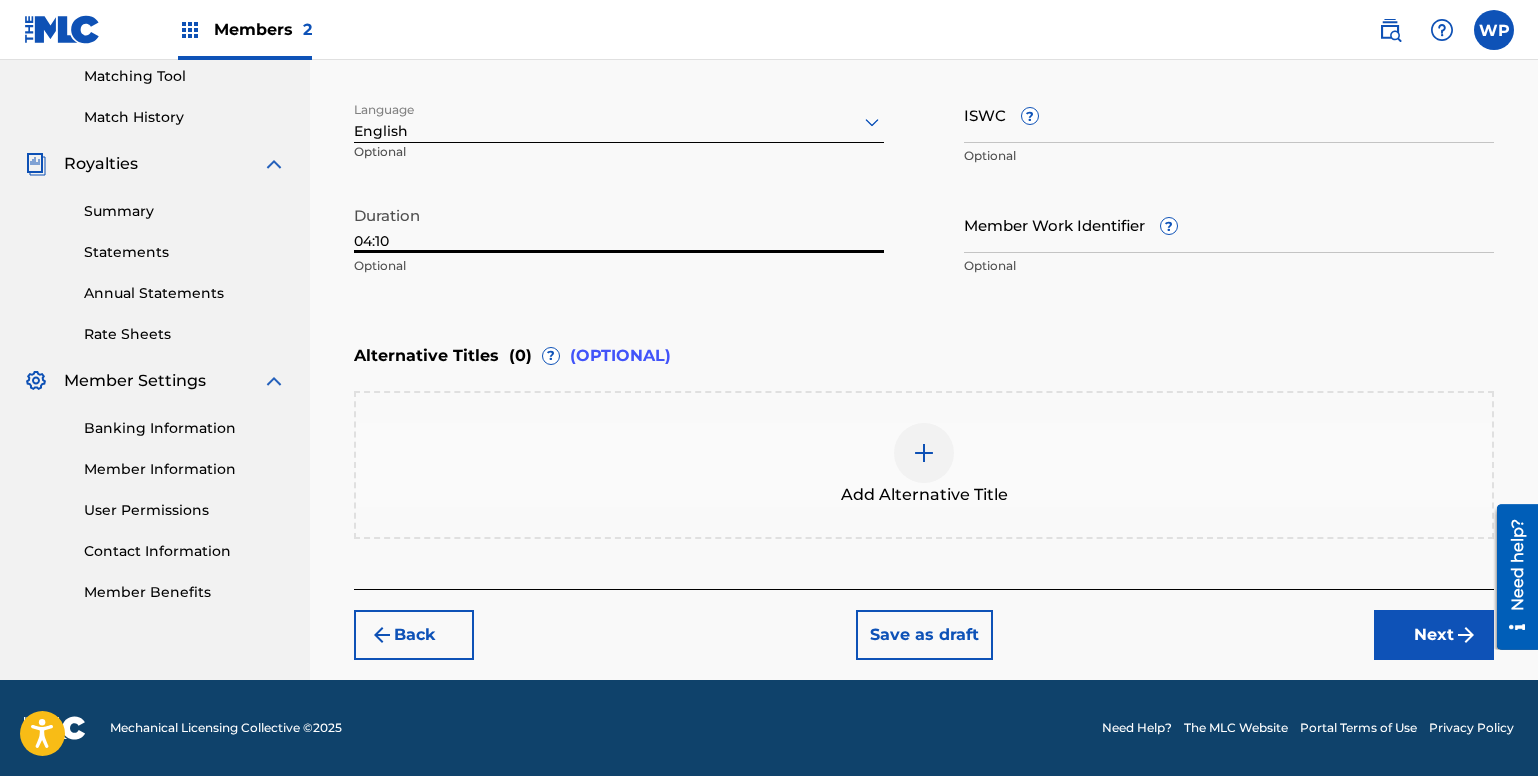 type on "04:10" 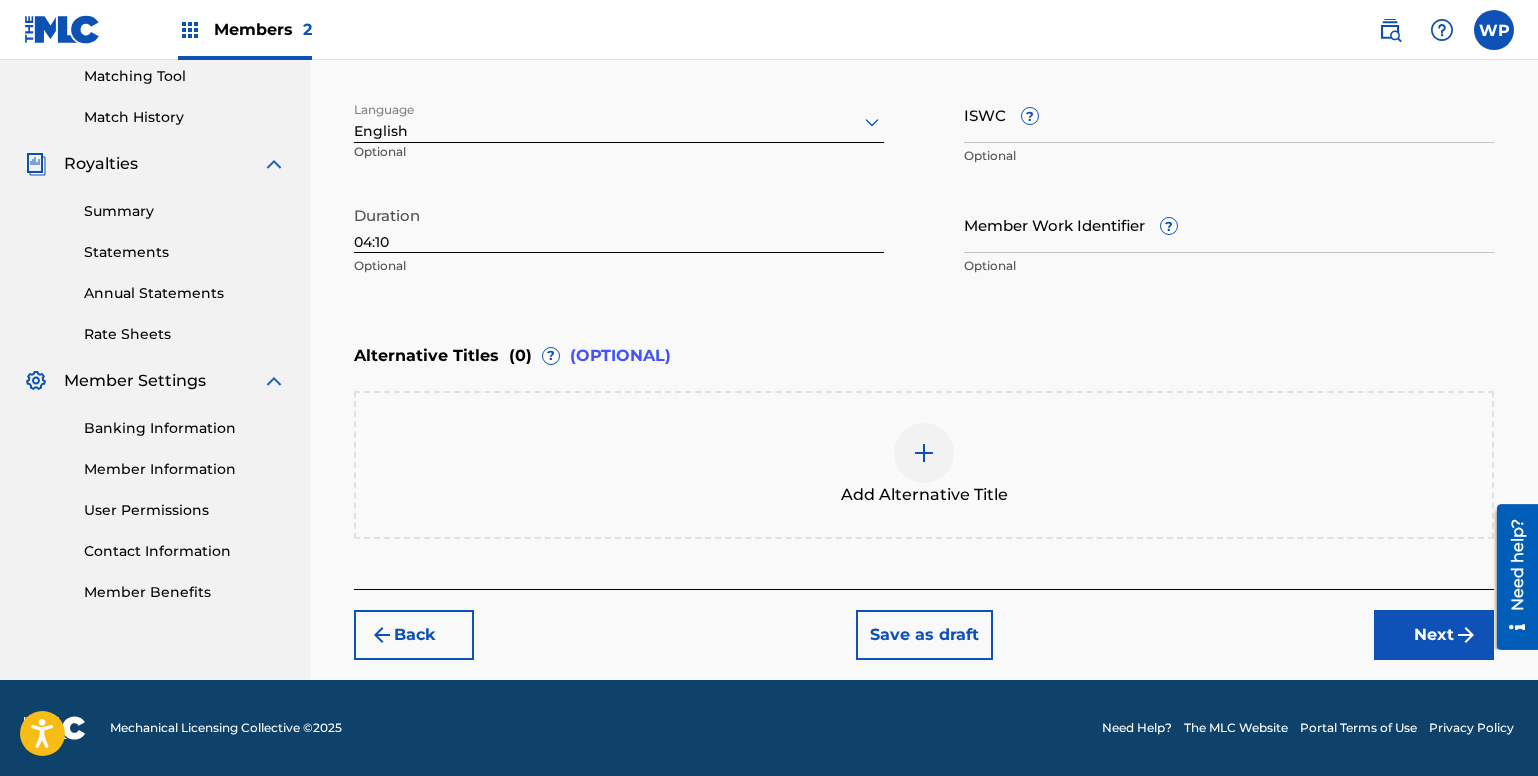 click on "Next" at bounding box center (1434, 635) 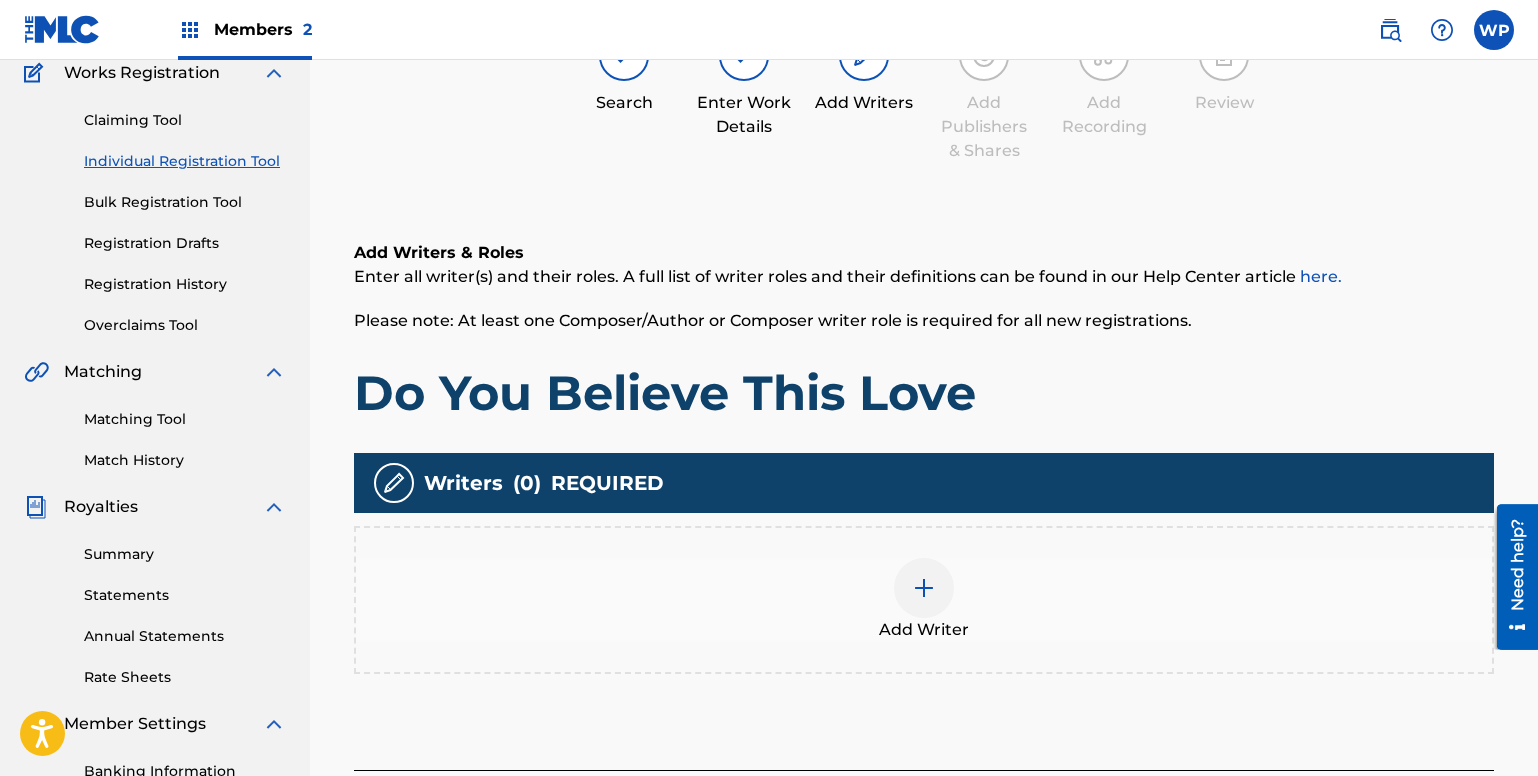 scroll, scrollTop: 90, scrollLeft: 0, axis: vertical 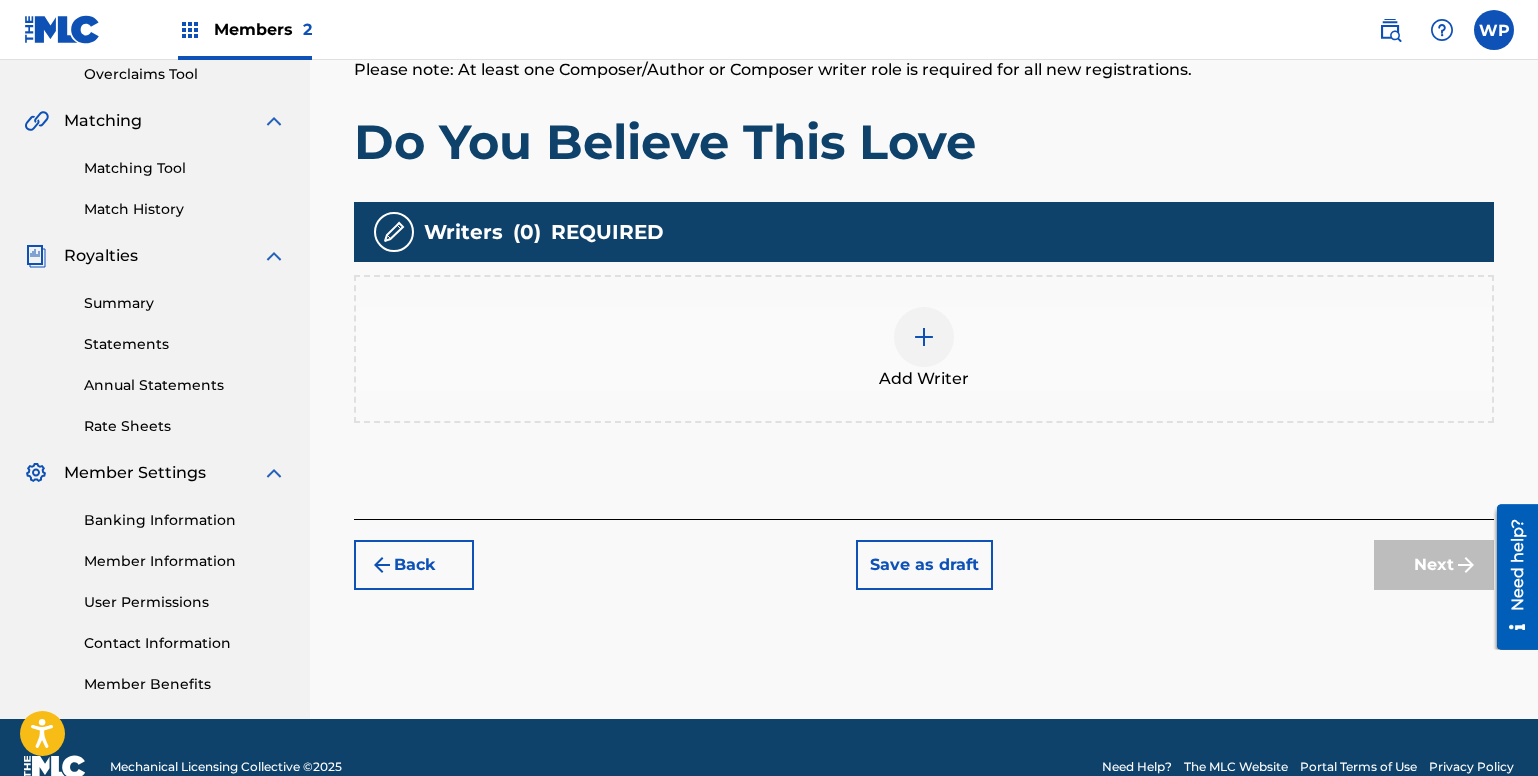 click at bounding box center [924, 337] 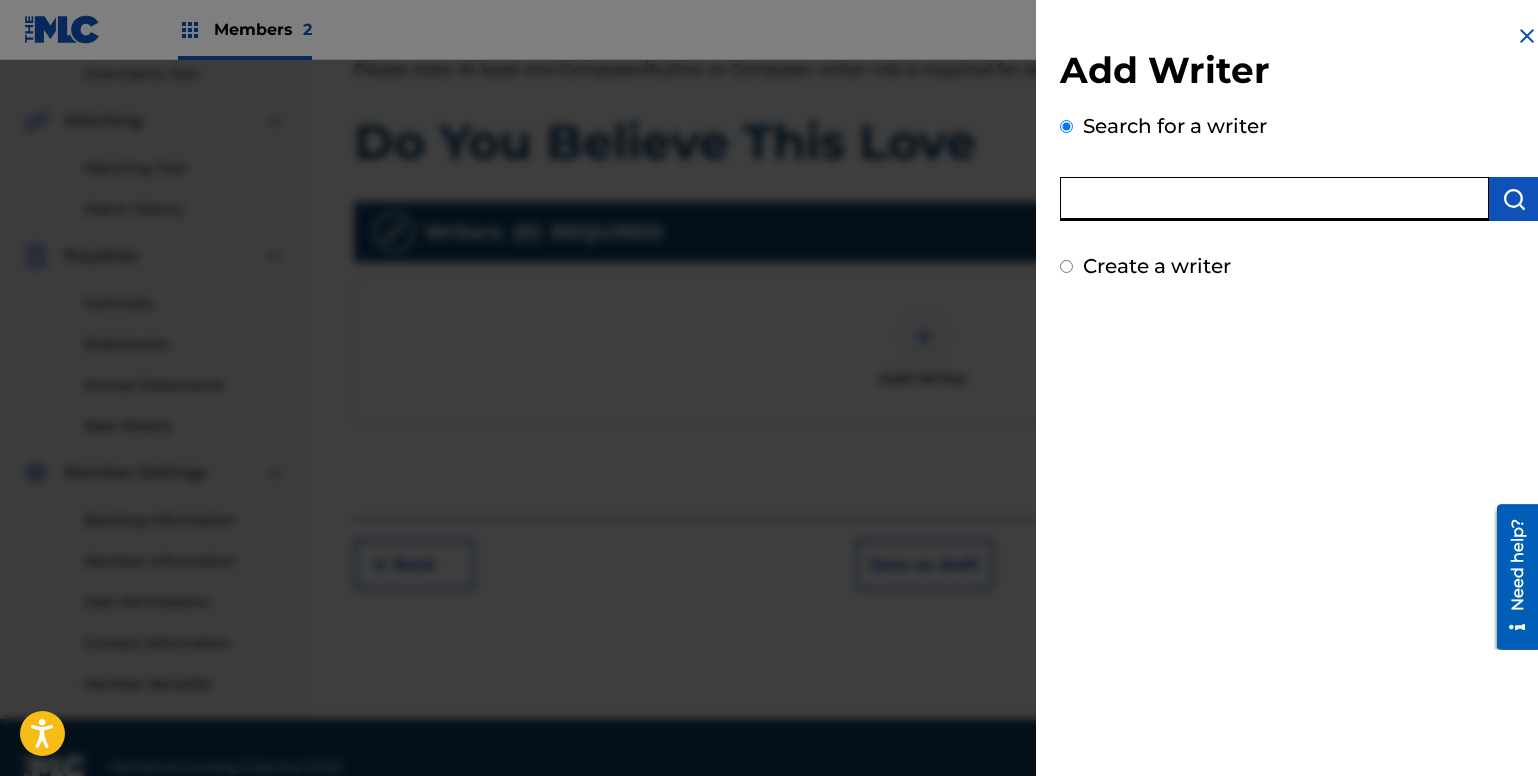 click at bounding box center (1274, 199) 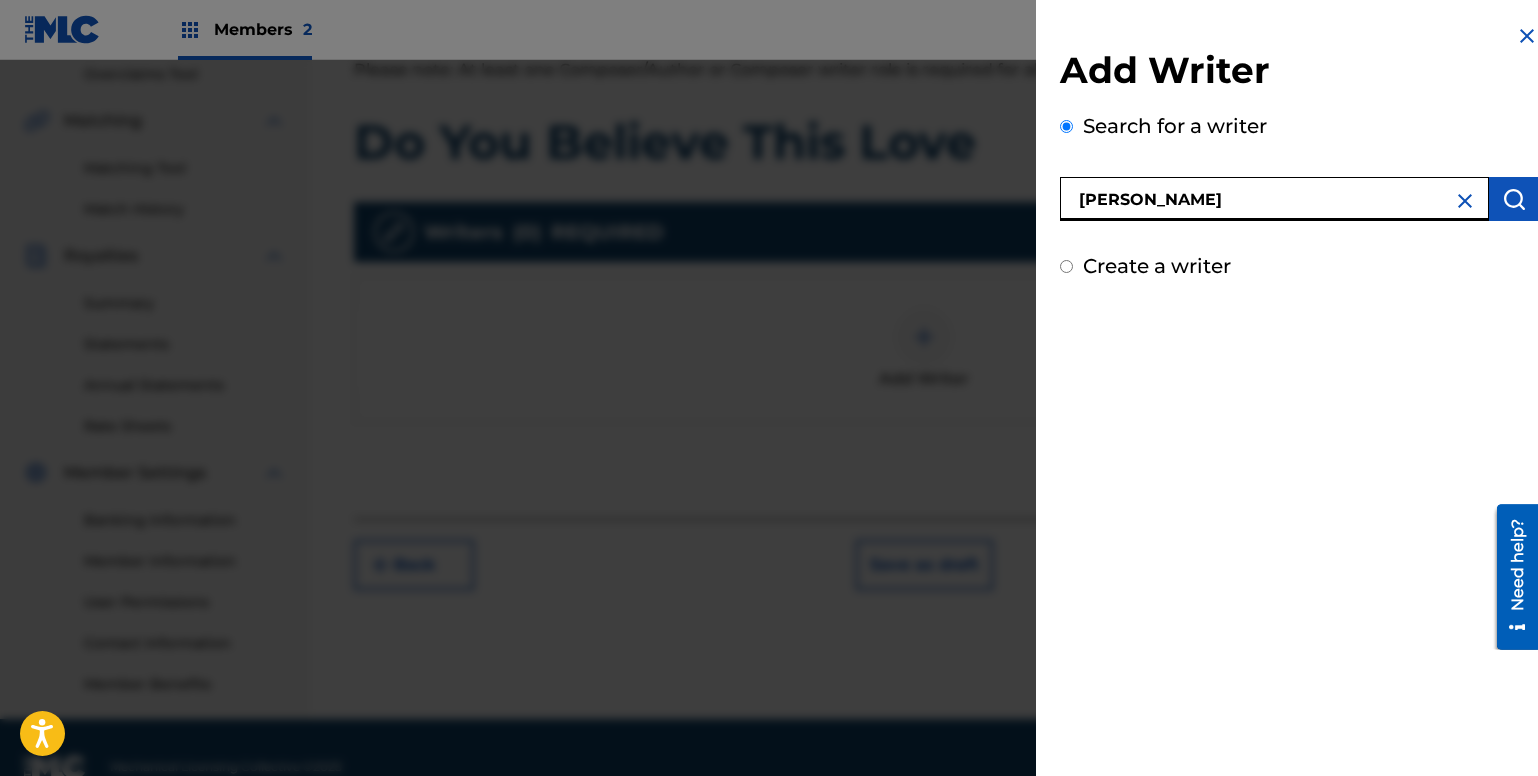 type on "[PERSON_NAME]" 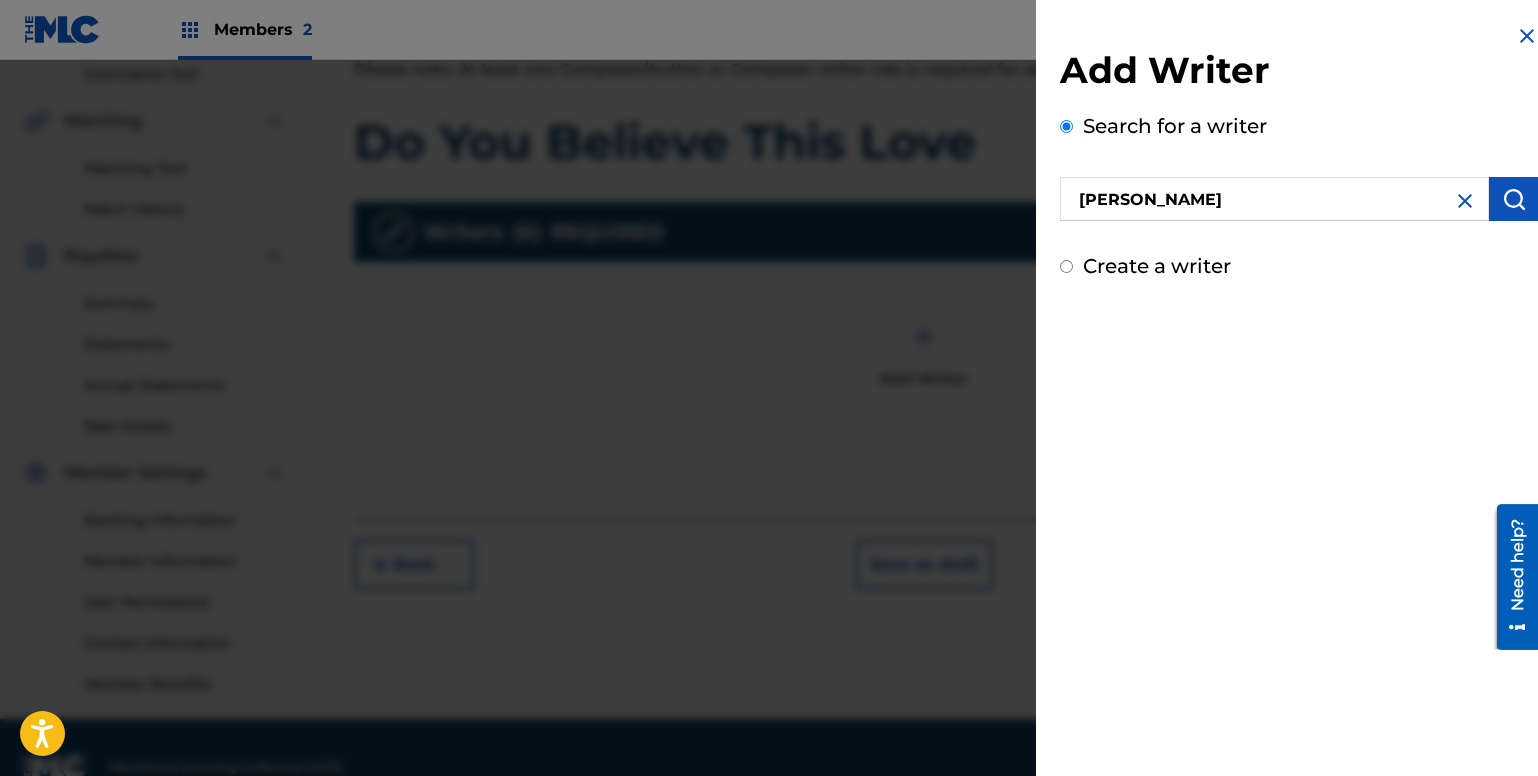 click on "Create a writer" at bounding box center [1157, 266] 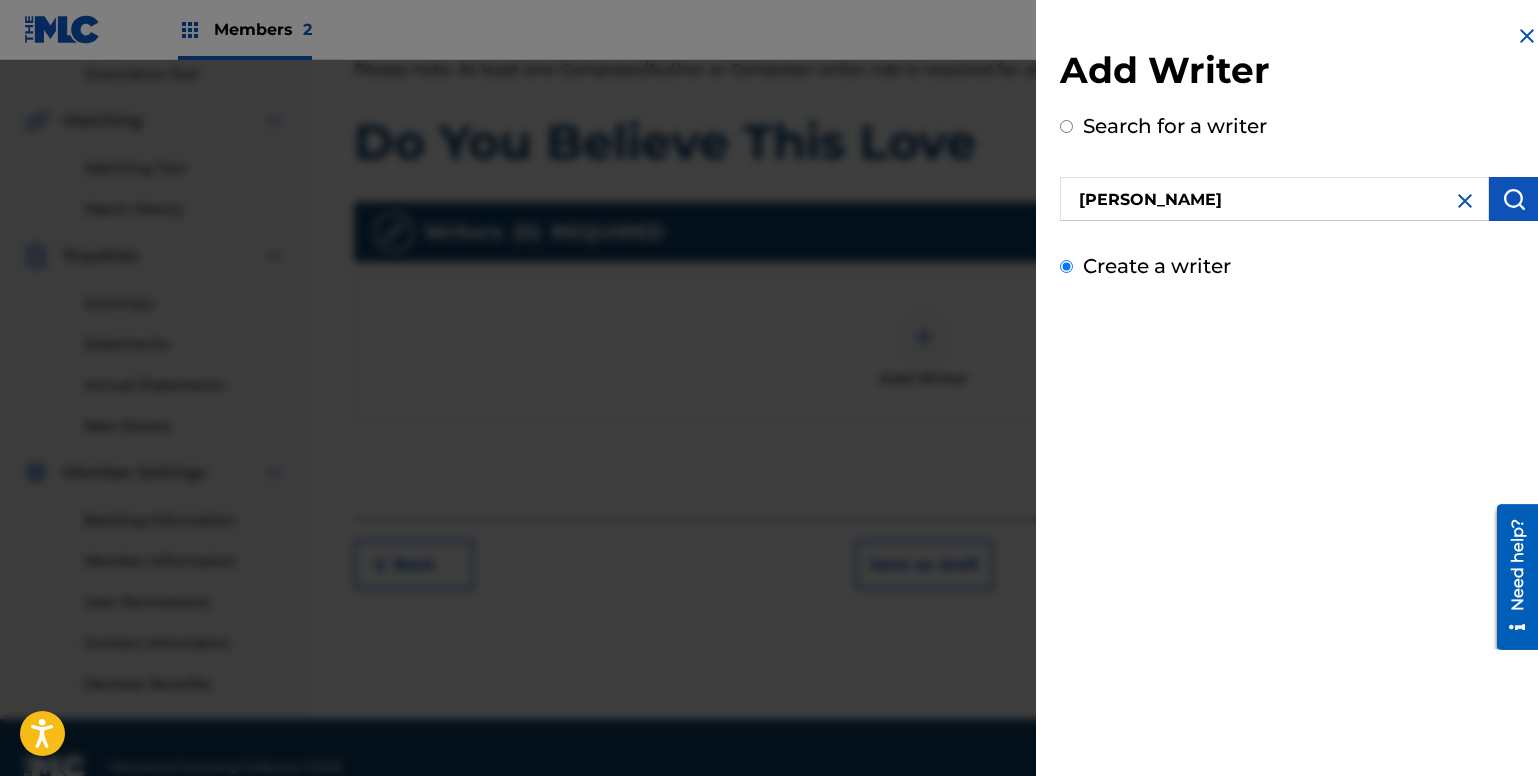 click on "Create a writer" at bounding box center (1066, 266) 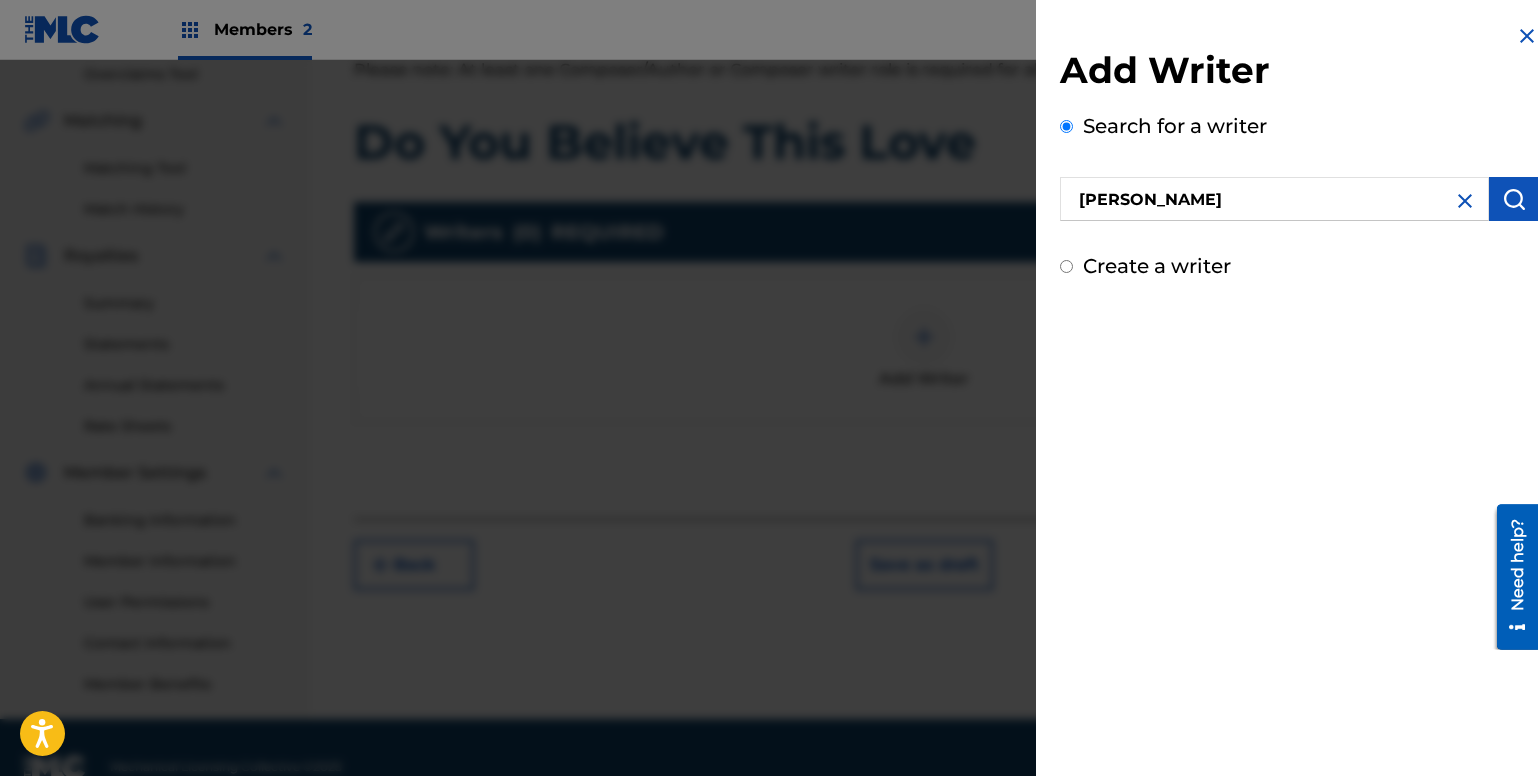 radio on "false" 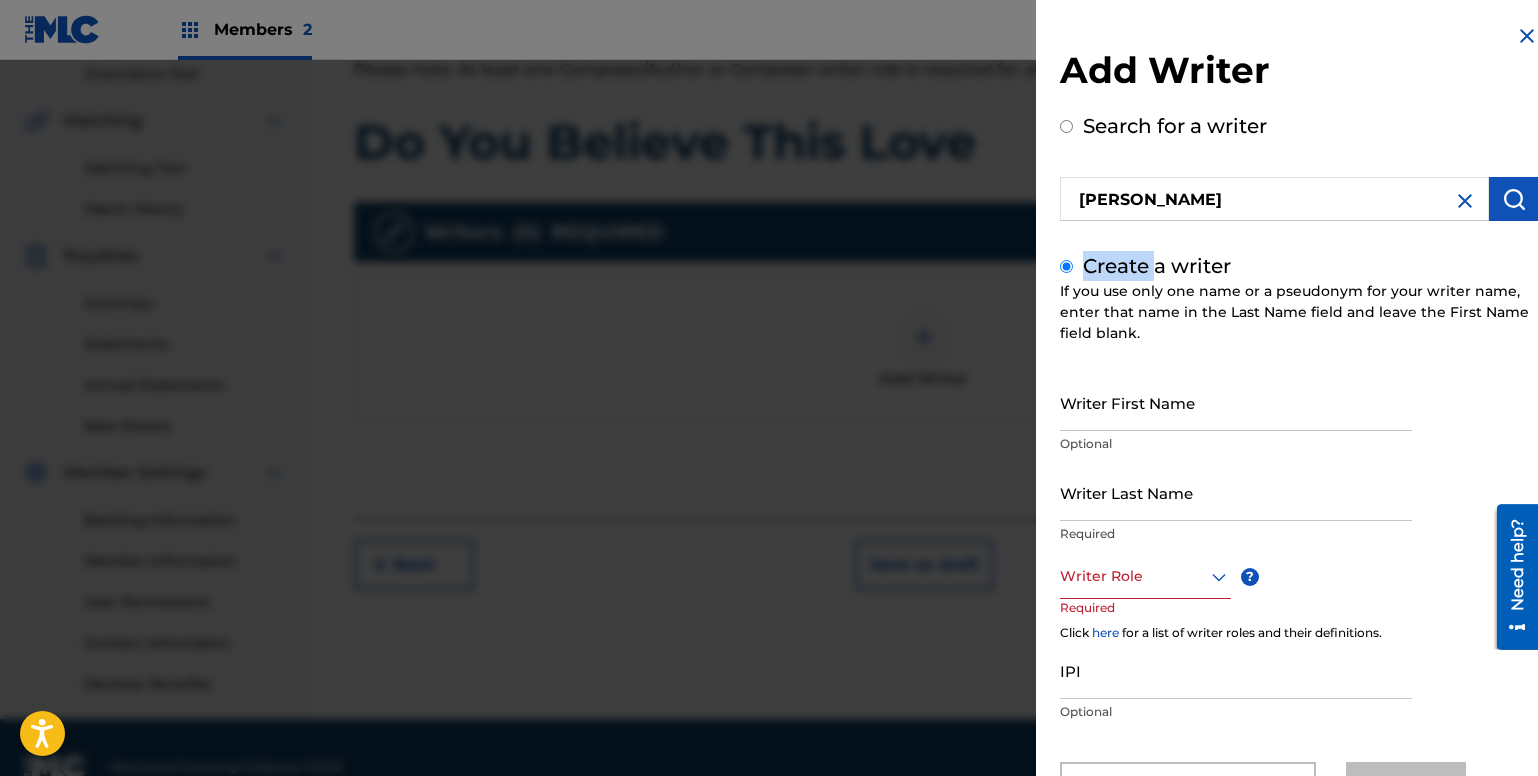 click on "Create a writer" at bounding box center (1157, 266) 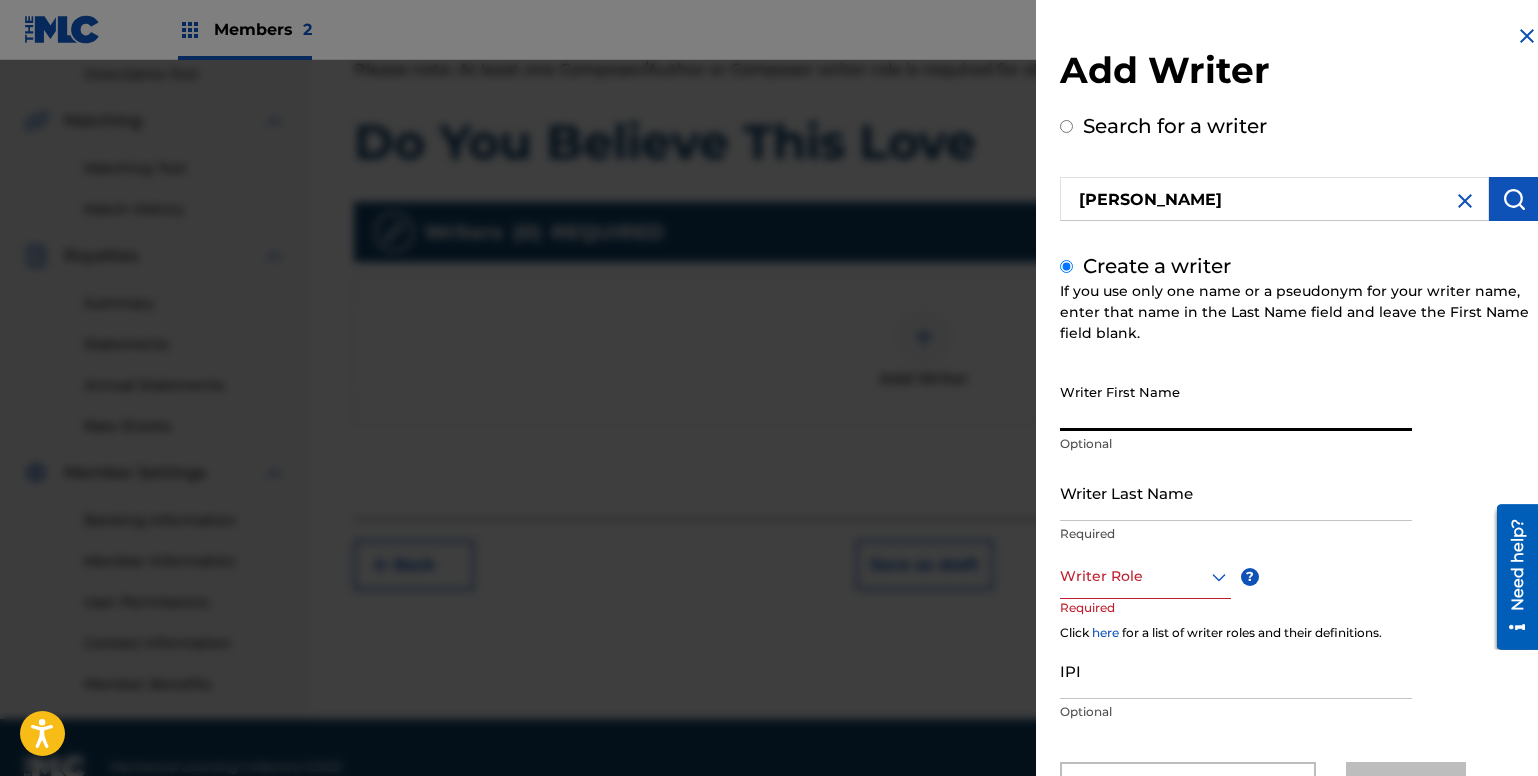 click on "Writer First Name" at bounding box center (1236, 402) 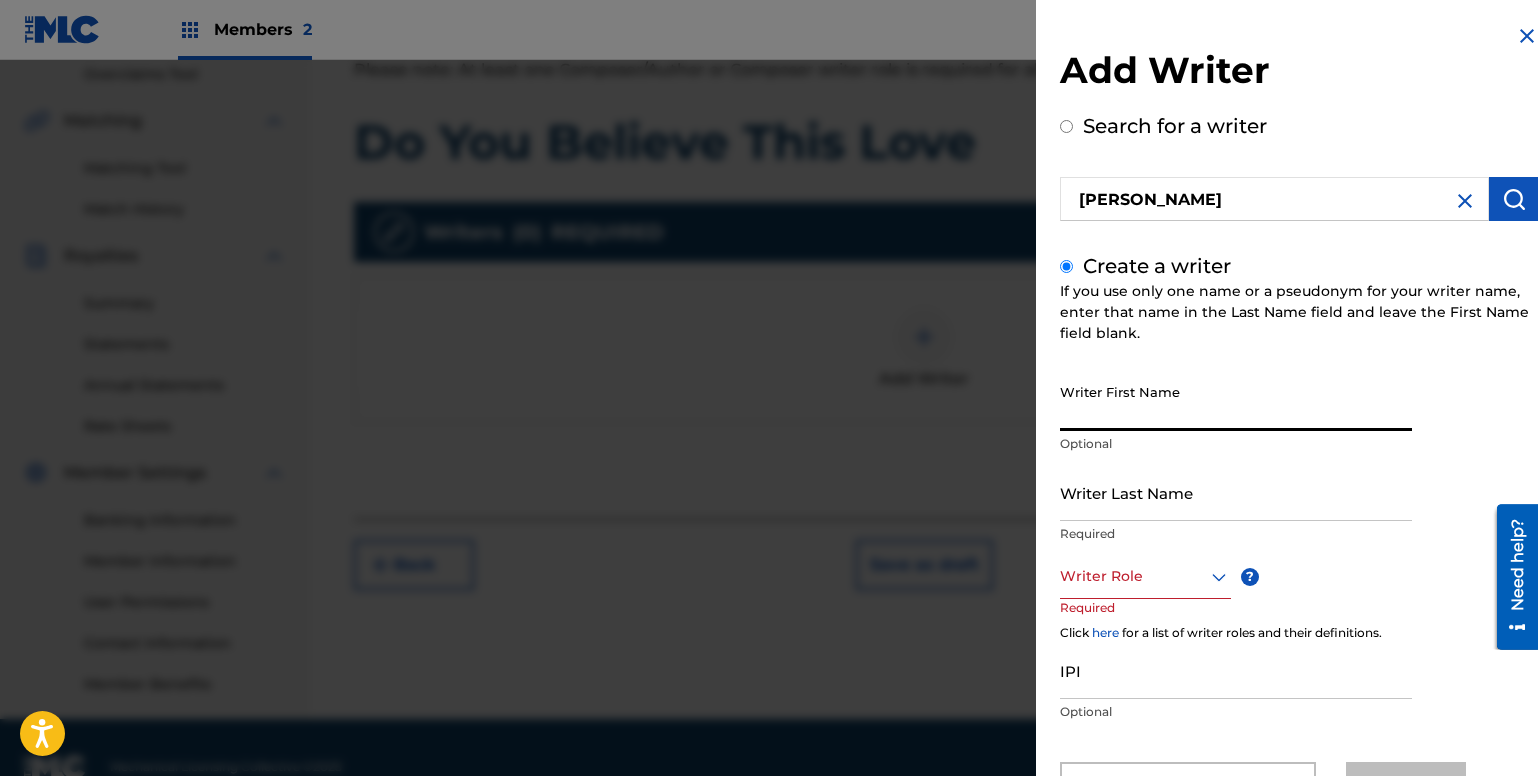 type on "[PERSON_NAME]" 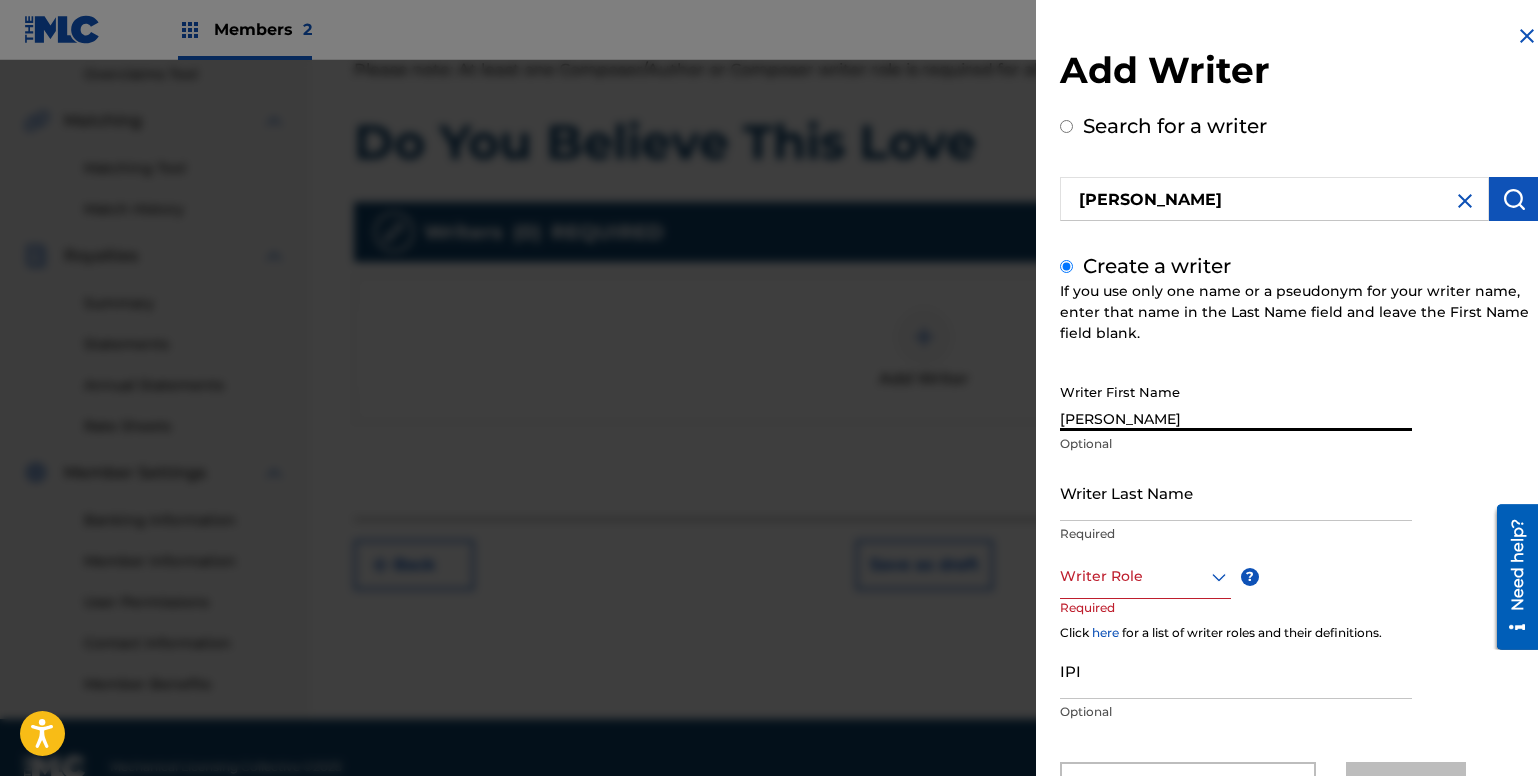 type on "[PERSON_NAME] jr" 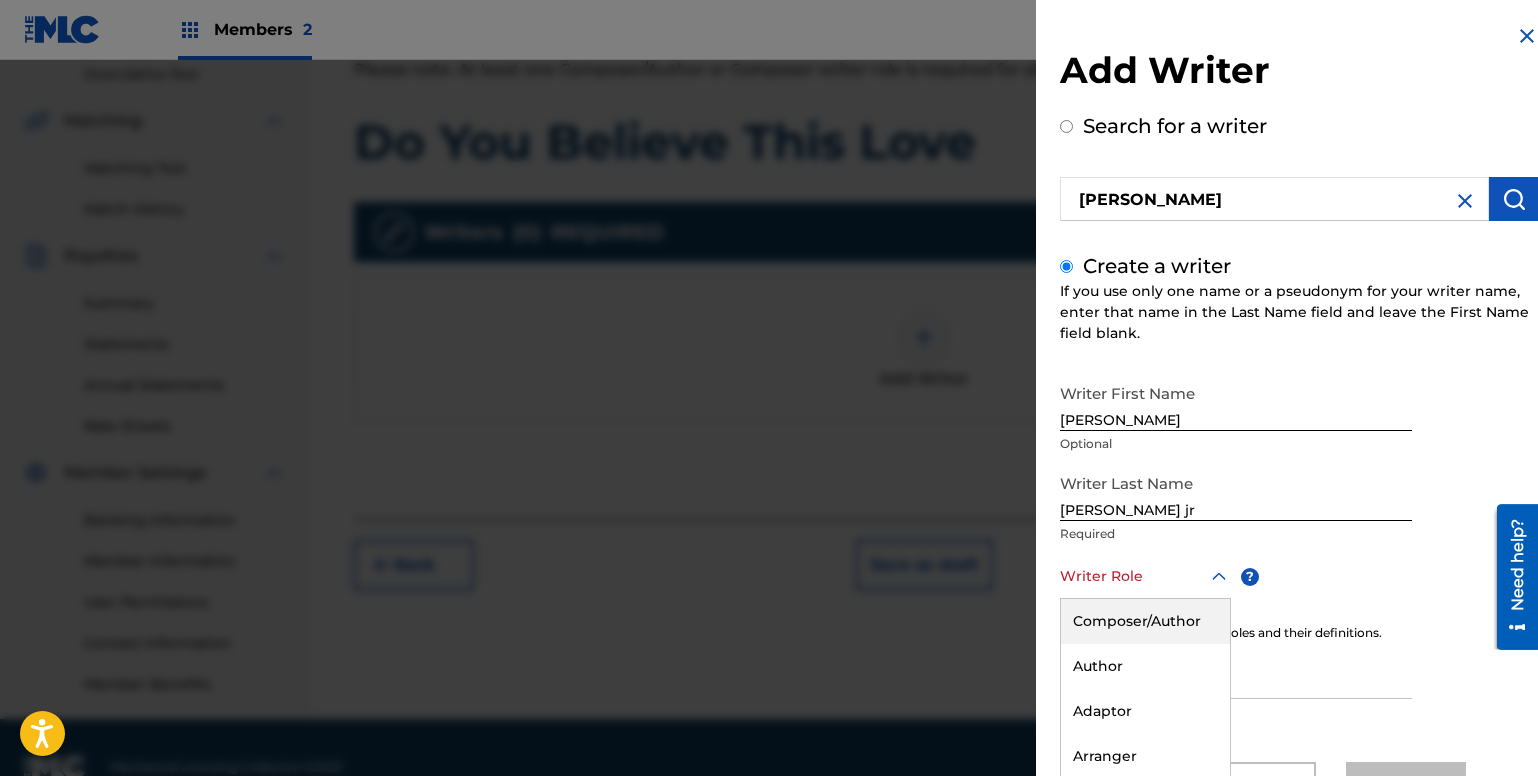 scroll, scrollTop: 90, scrollLeft: 0, axis: vertical 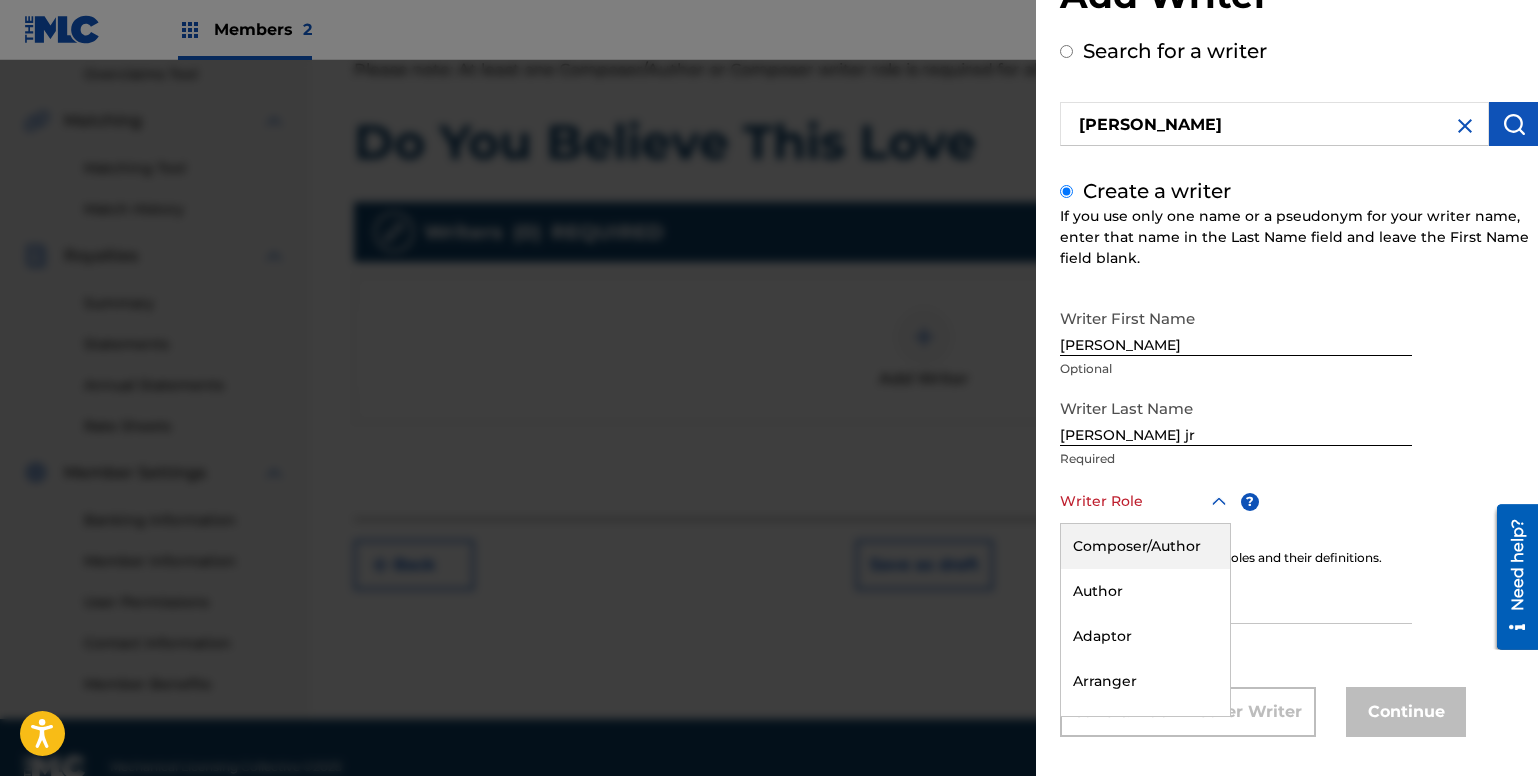 click on "8 results available. Use Up and Down to choose options, press Enter to select the currently focused option, press Escape to exit the menu, press Tab to select the option and exit the menu. Writer Role Composer/Author Author Adaptor Arranger Composer Translator Sub Arranger Sub Author" at bounding box center (1145, 501) 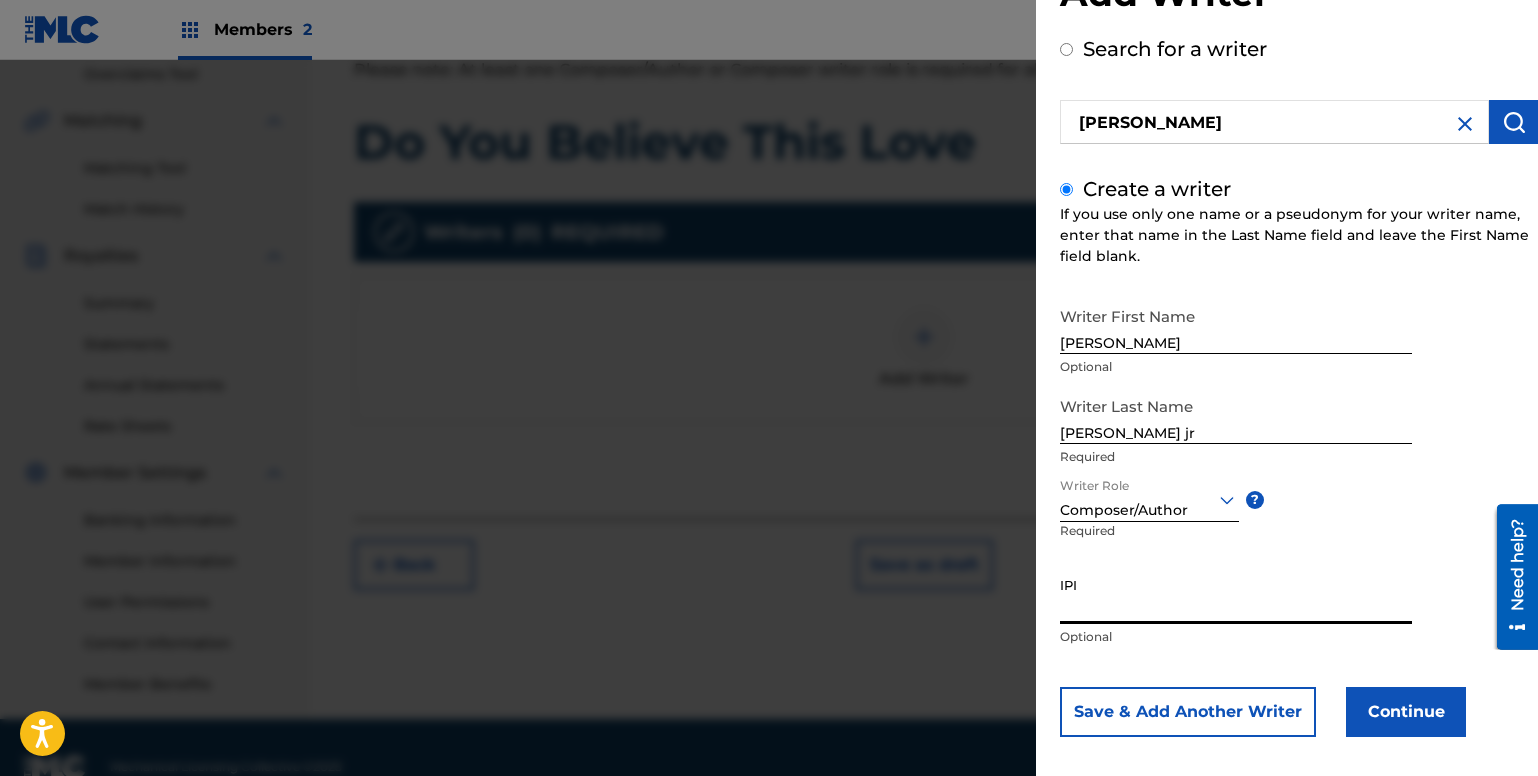 click on "IPI" at bounding box center (1236, 595) 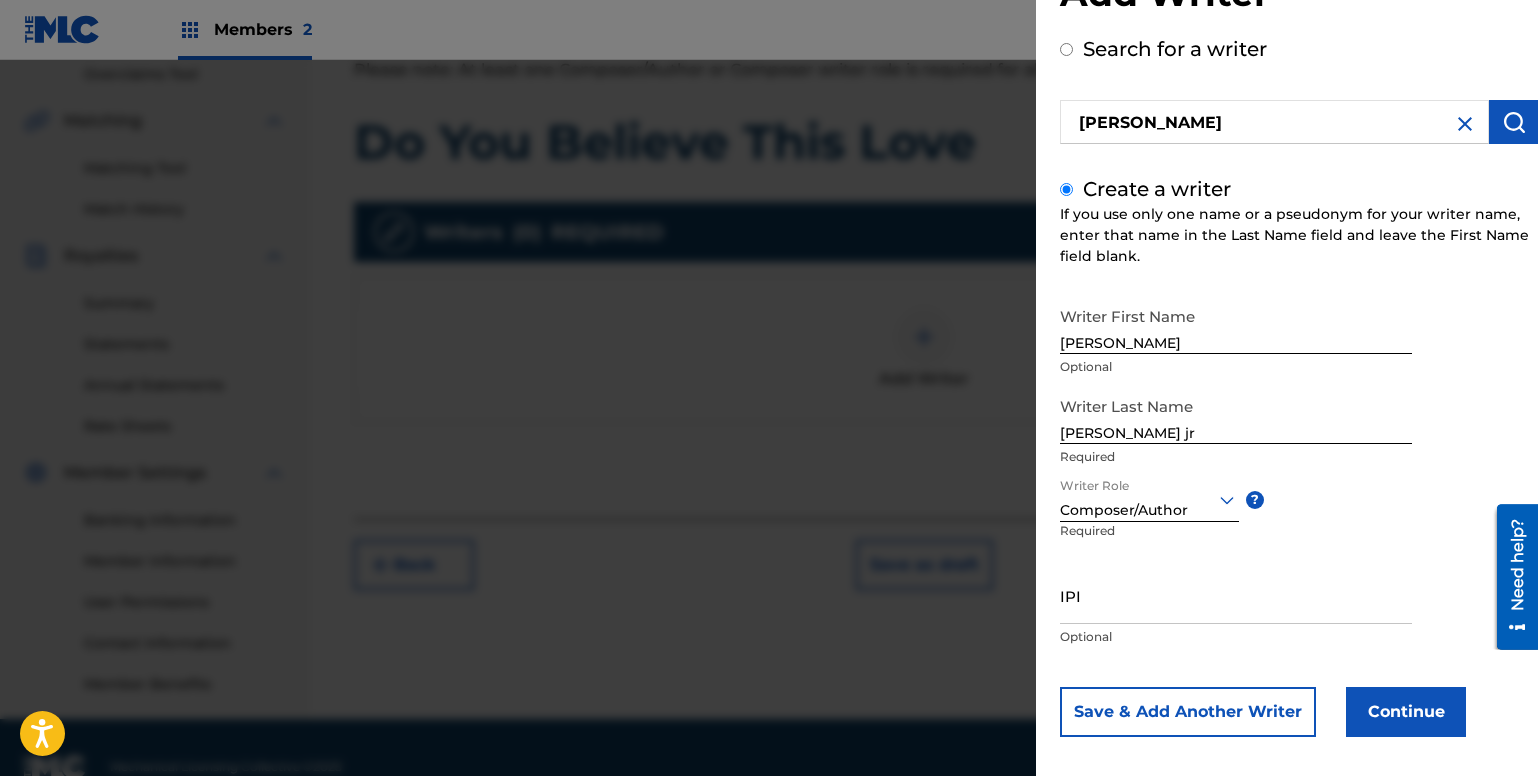 scroll, scrollTop: 0, scrollLeft: 0, axis: both 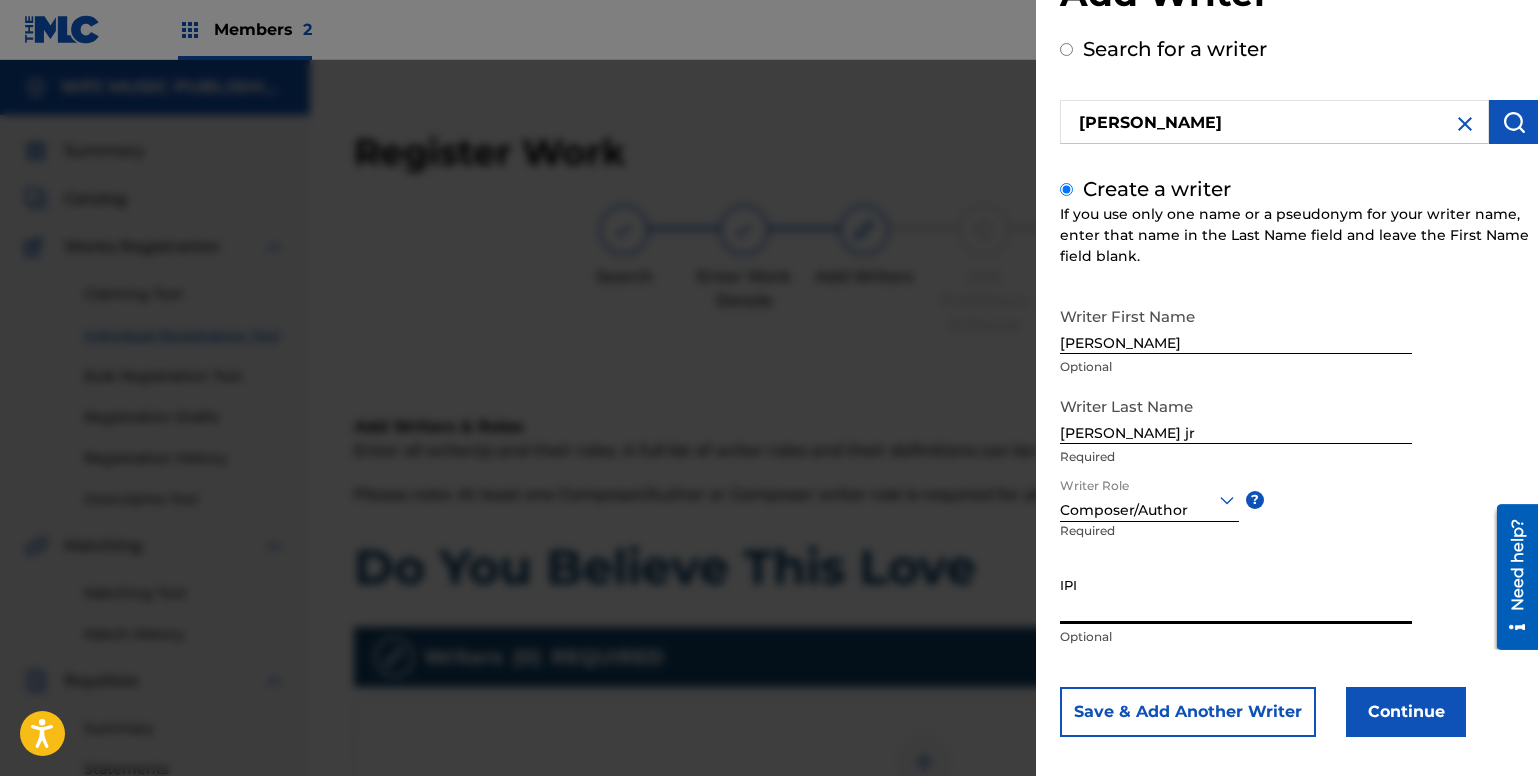 click on "IPI" at bounding box center (1236, 595) 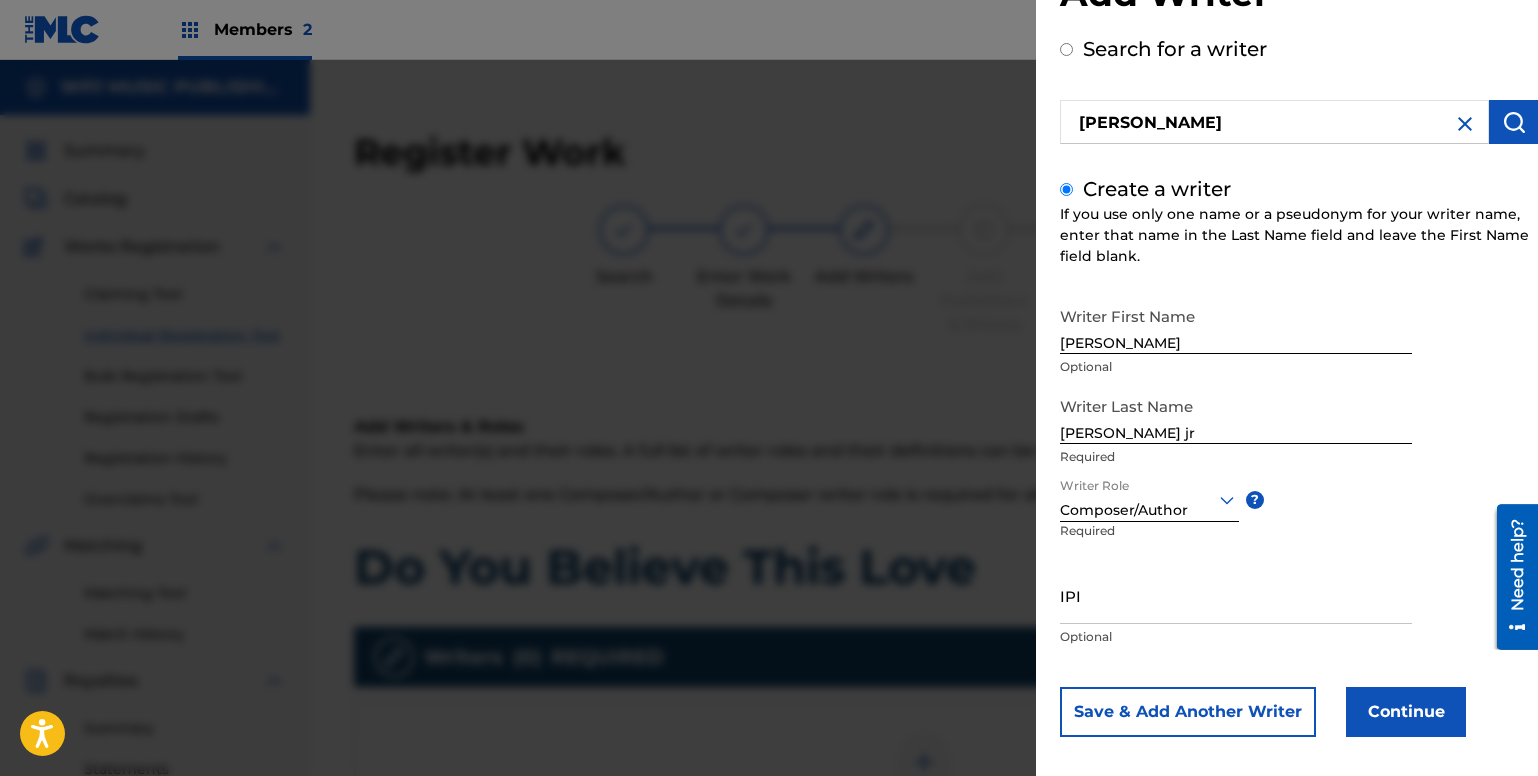 click on "Search for a writer" at bounding box center (1066, 49) 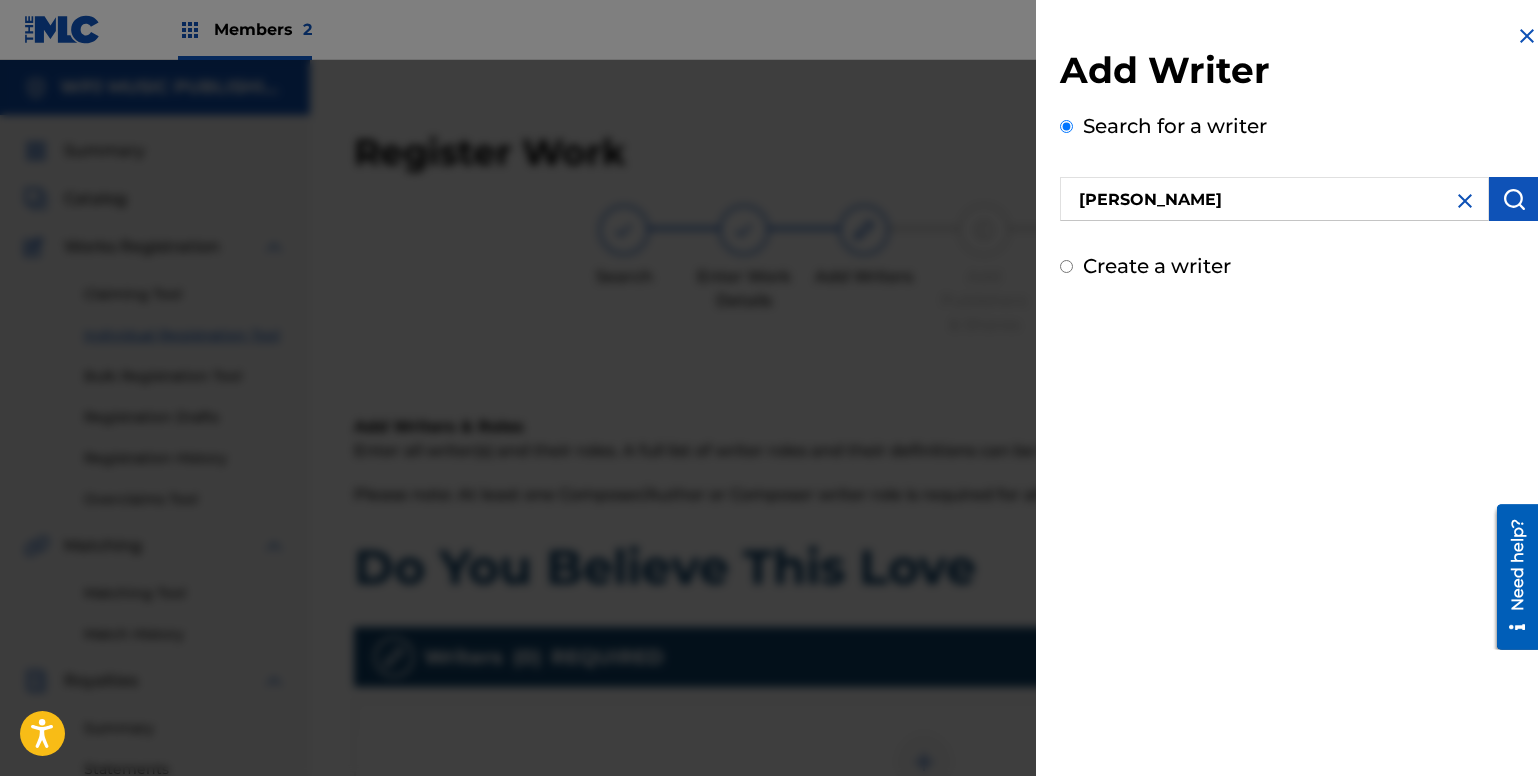 scroll, scrollTop: 0, scrollLeft: 0, axis: both 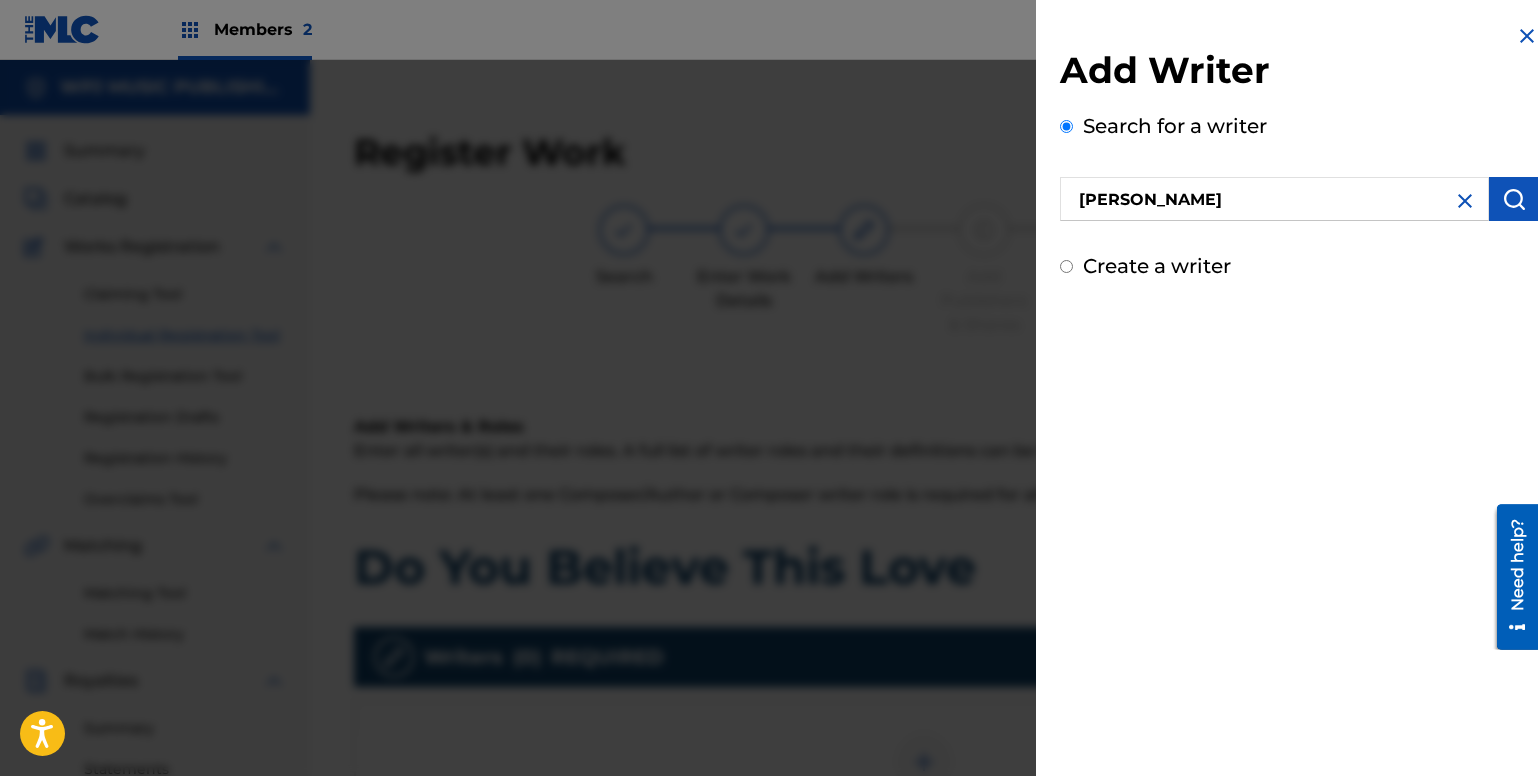 click at bounding box center [1514, 199] 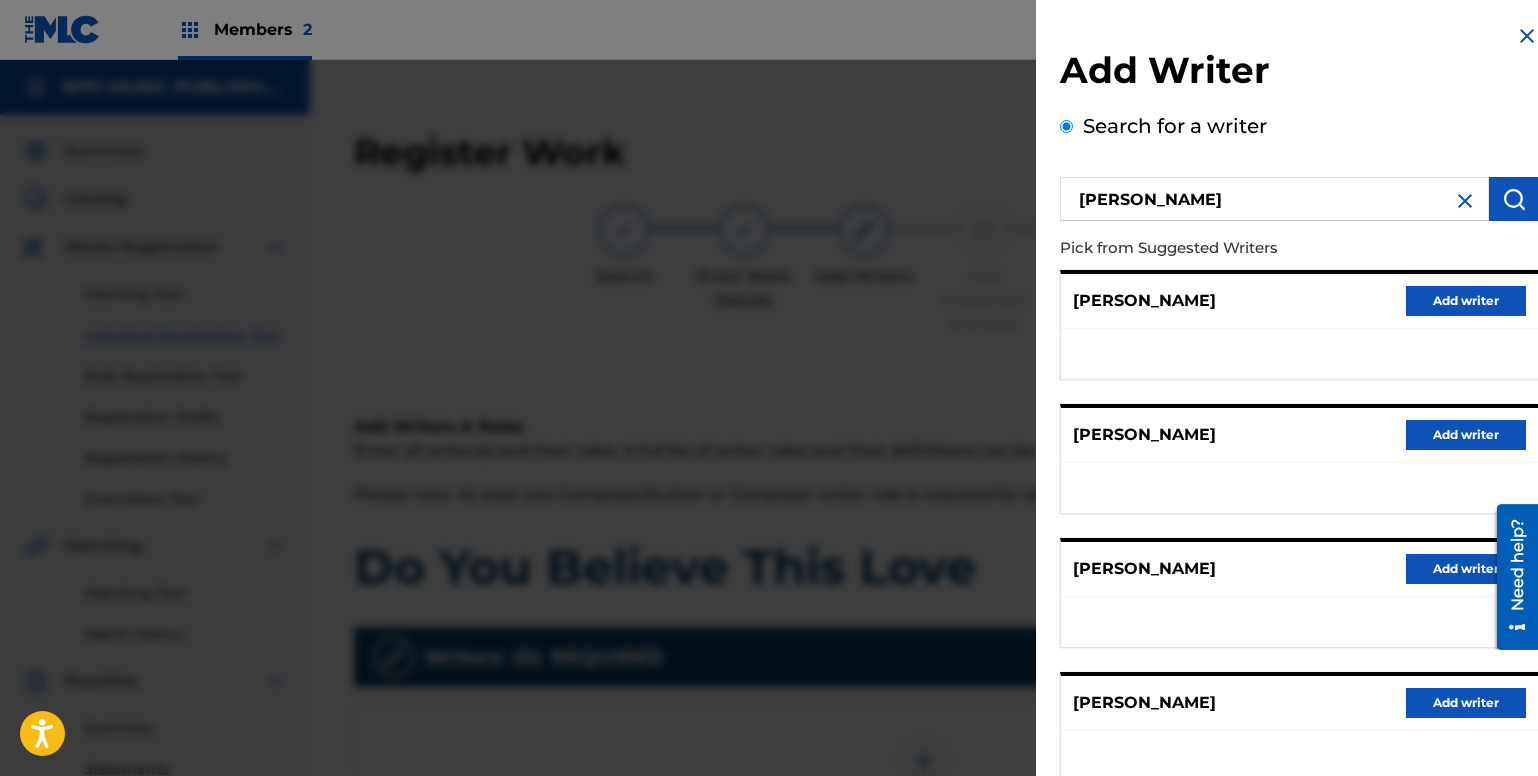 click on "Add writer" at bounding box center [1466, 301] 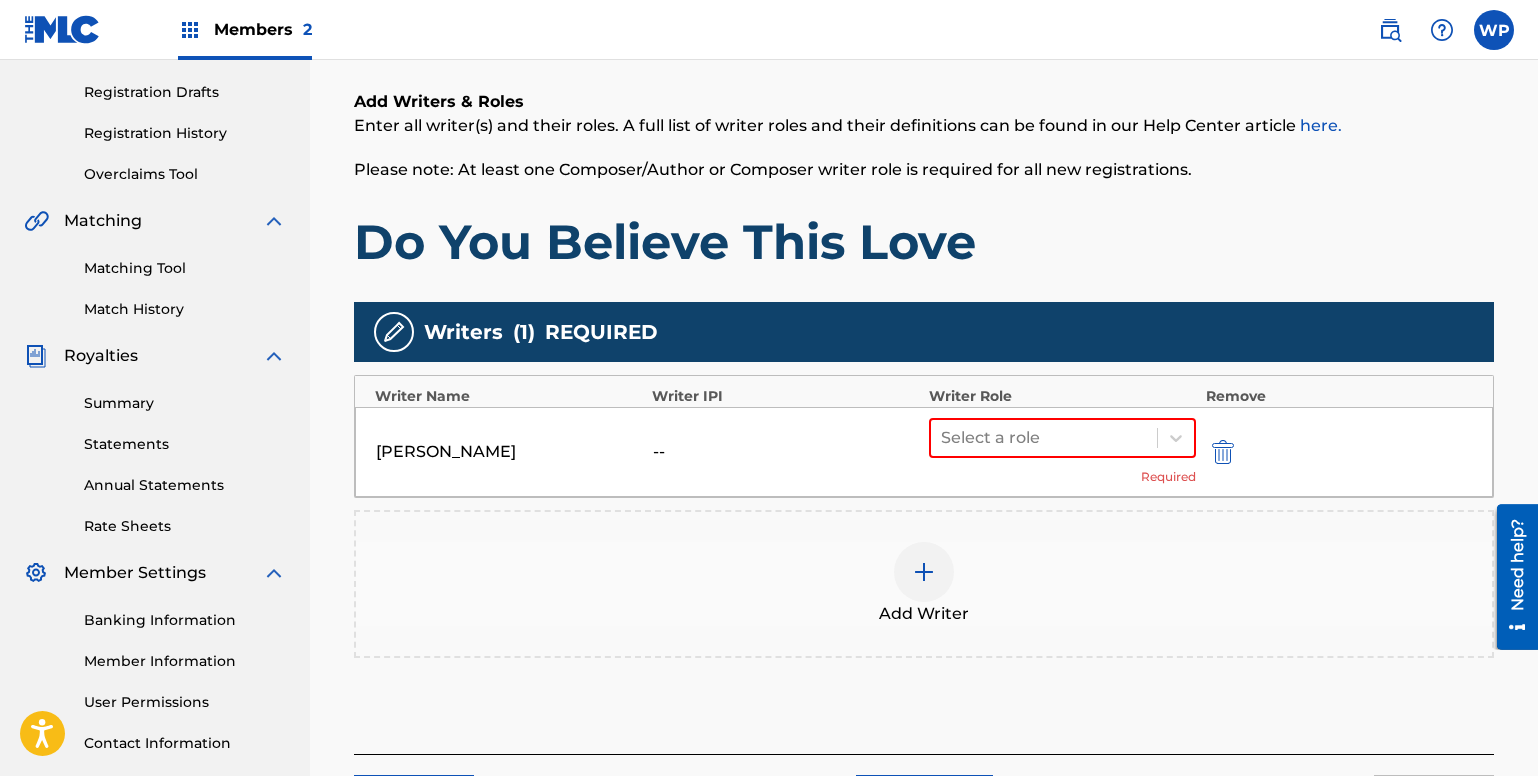 scroll, scrollTop: 334, scrollLeft: 0, axis: vertical 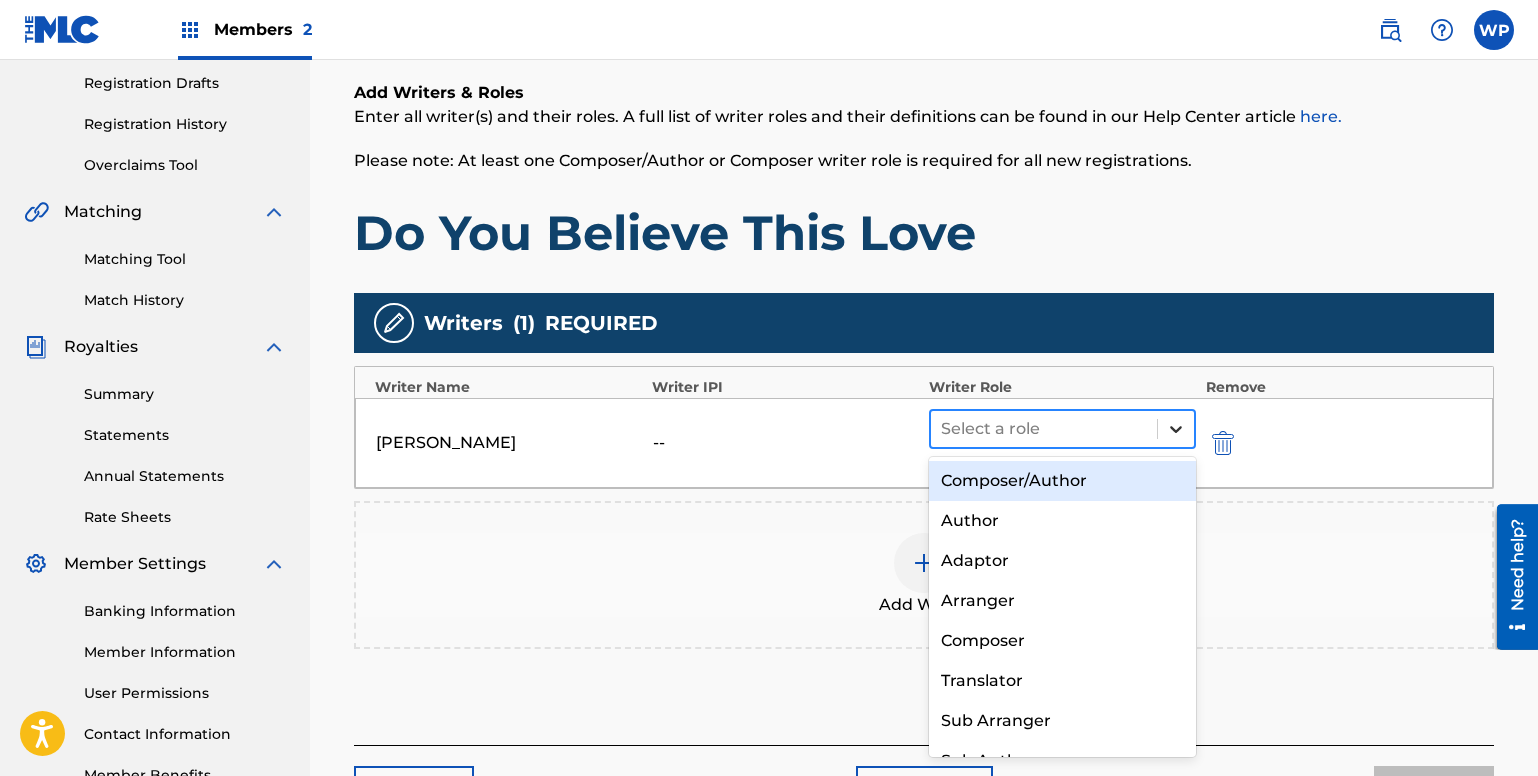 click 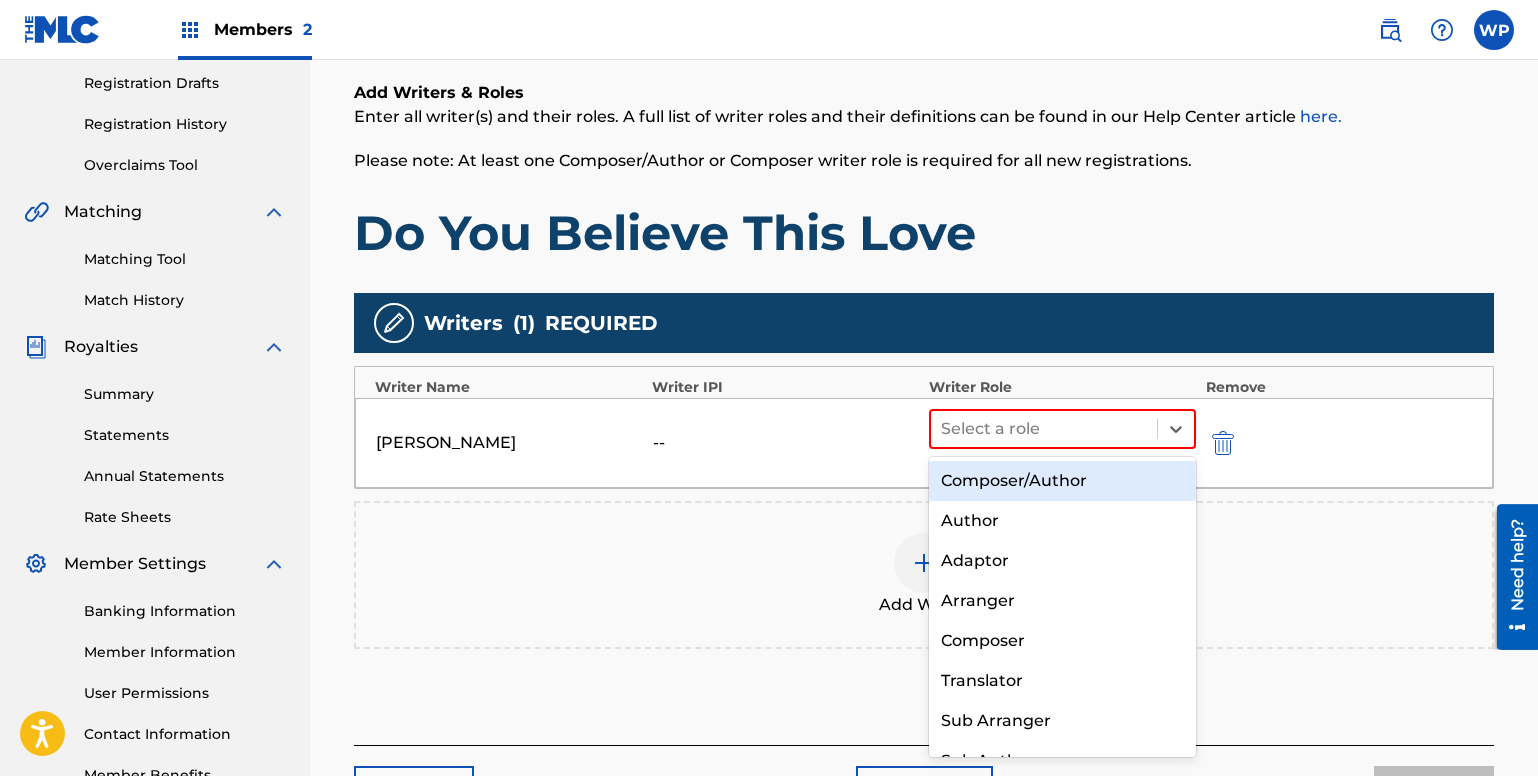 click on "Composer/Author" at bounding box center (1062, 481) 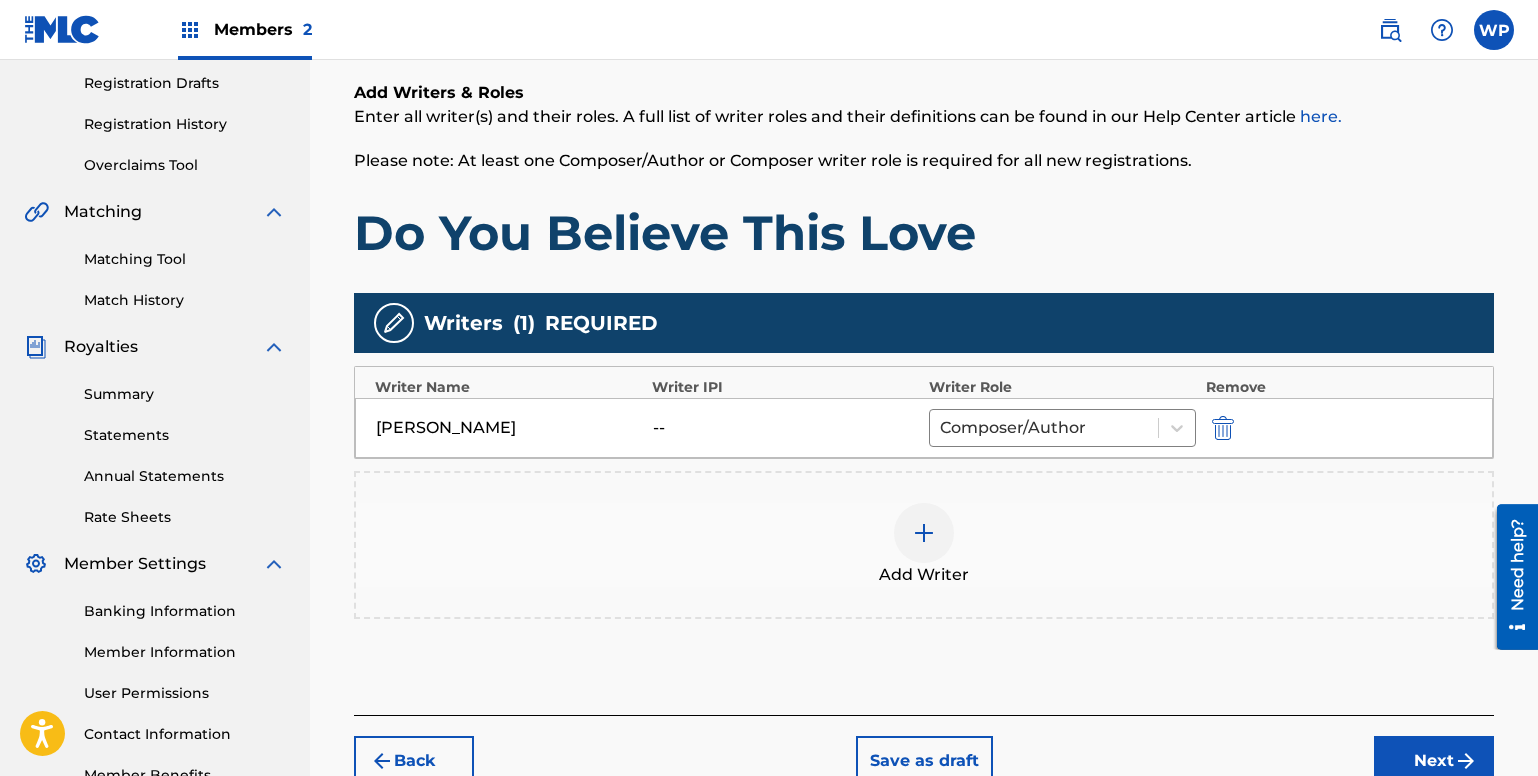 click at bounding box center (924, 533) 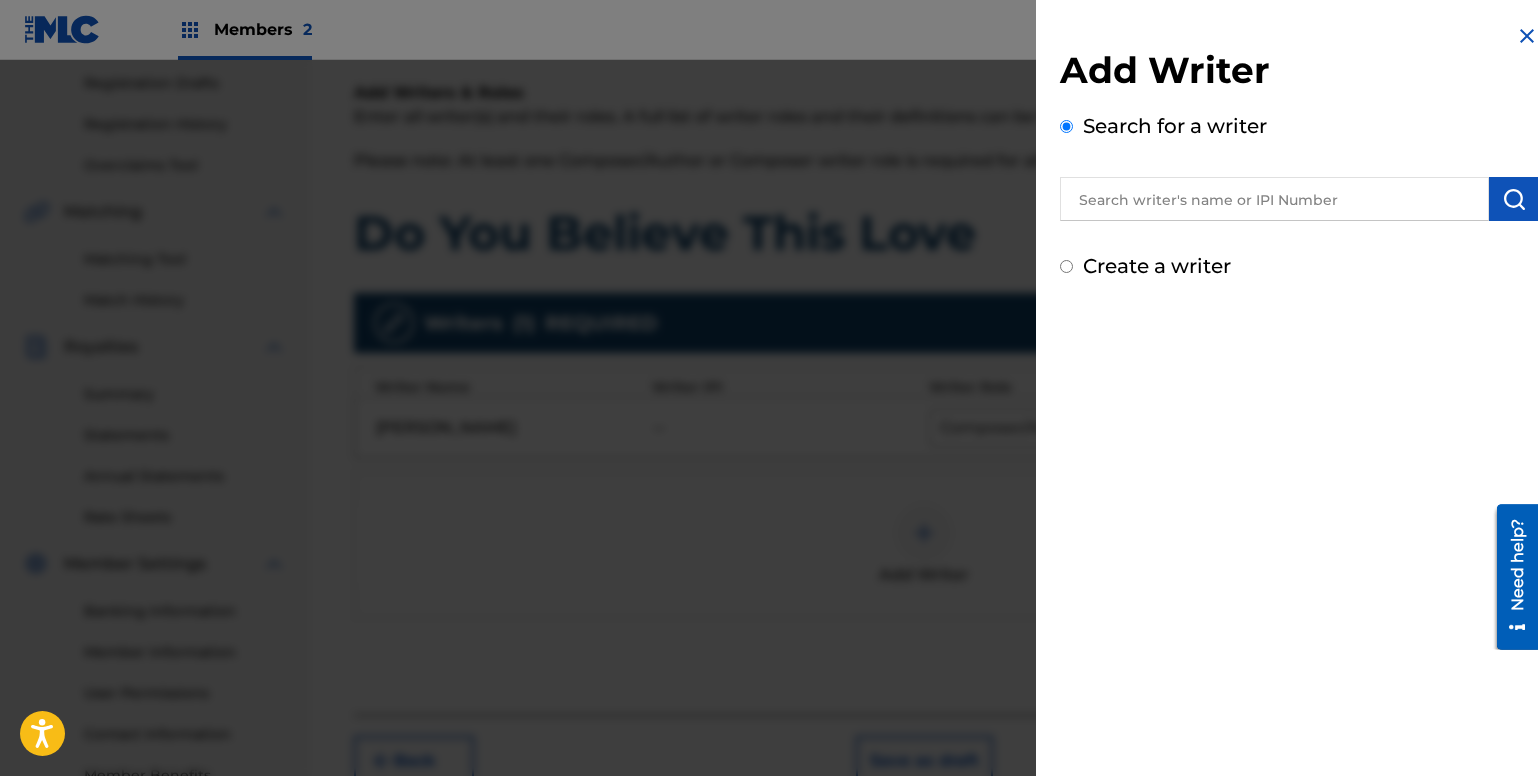 type on "[URL][DOMAIN_NAME]" 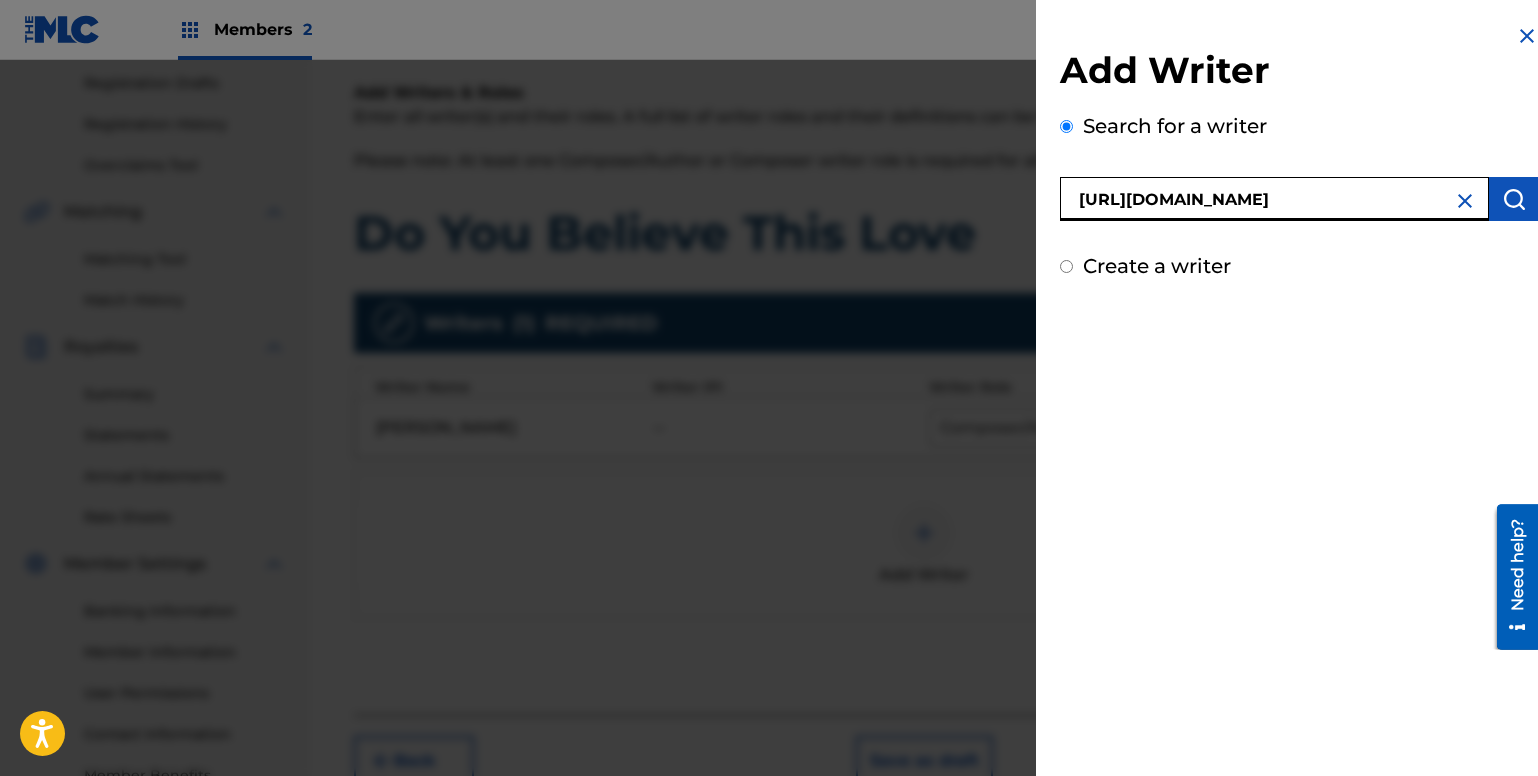 click on "[URL][DOMAIN_NAME]" at bounding box center (1274, 199) 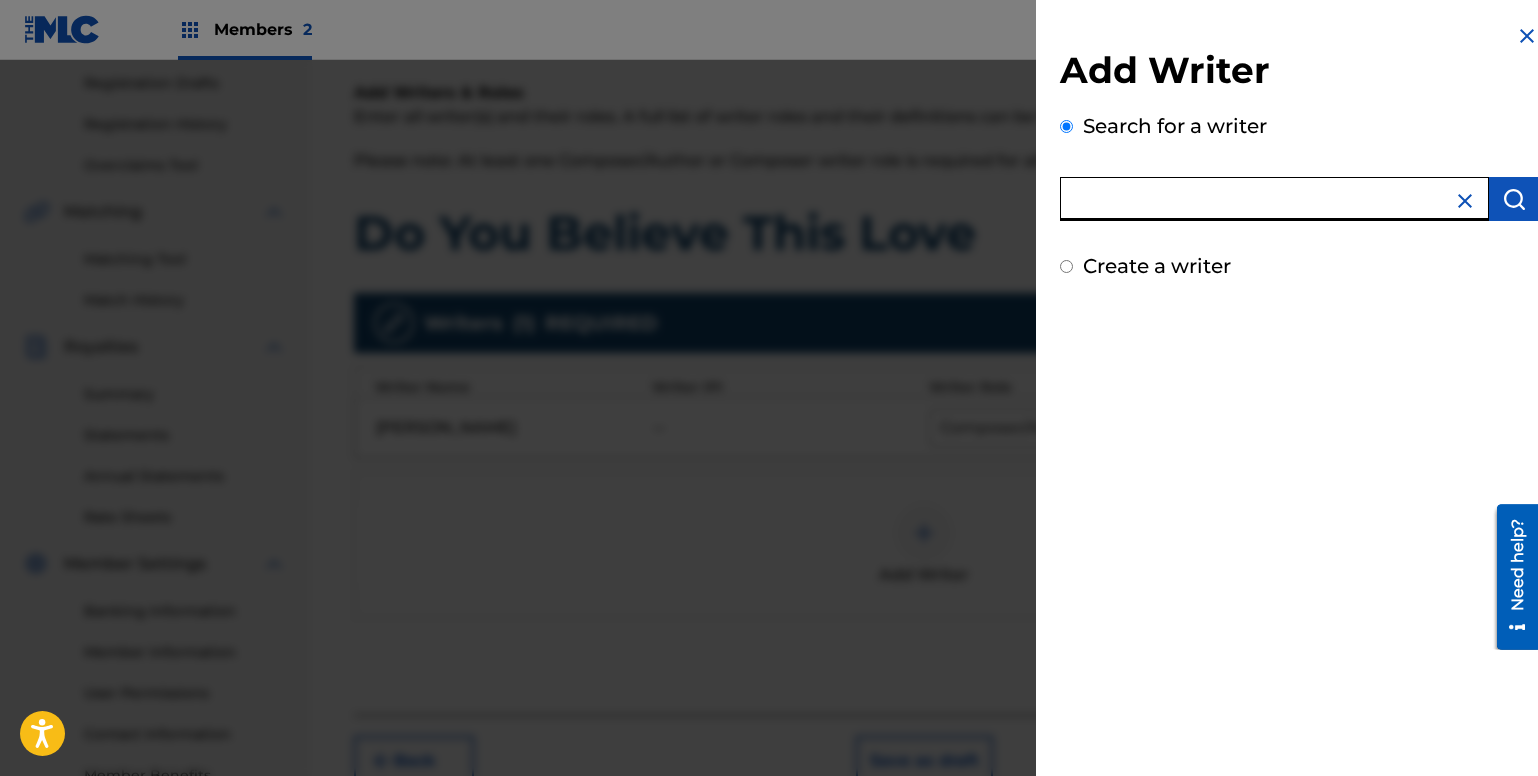 scroll, scrollTop: 0, scrollLeft: 0, axis: both 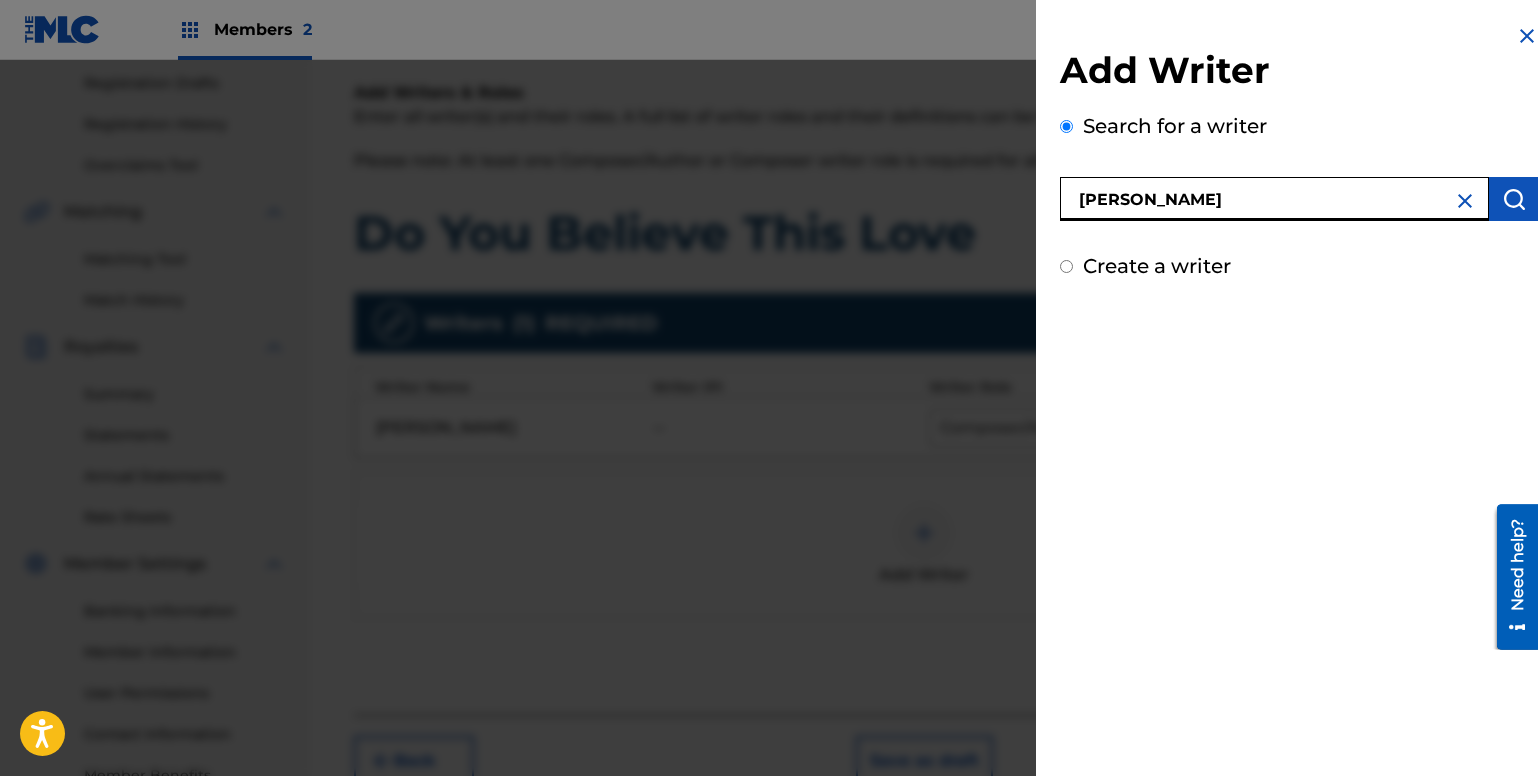 type on "[PERSON_NAME]" 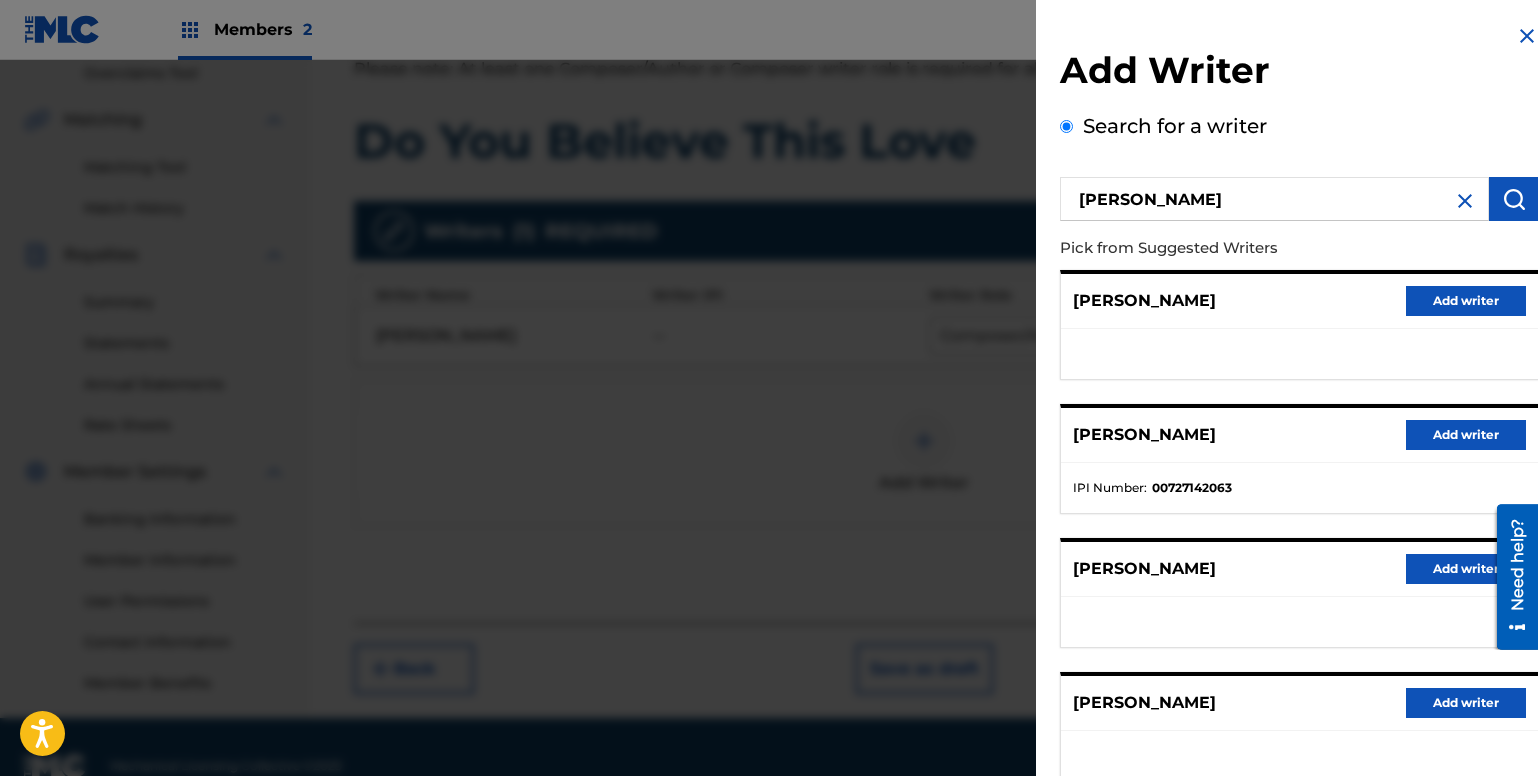 scroll, scrollTop: 464, scrollLeft: 0, axis: vertical 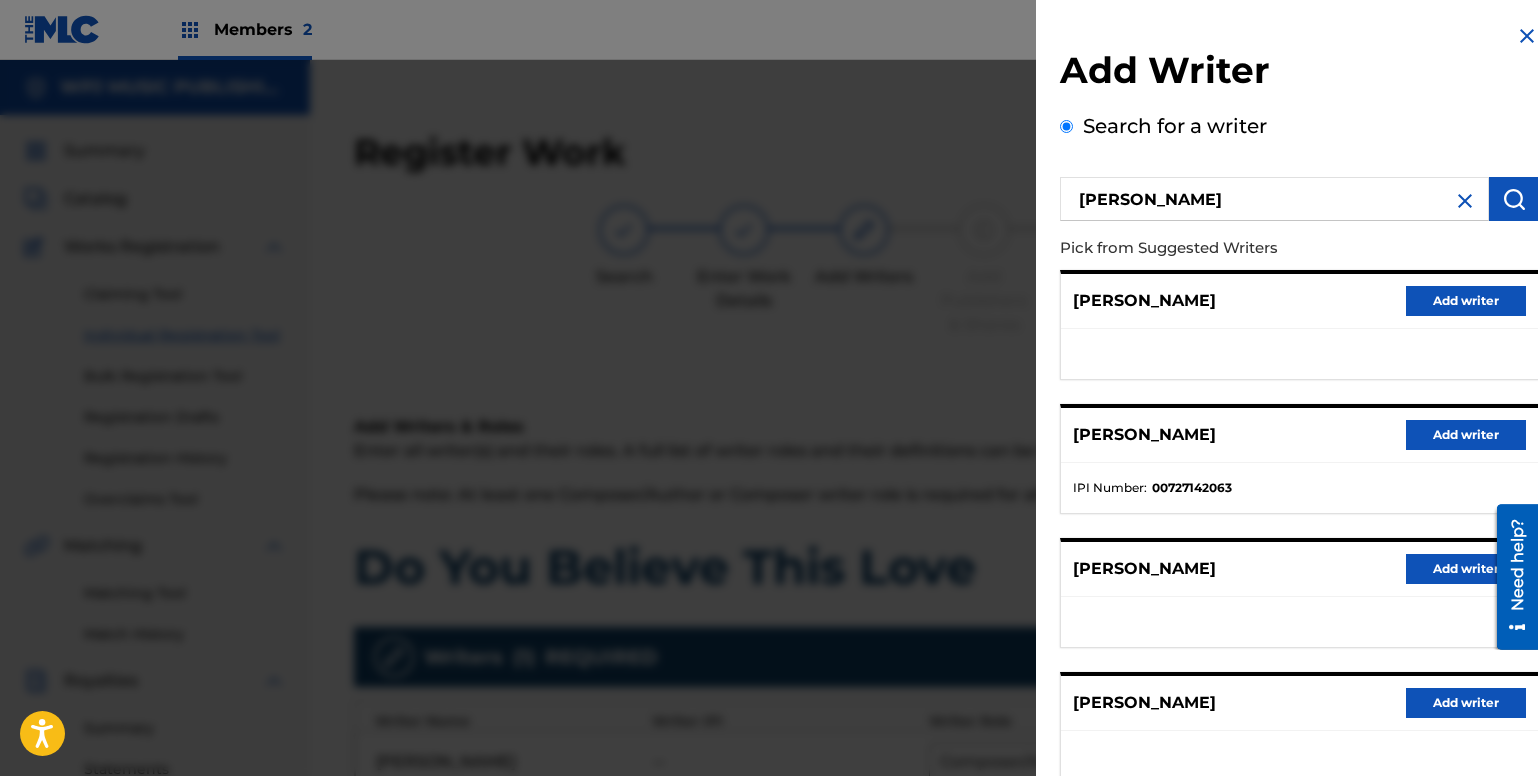 click on "Pick from Suggested Writers" at bounding box center [1235, 248] 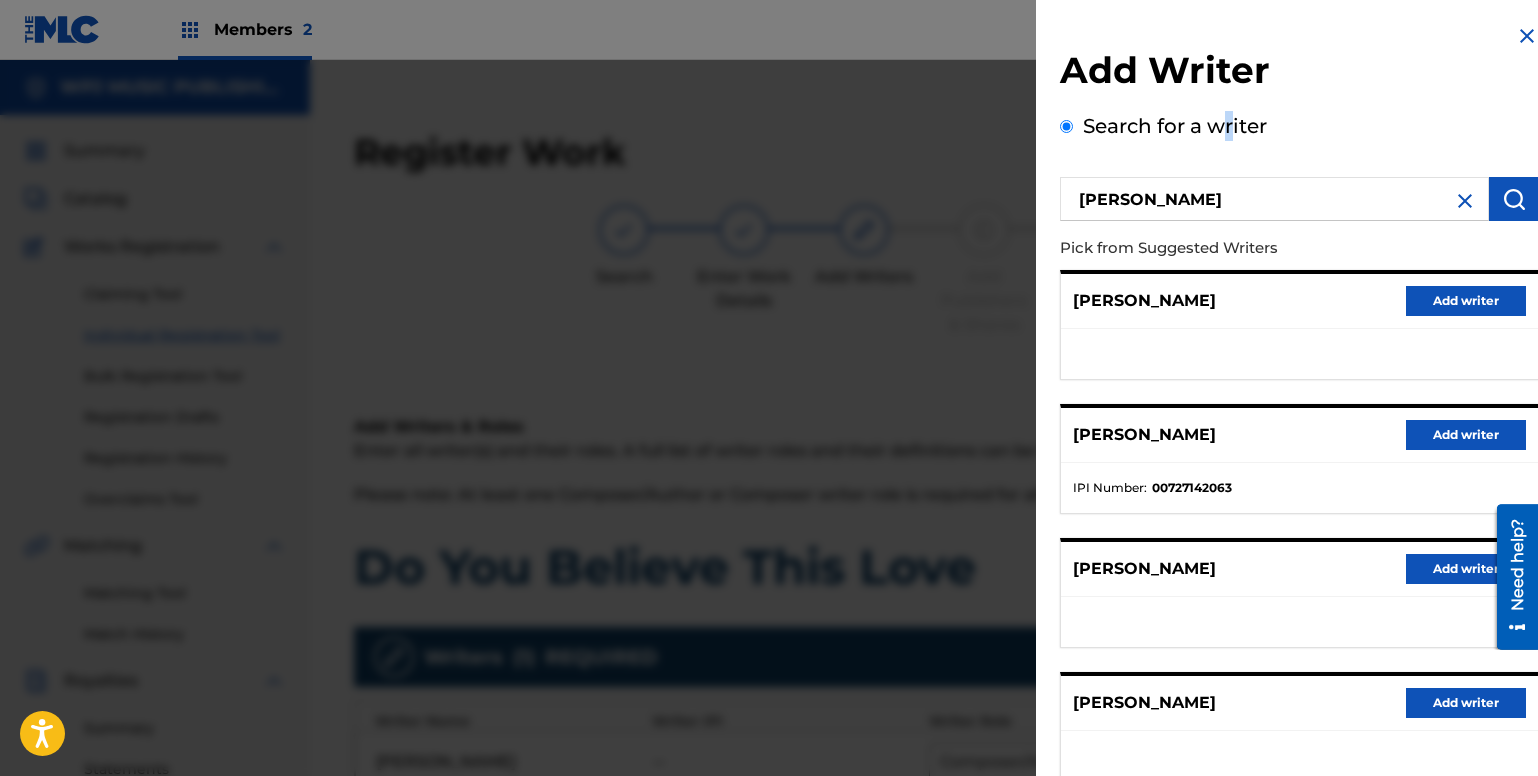 click on "Search for a writer" at bounding box center (1175, 126) 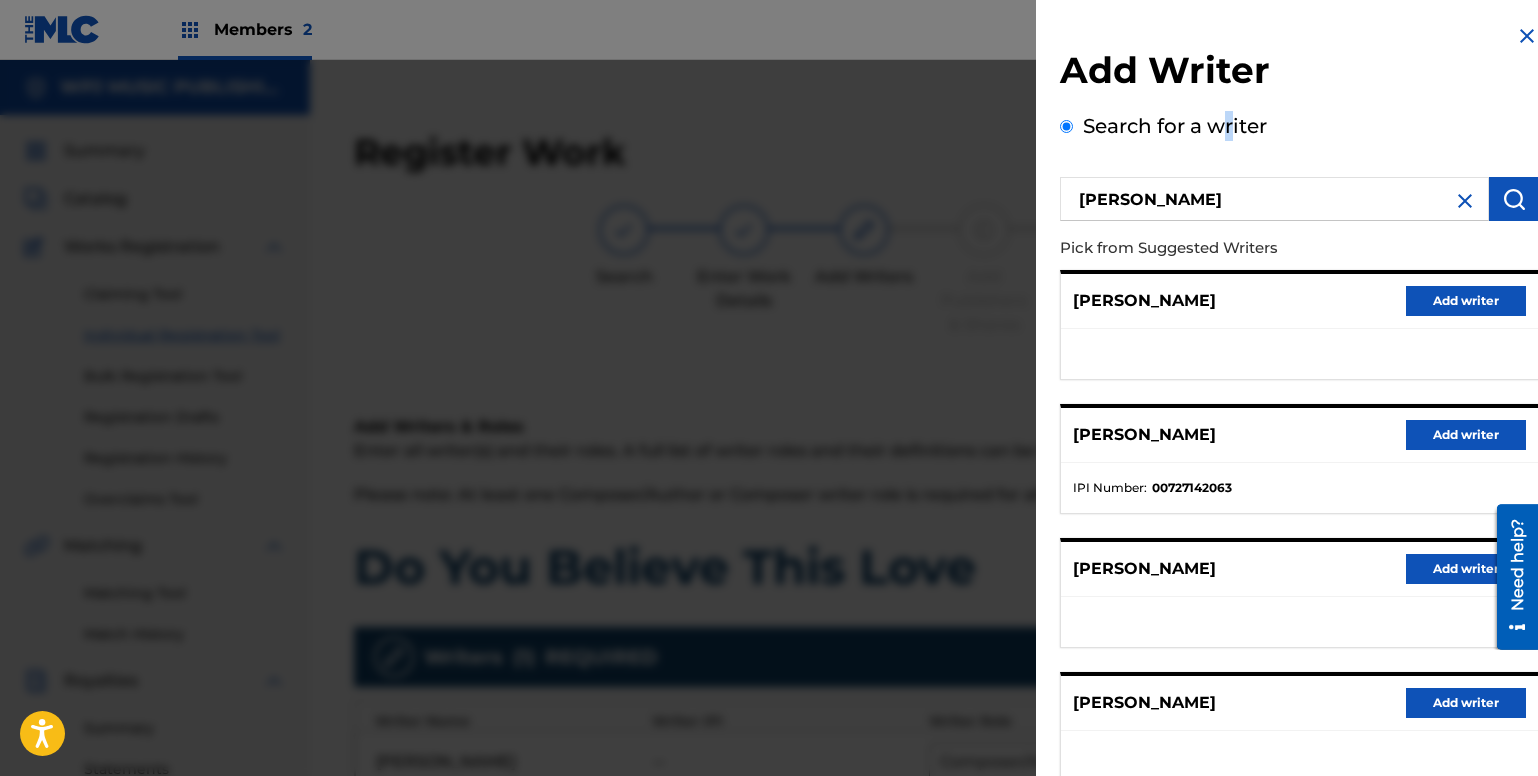 click on "Search for a writer" at bounding box center [1066, 126] 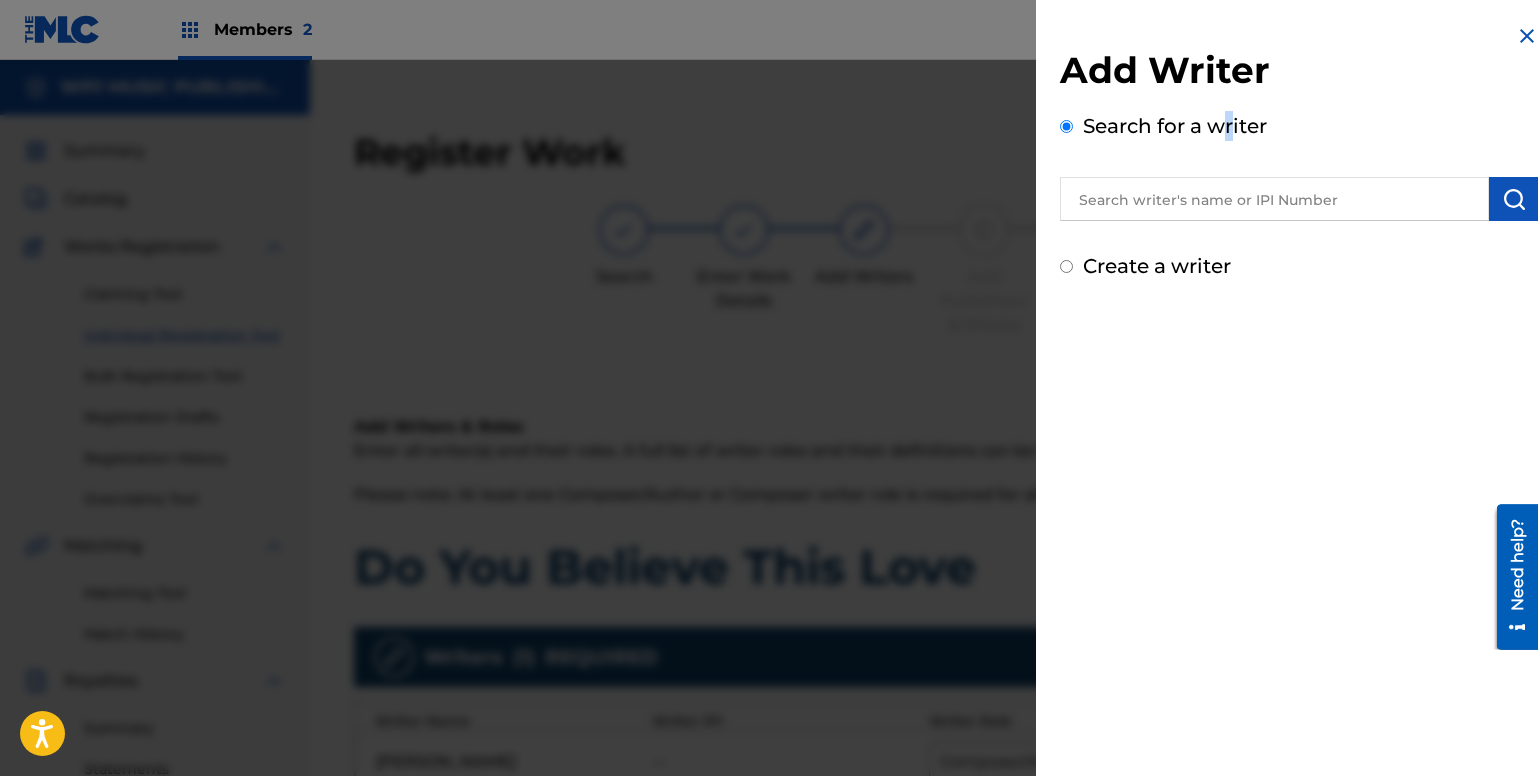 click on "Create a writer" at bounding box center (1066, 266) 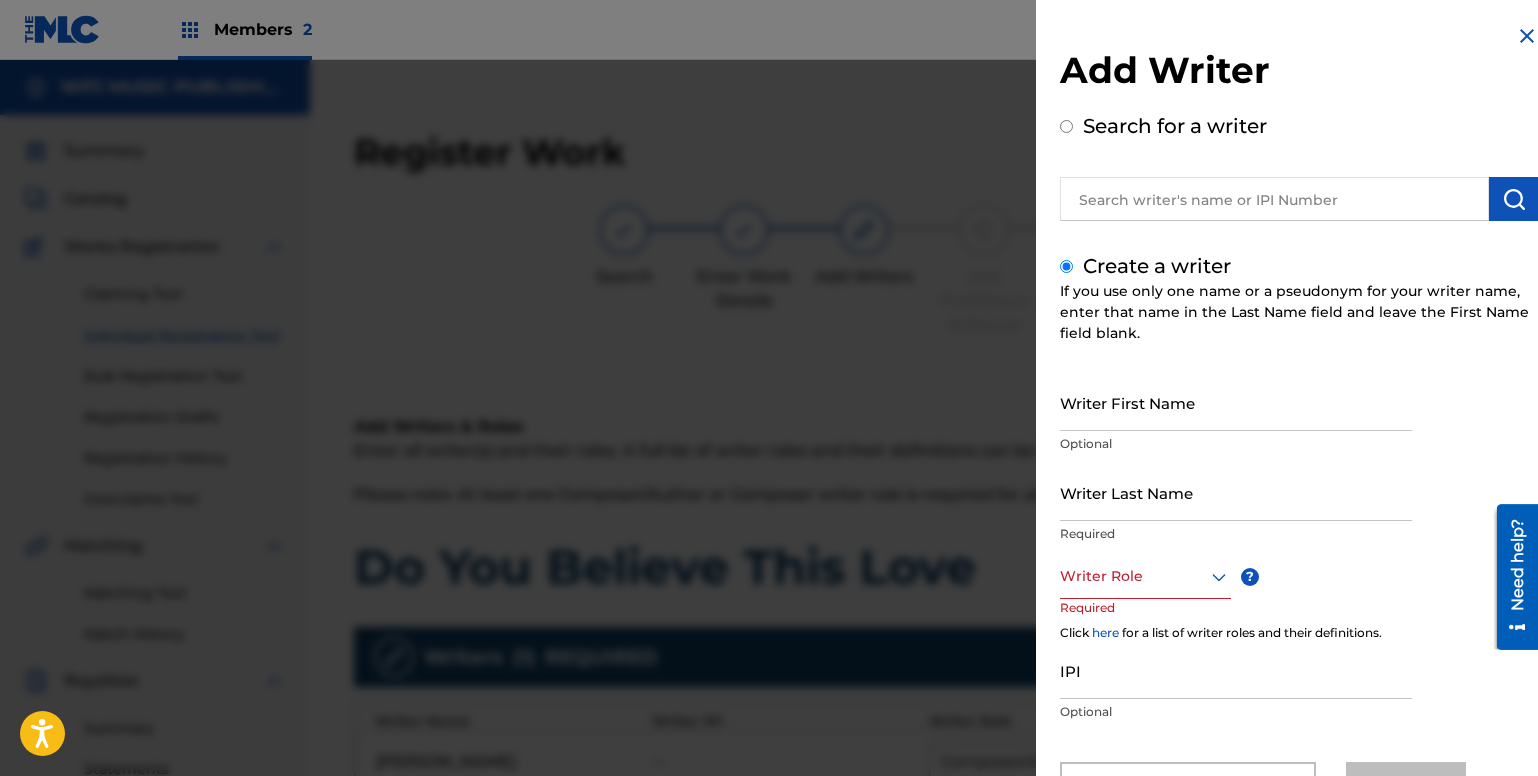 click on "Writer First Name" at bounding box center (1236, 402) 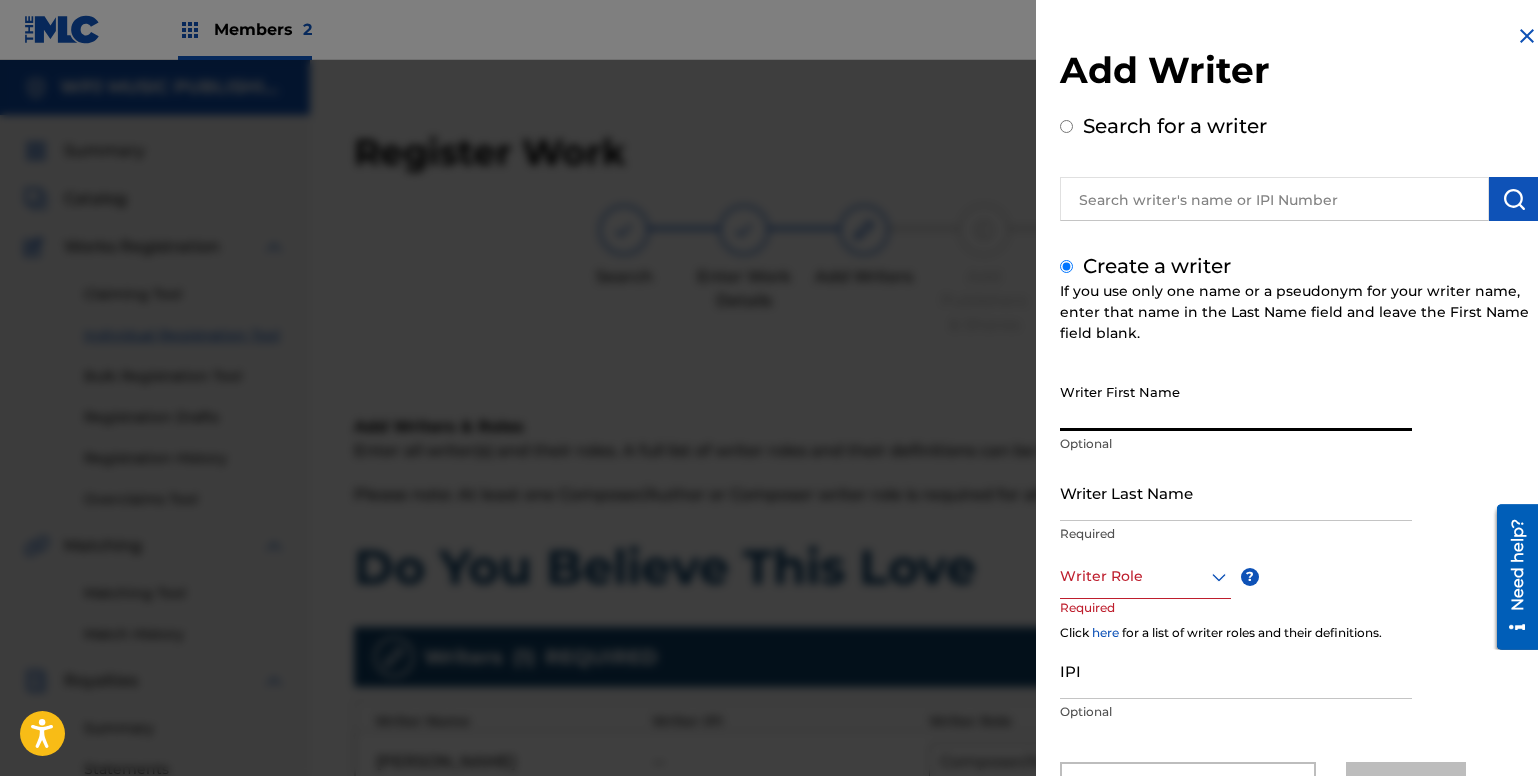 click on "Writer First Name" at bounding box center [1236, 402] 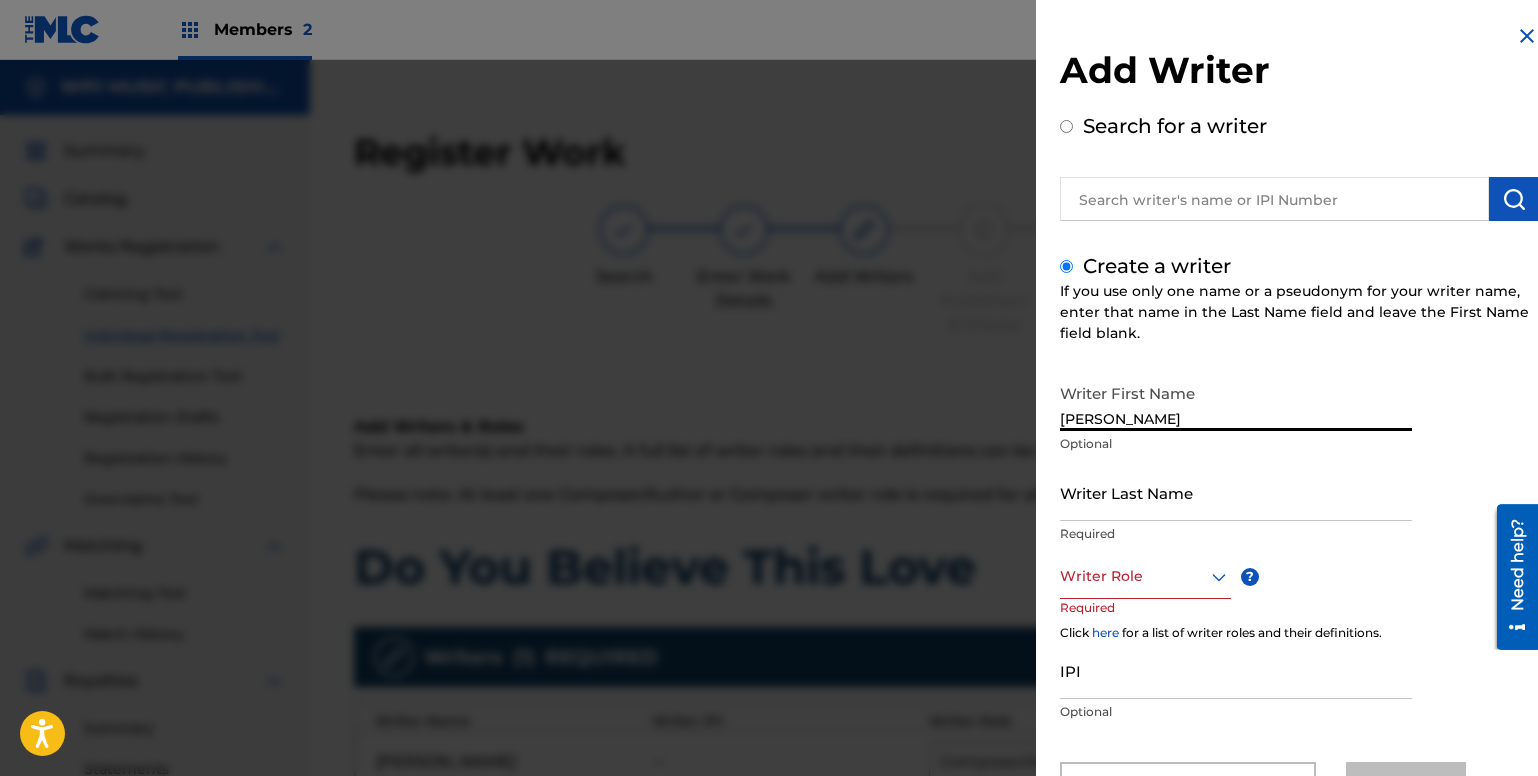drag, startPoint x: 1085, startPoint y: 415, endPoint x: 1199, endPoint y: 426, distance: 114.52947 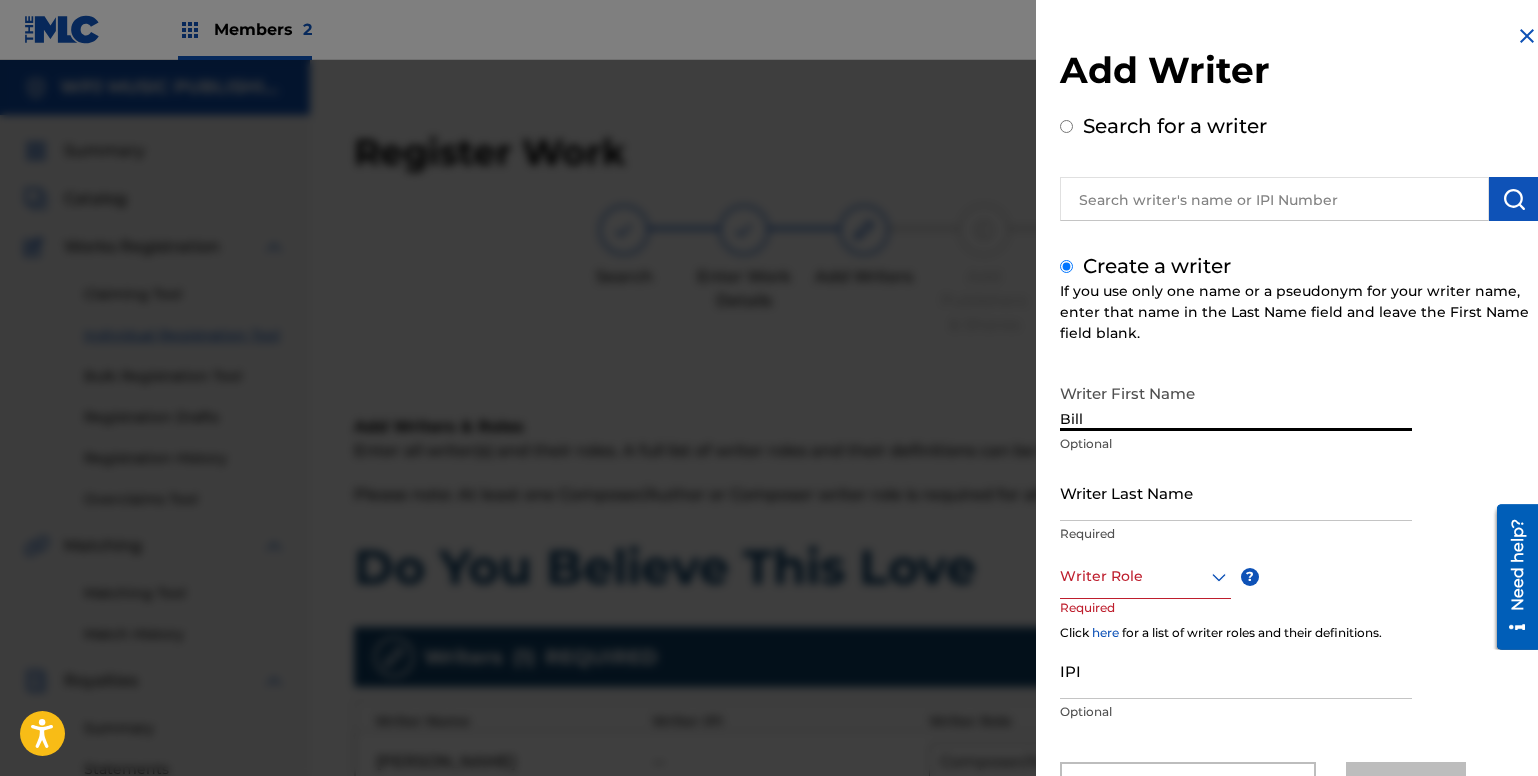 type on "Bill" 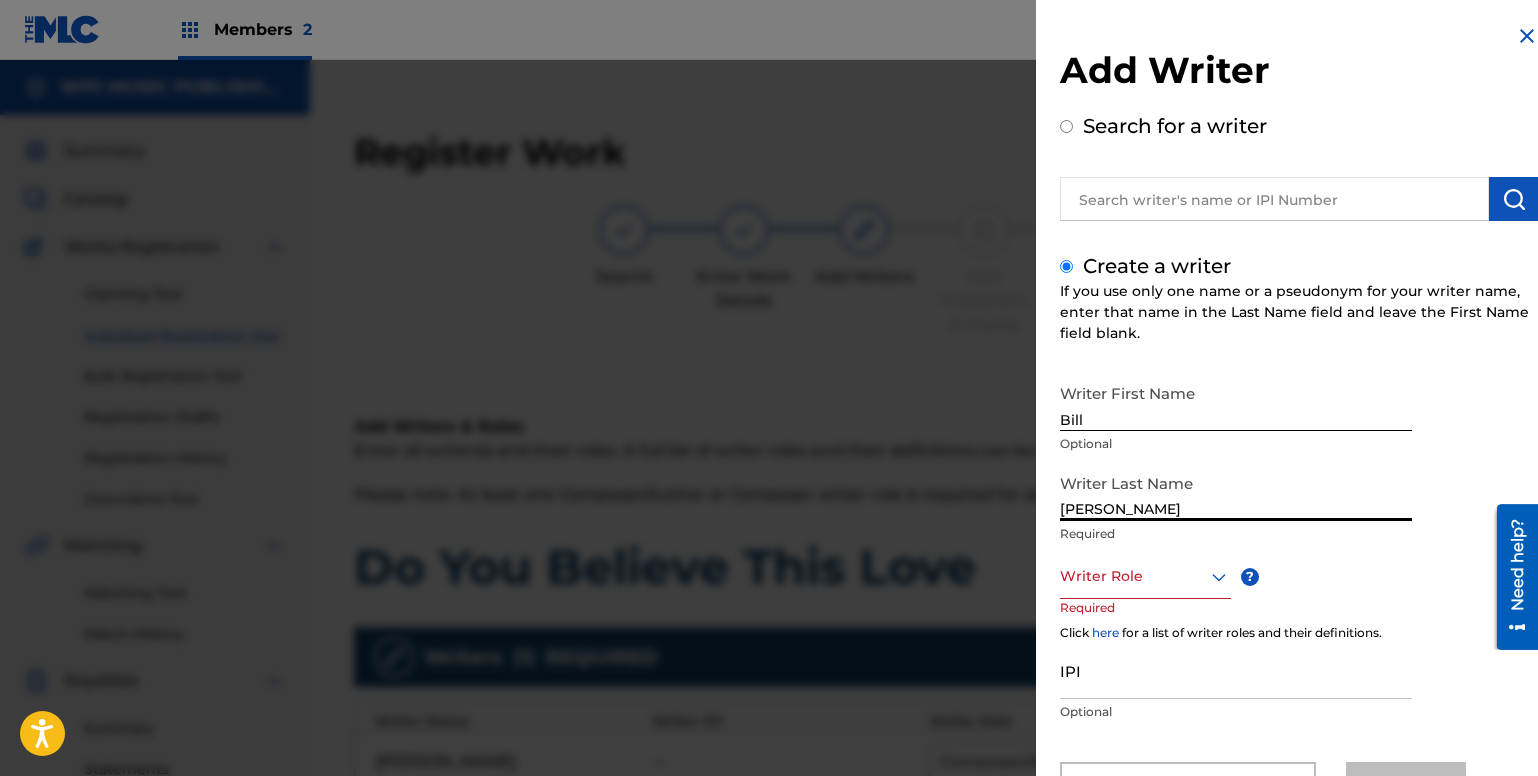 type on "[PERSON_NAME]" 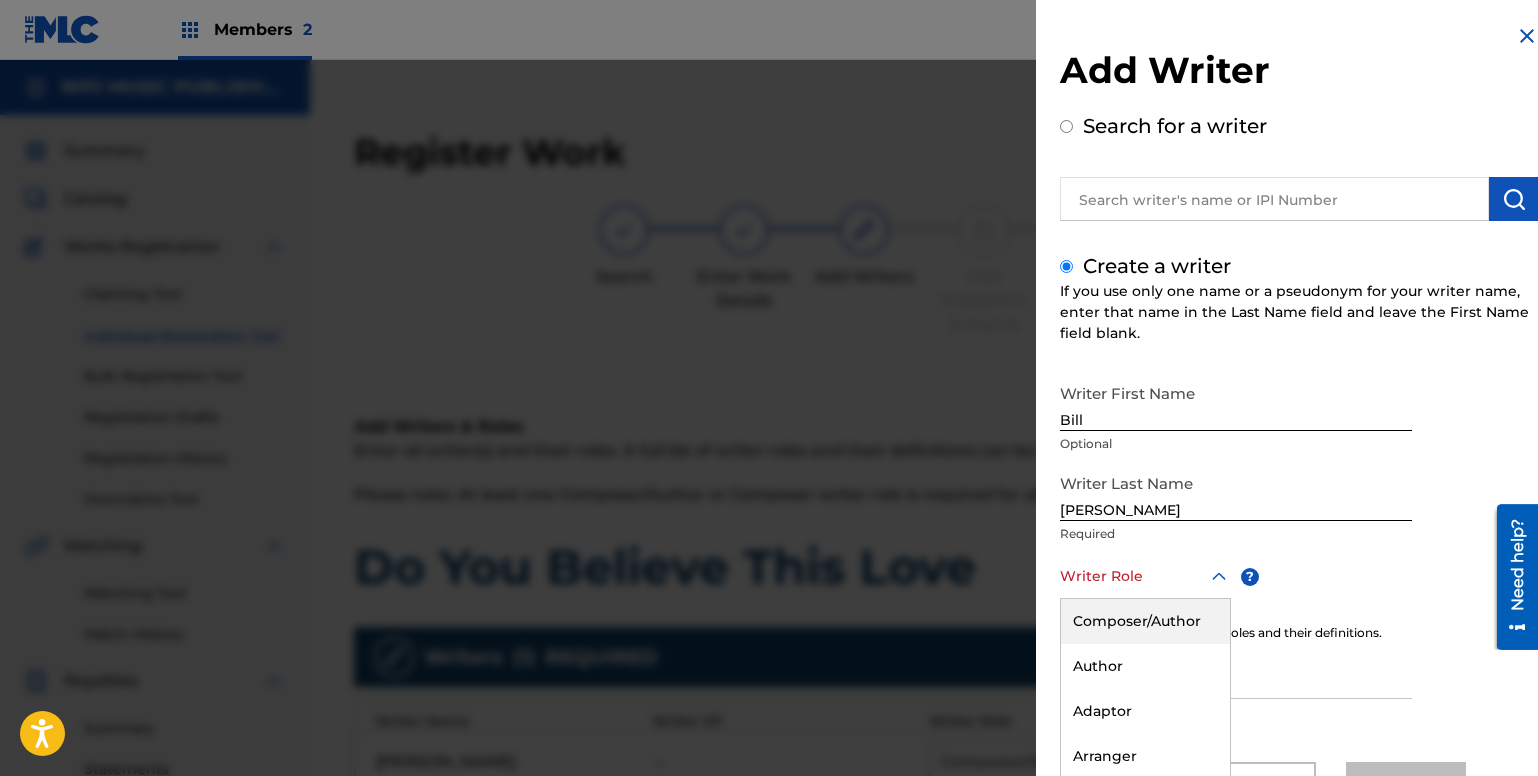 scroll, scrollTop: 90, scrollLeft: 0, axis: vertical 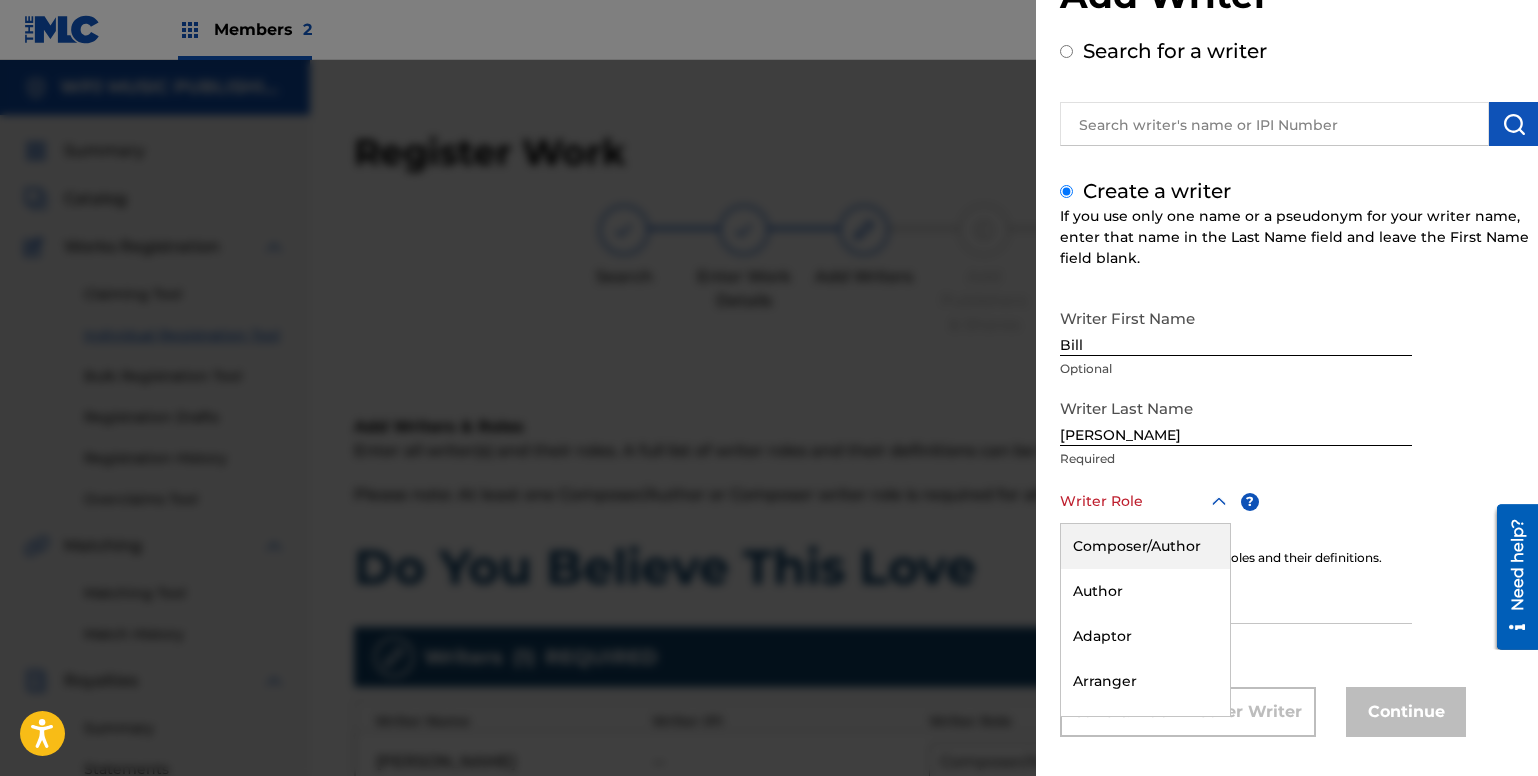 click on "8 results available. Use Up and Down to choose options, press Enter to select the currently focused option, press Escape to exit the menu, press Tab to select the option and exit the menu. Writer Role Composer/Author Author Adaptor Arranger Composer Translator Sub Arranger Sub Author" at bounding box center [1145, 501] 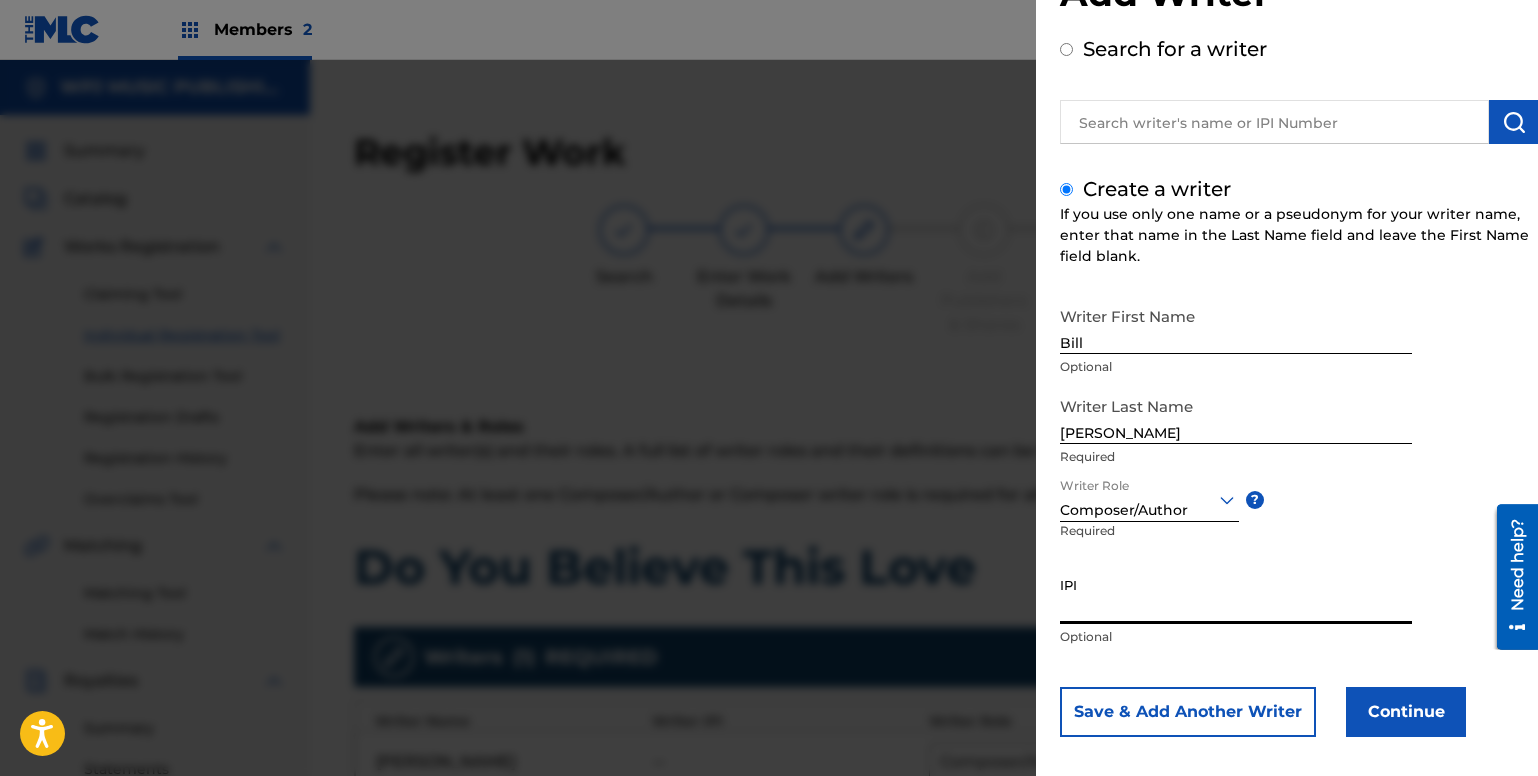 click on "IPI" at bounding box center (1236, 595) 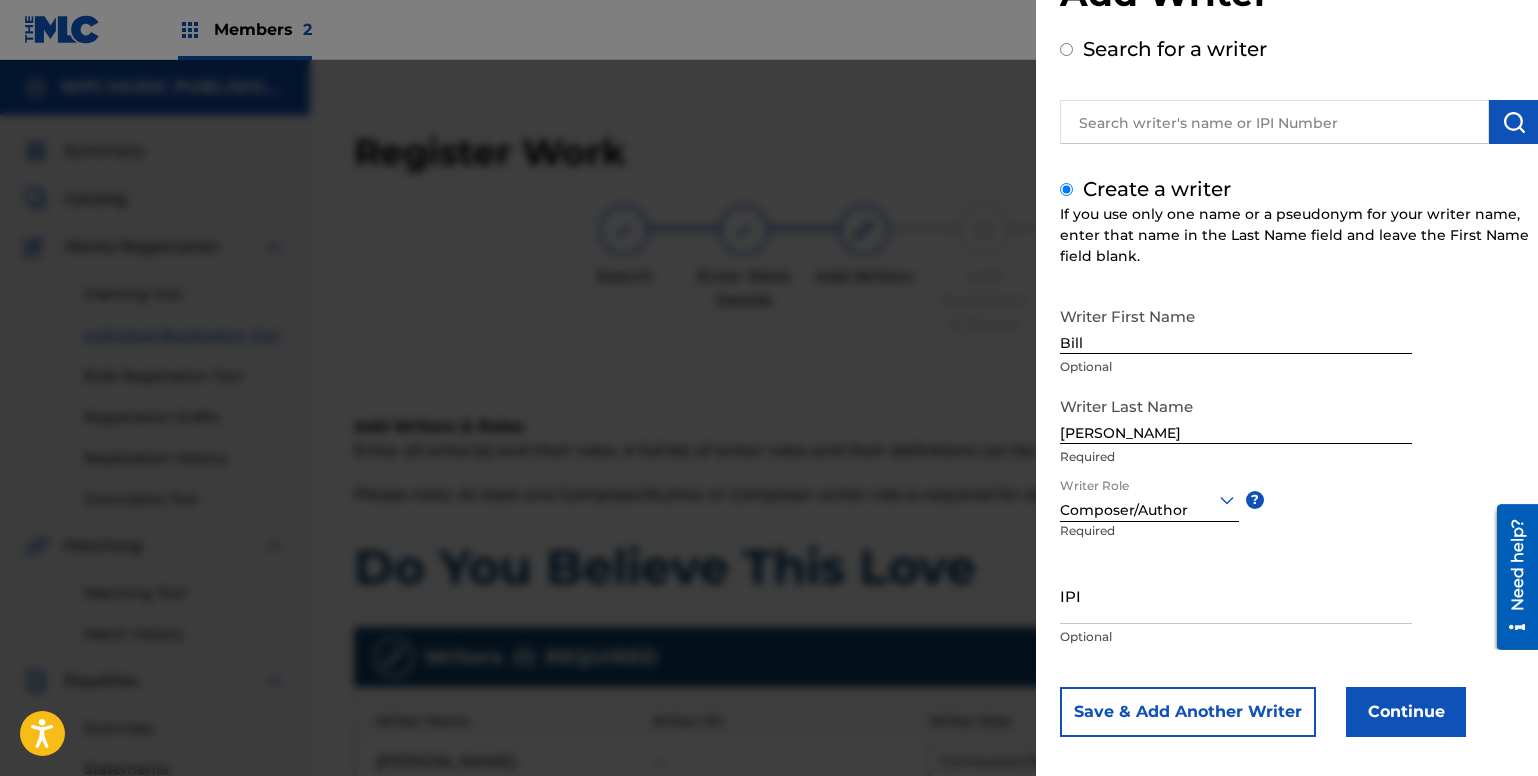 click on "Continue" at bounding box center [1406, 712] 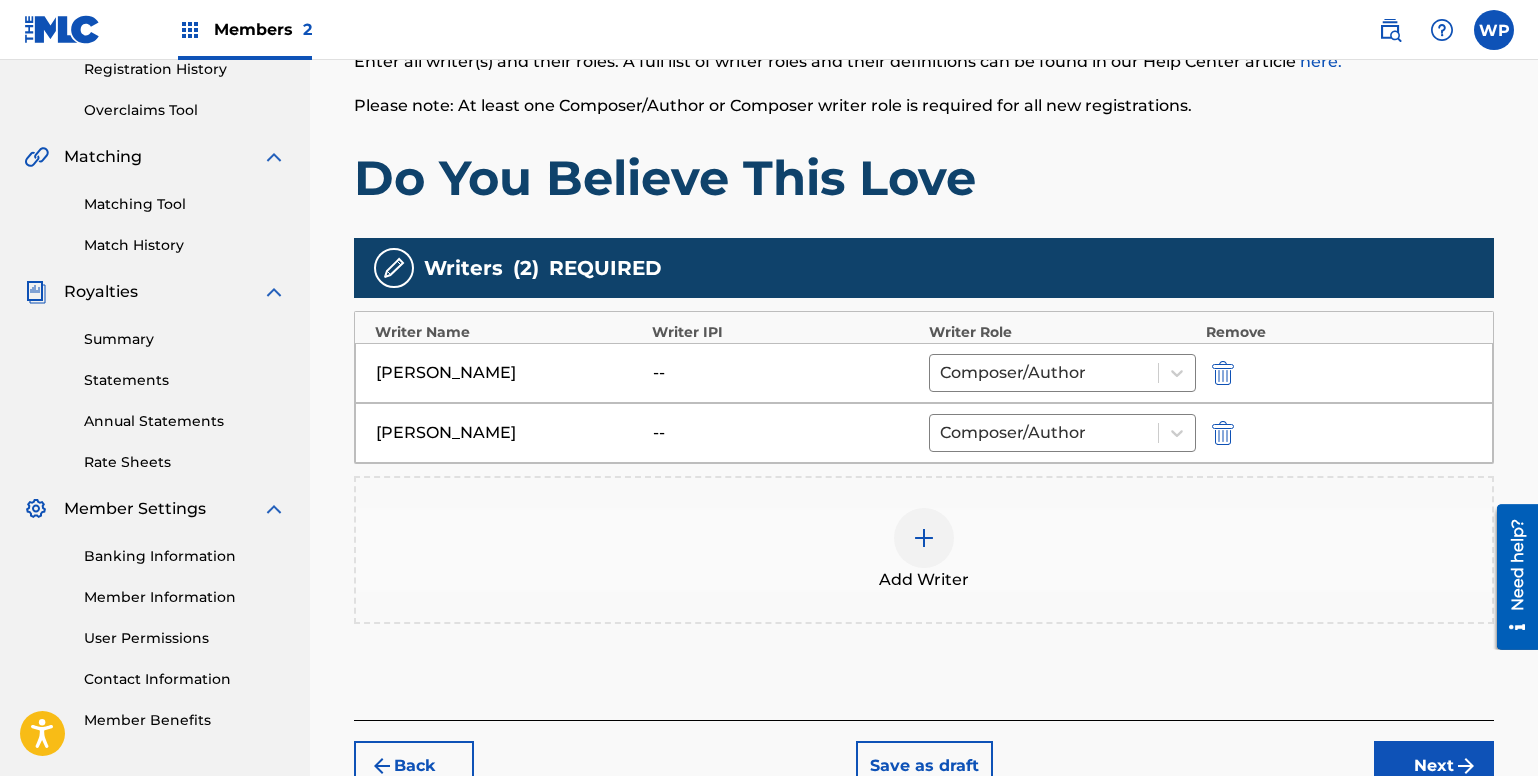 scroll, scrollTop: 392, scrollLeft: 0, axis: vertical 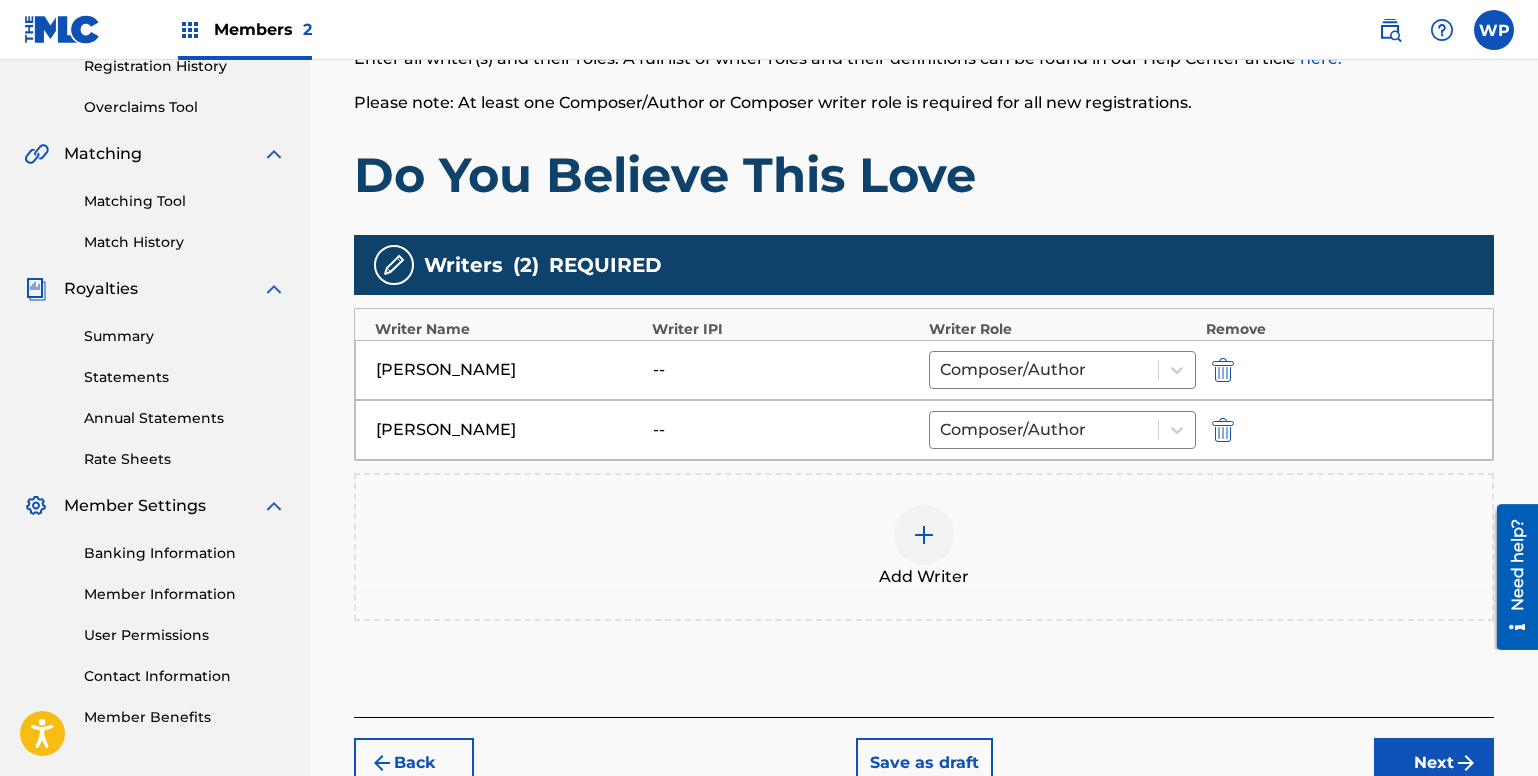 click at bounding box center (924, 535) 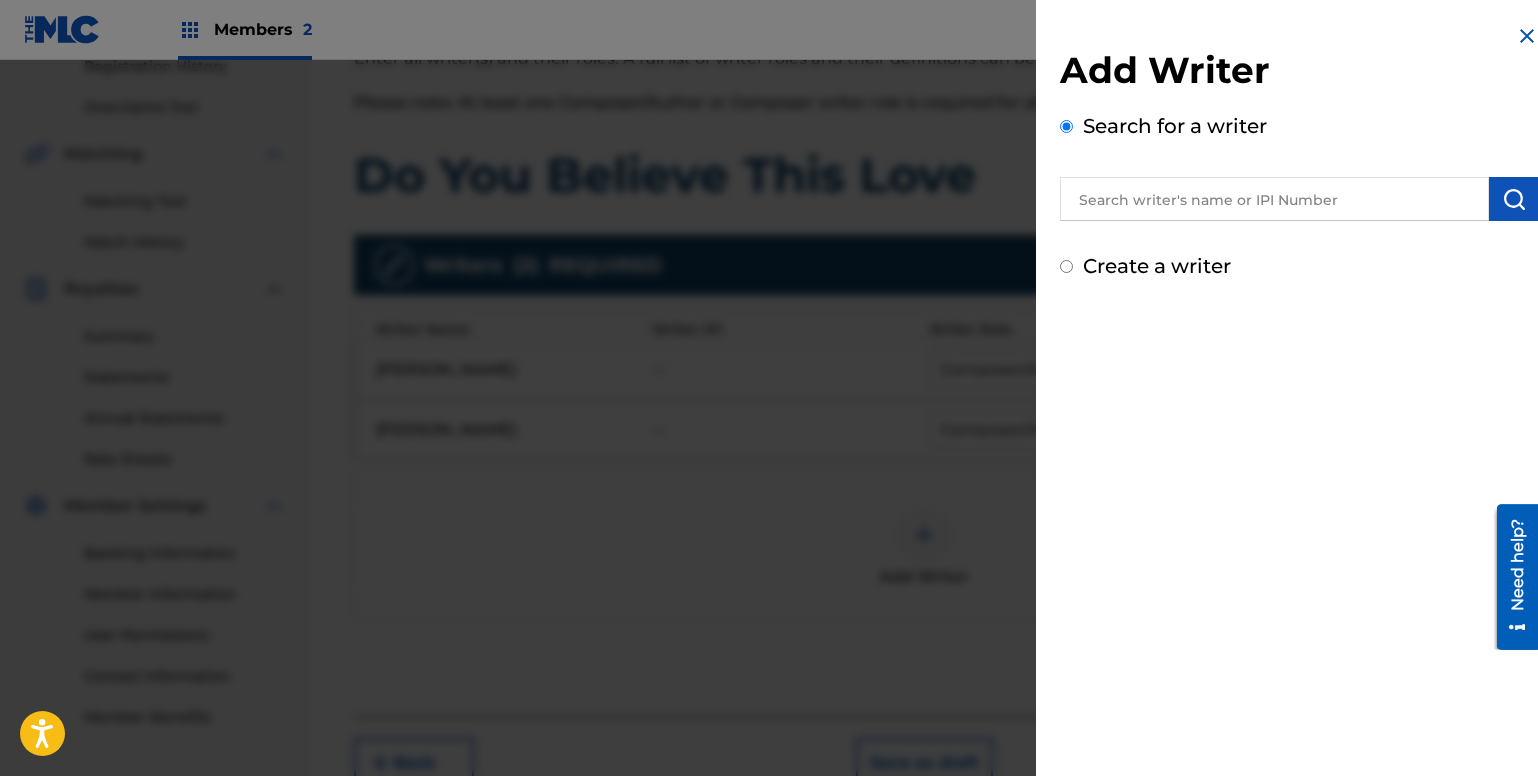 click on "Create a writer" at bounding box center [1066, 266] 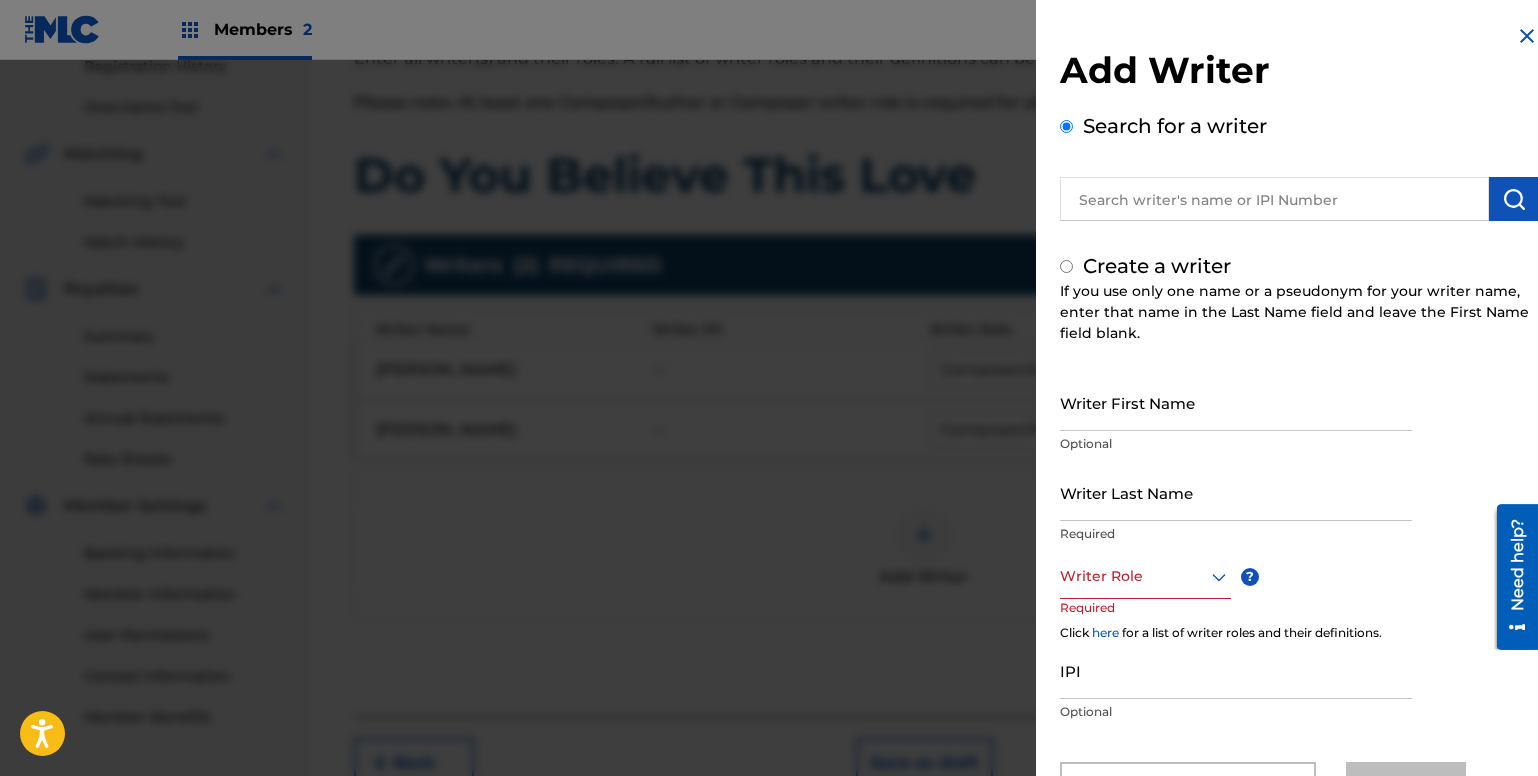 radio on "false" 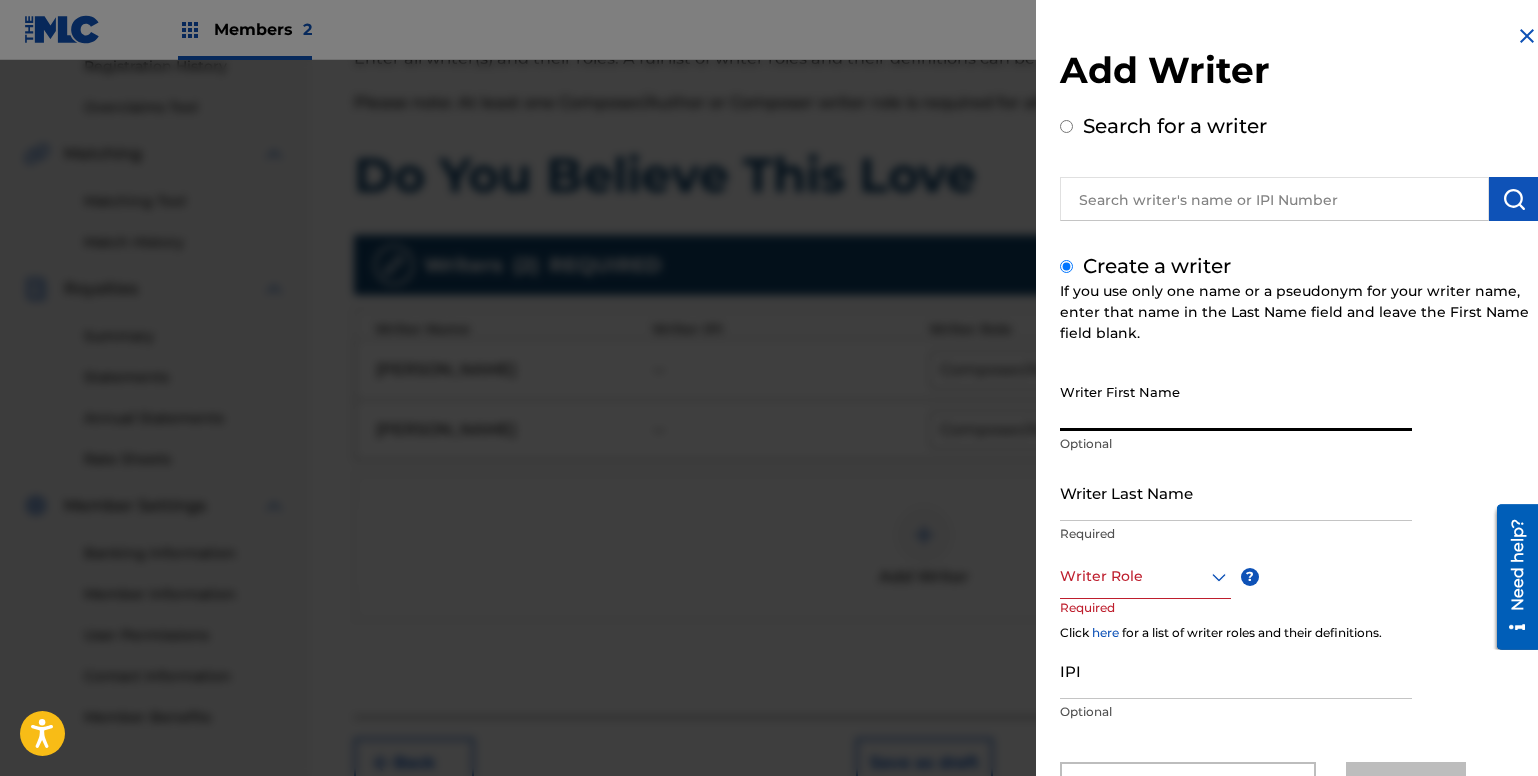 click on "Writer First Name" at bounding box center (1236, 402) 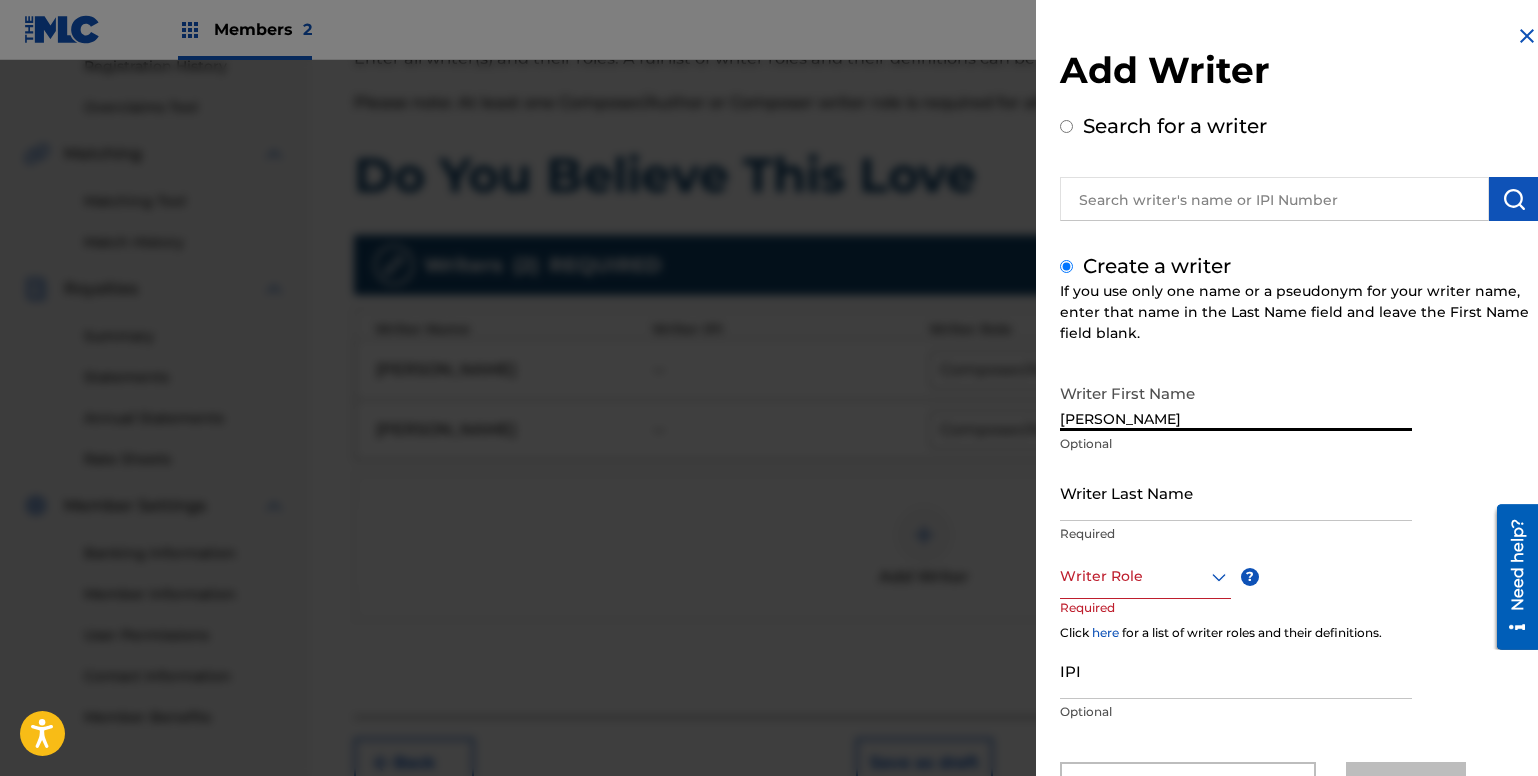 type on "[PERSON_NAME]" 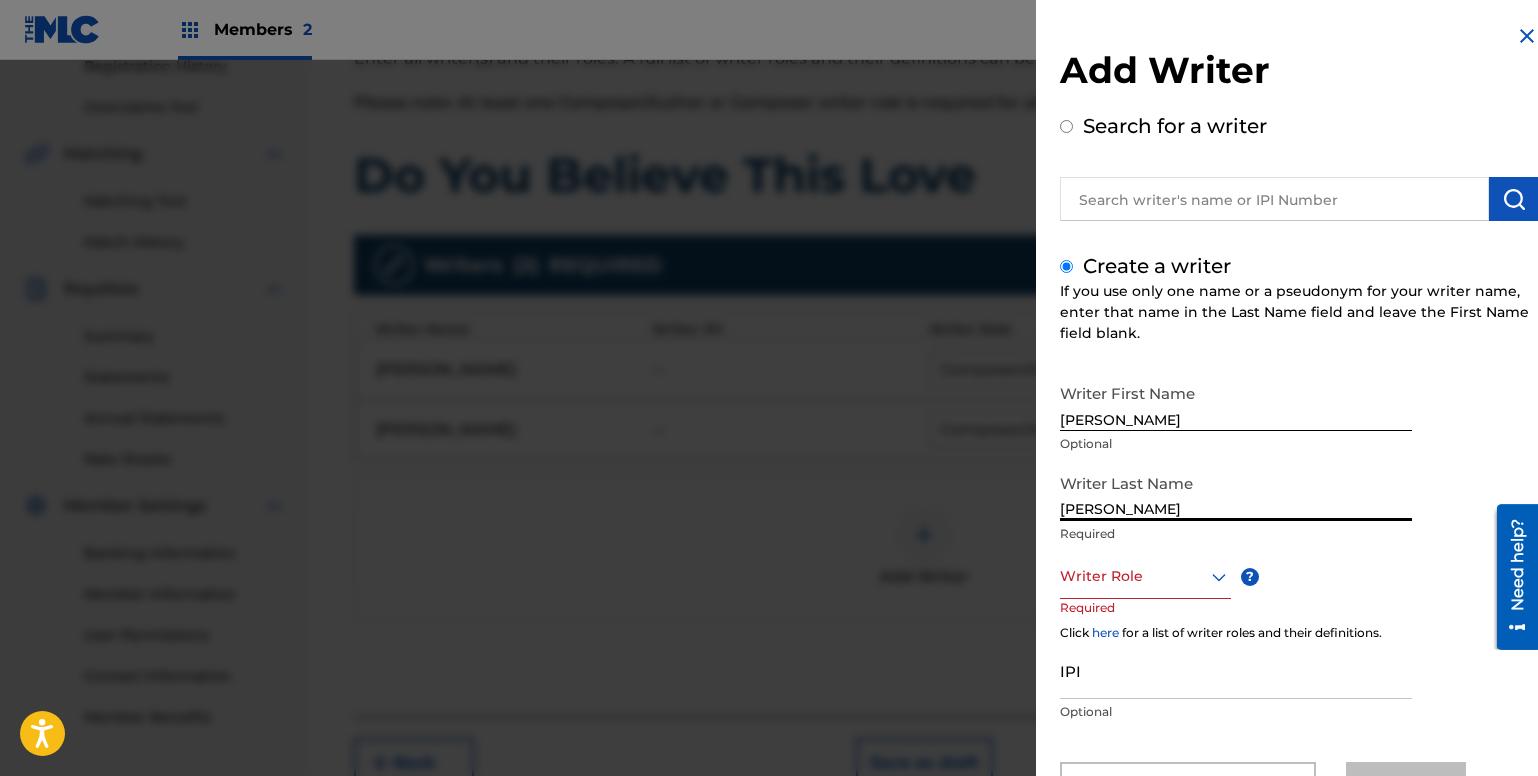type on "[PERSON_NAME]" 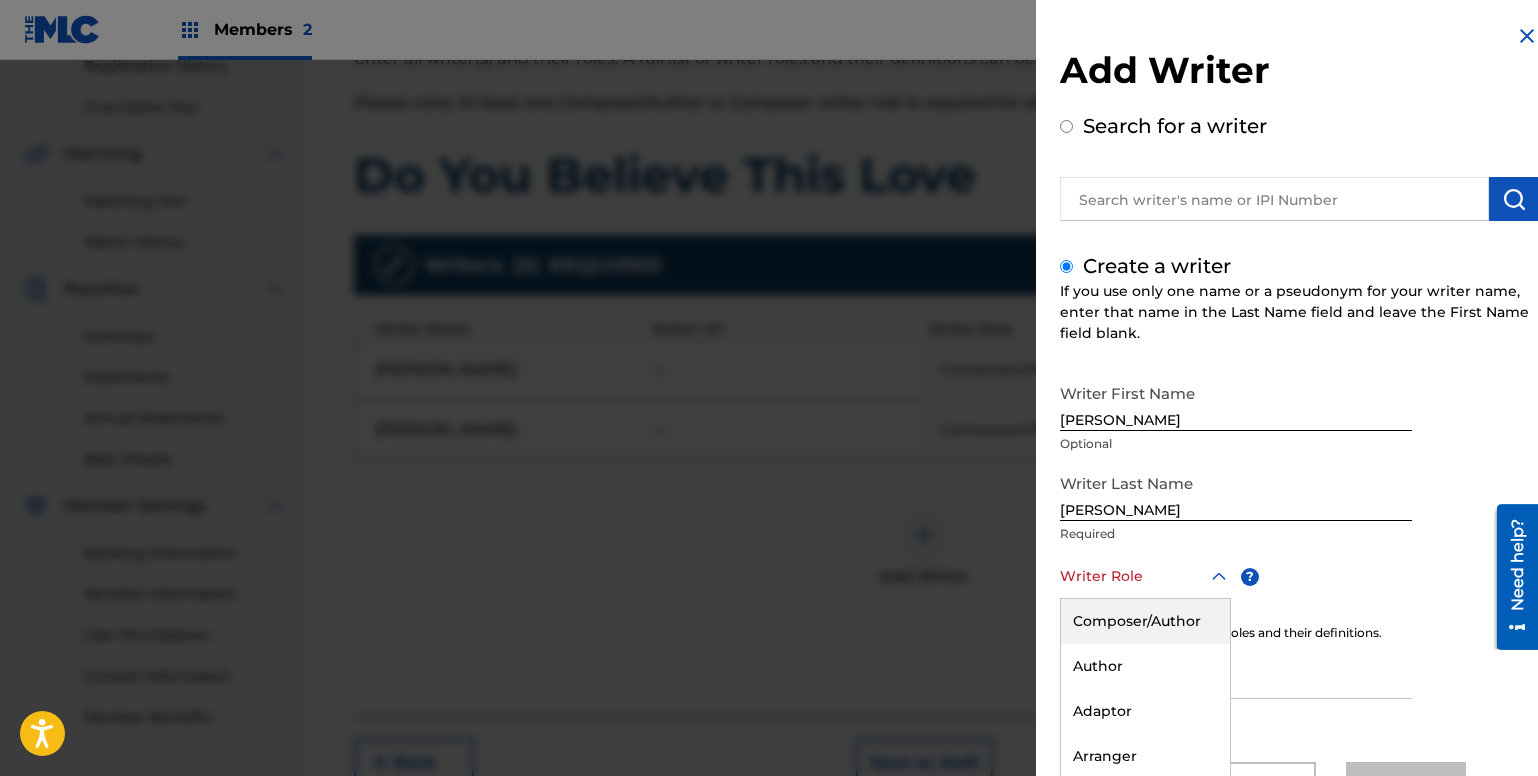 scroll, scrollTop: 90, scrollLeft: 0, axis: vertical 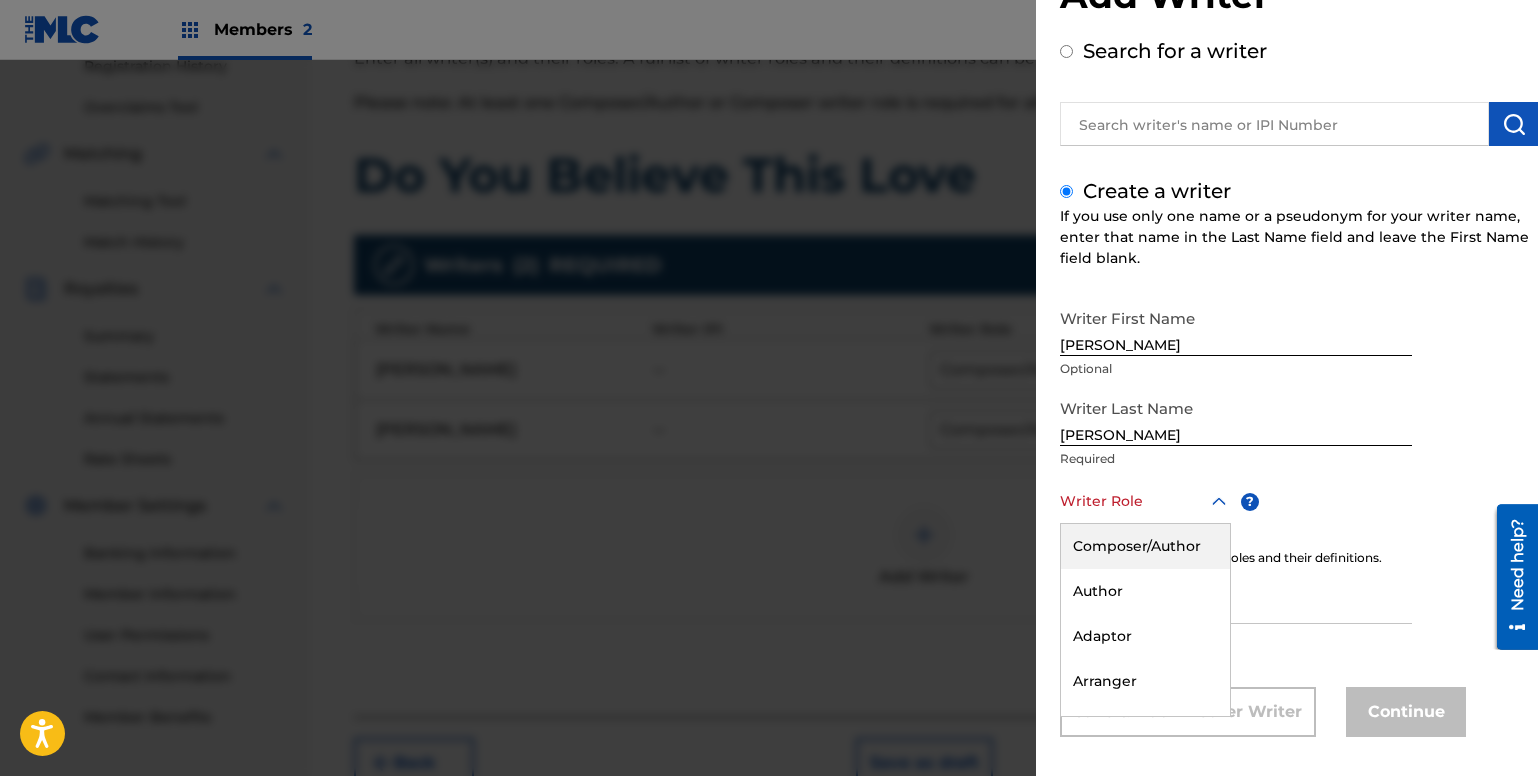 click on "8 results available. Use Up and Down to choose options, press Enter to select the currently focused option, press Escape to exit the menu, press Tab to select the option and exit the menu. Writer Role Composer/Author Author Adaptor Arranger Composer Translator Sub Arranger Sub Author" at bounding box center (1145, 501) 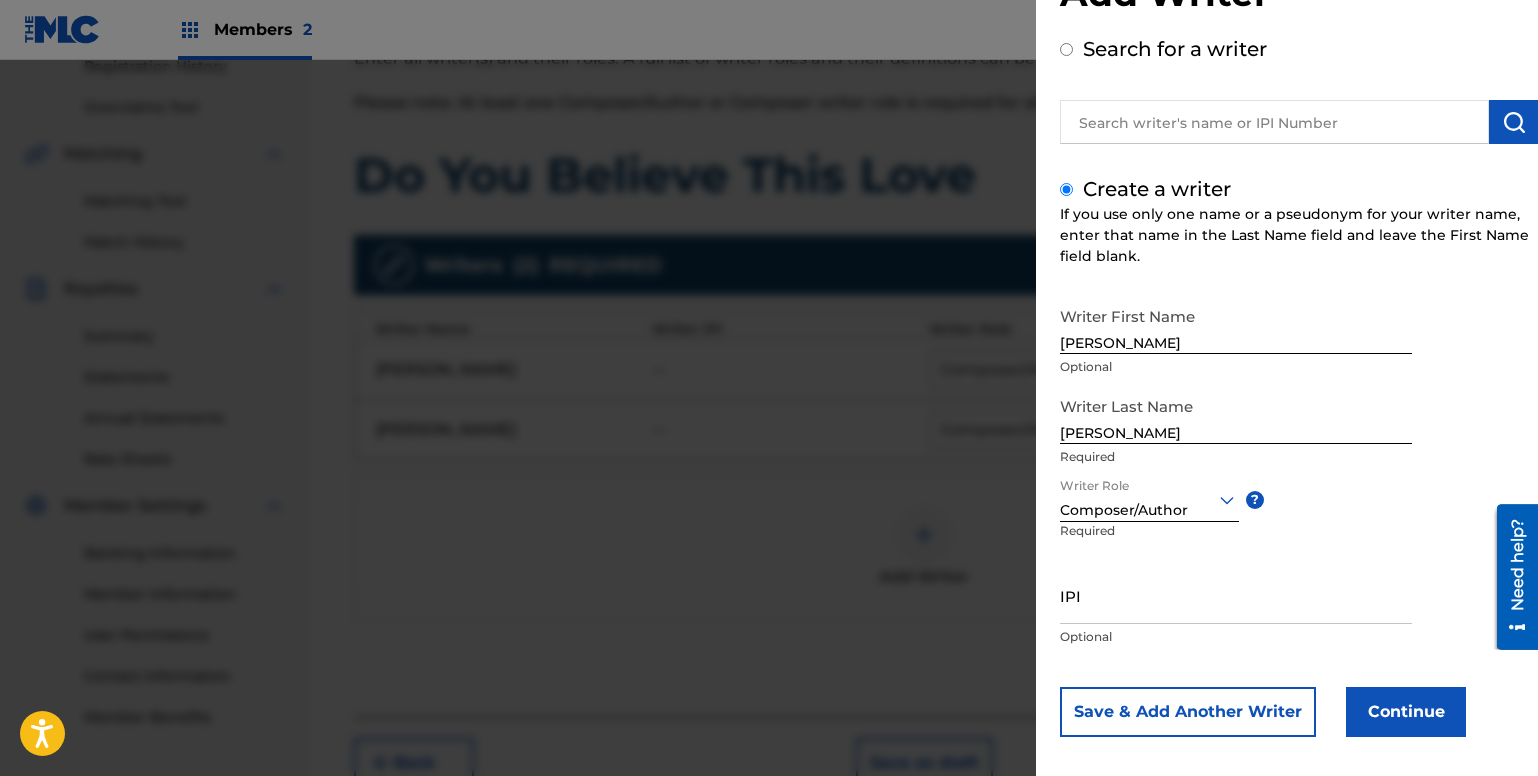 click on "Continue" at bounding box center (1406, 712) 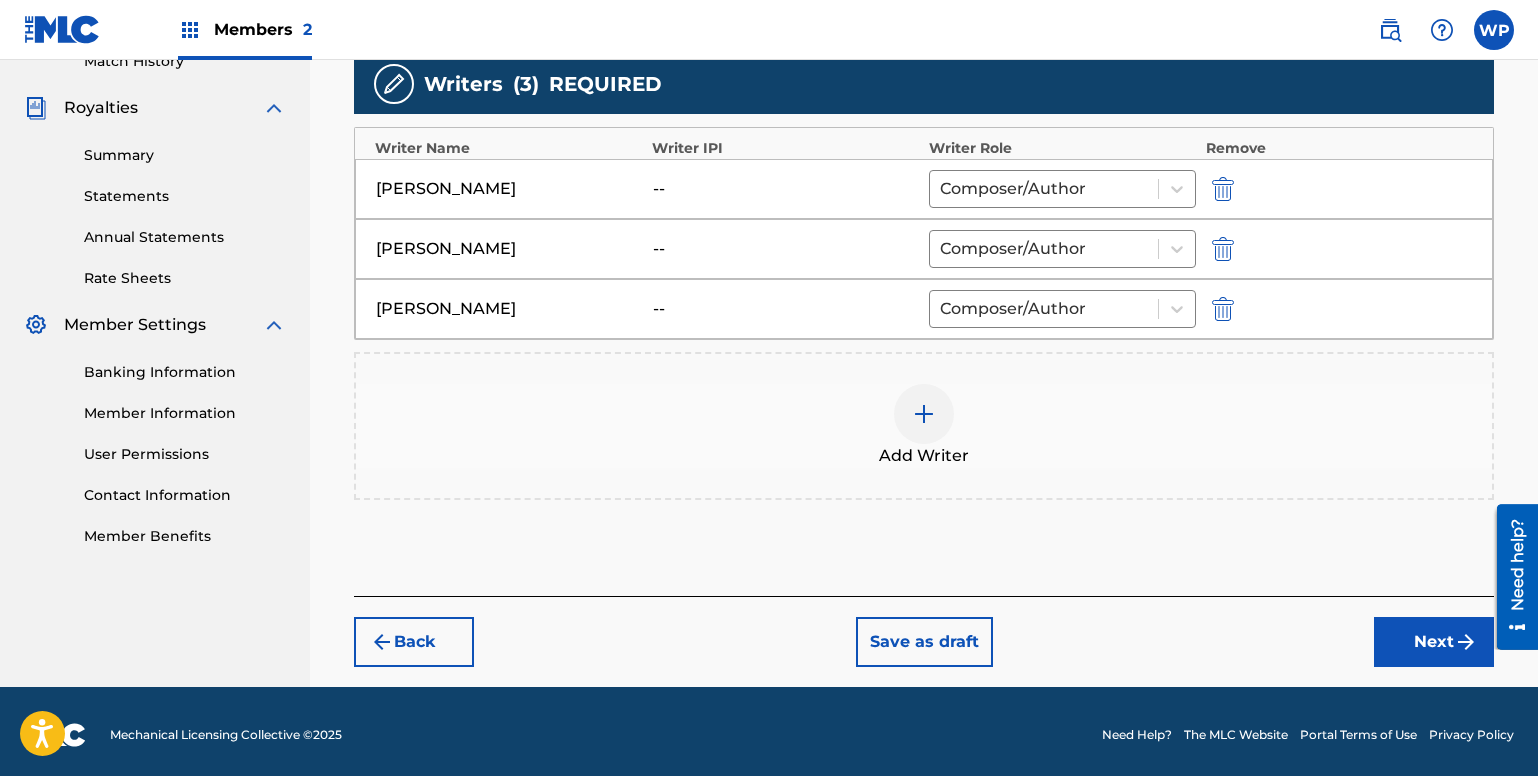 scroll, scrollTop: 580, scrollLeft: 0, axis: vertical 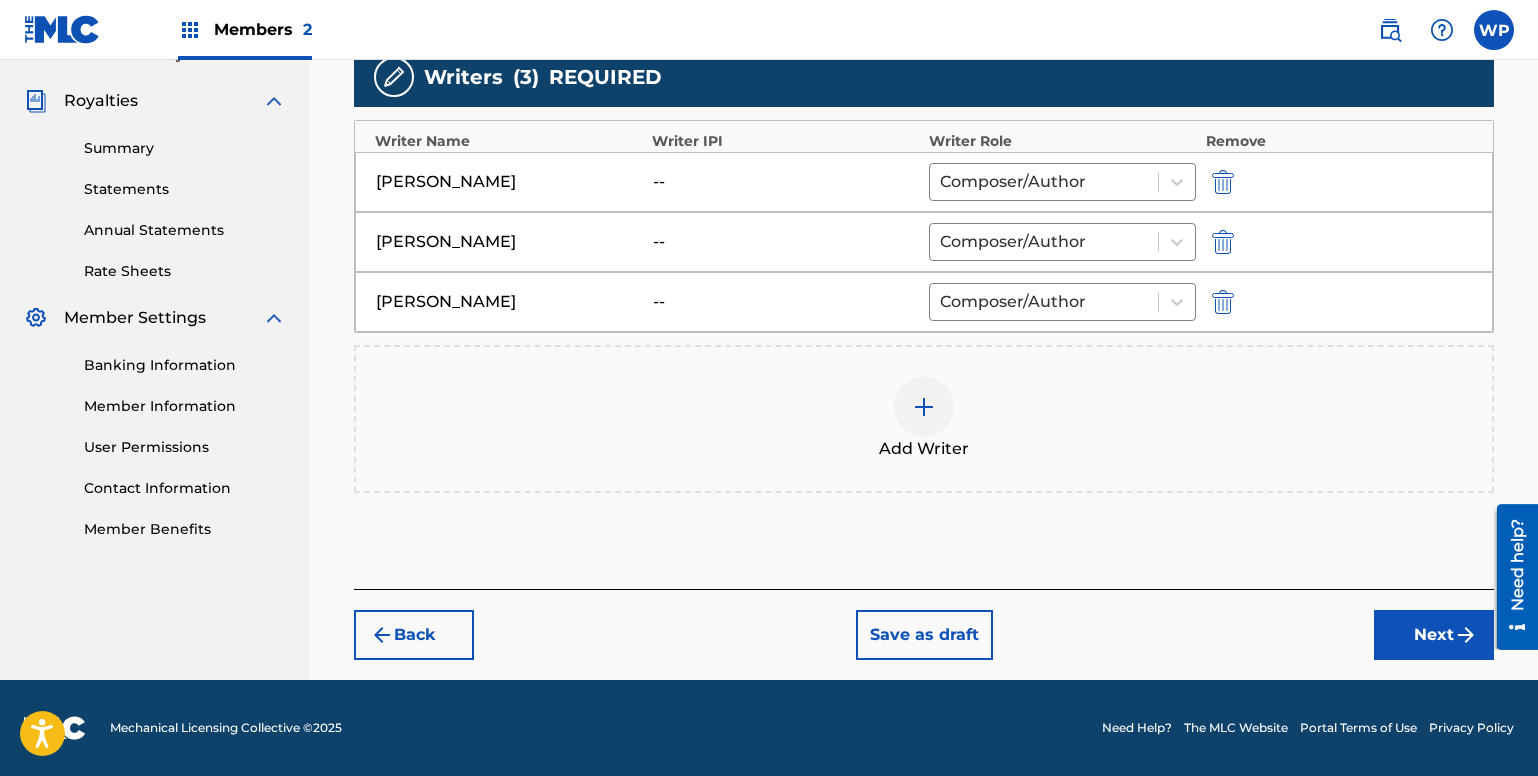 click on "Next" at bounding box center [1434, 635] 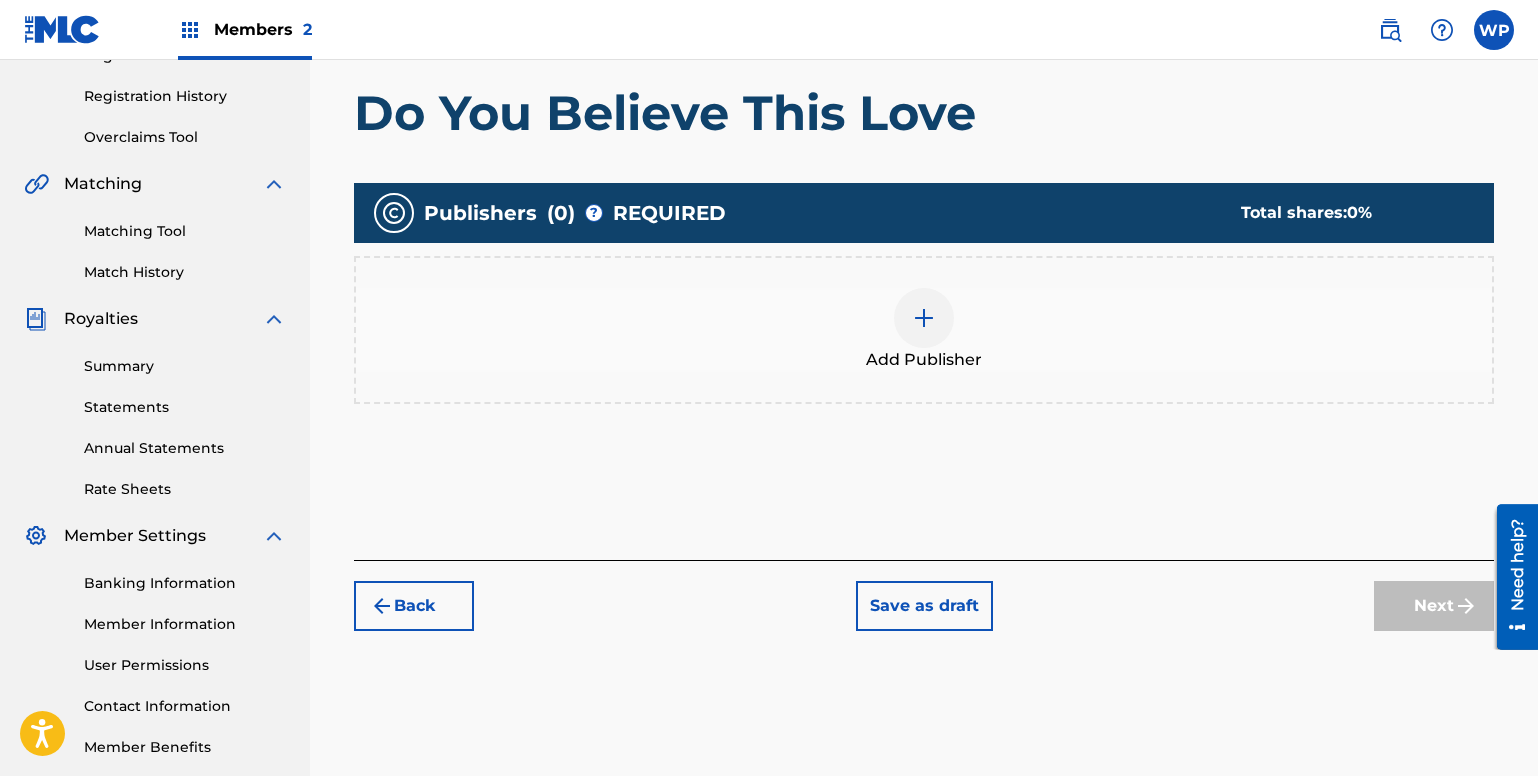 scroll, scrollTop: 90, scrollLeft: 0, axis: vertical 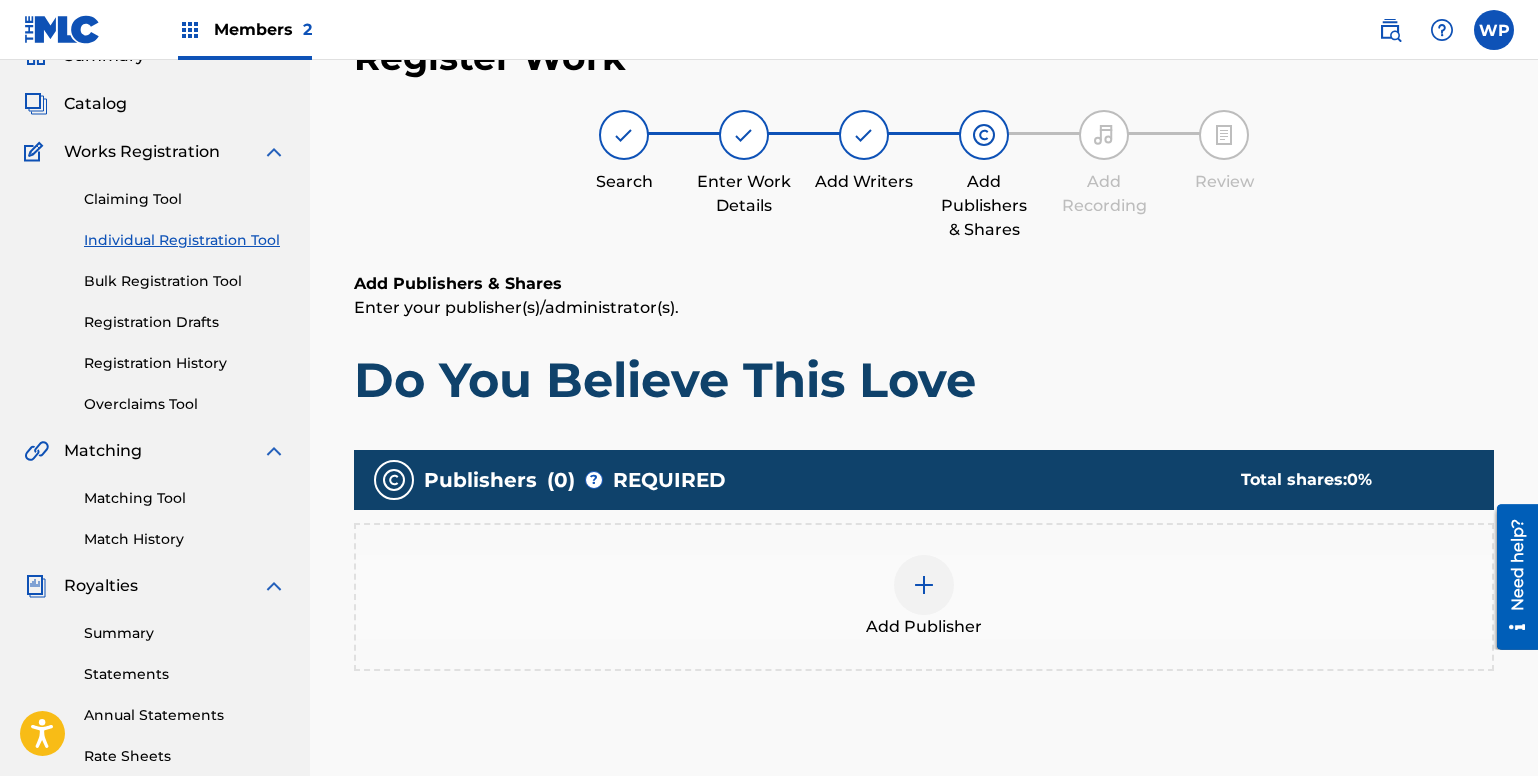 click at bounding box center (924, 585) 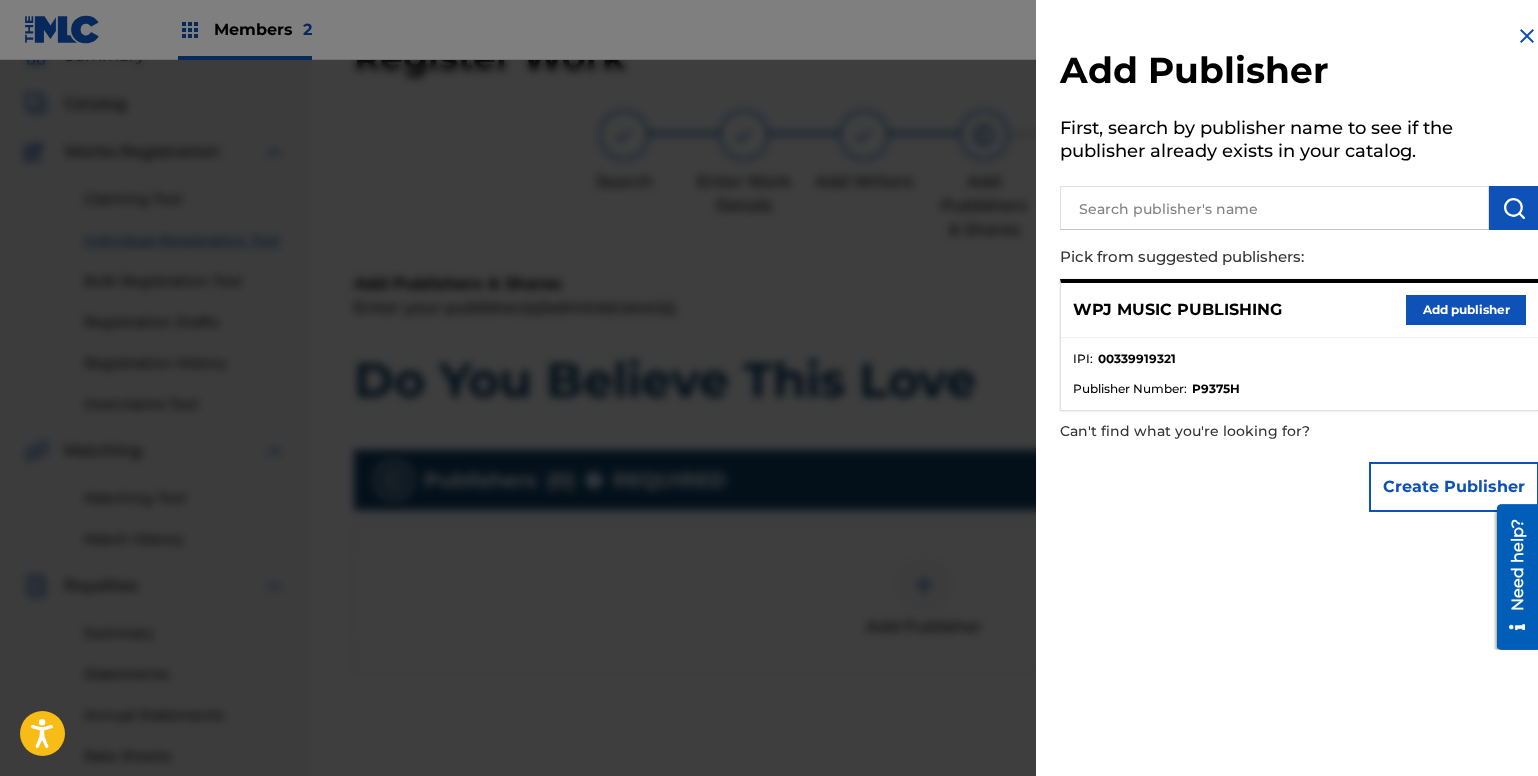 click on "Add publisher" at bounding box center (1466, 310) 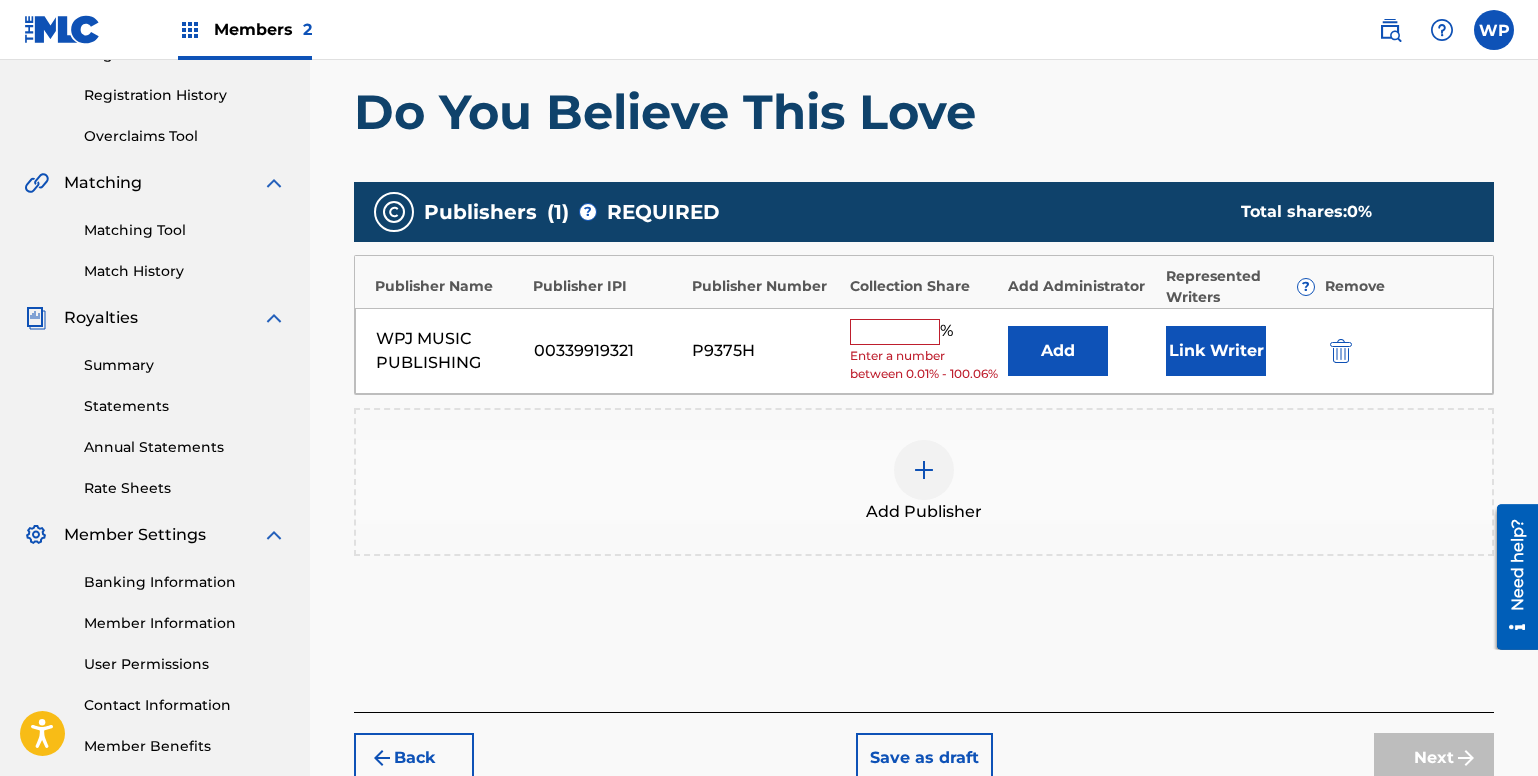 scroll, scrollTop: 360, scrollLeft: 0, axis: vertical 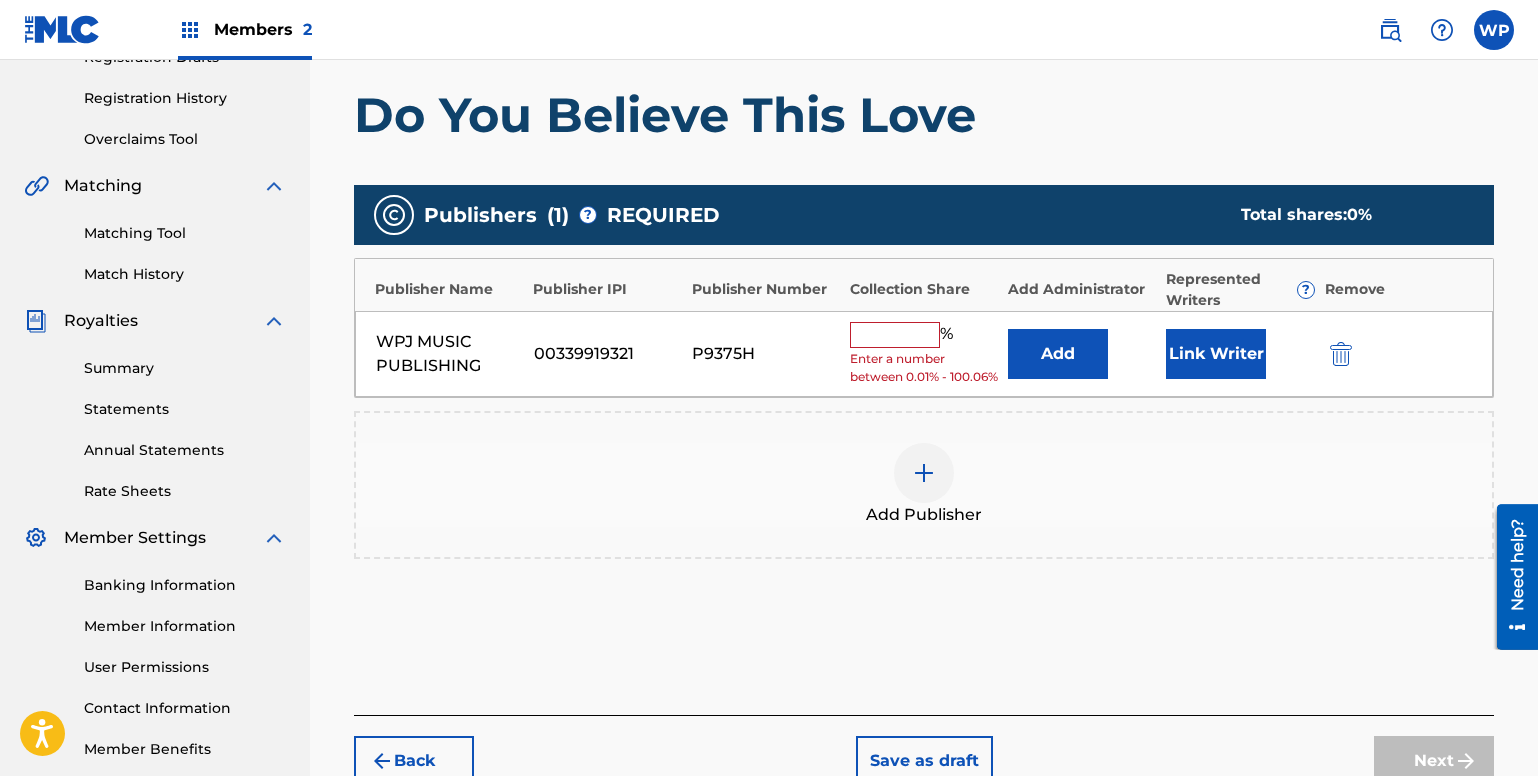 click at bounding box center (895, 335) 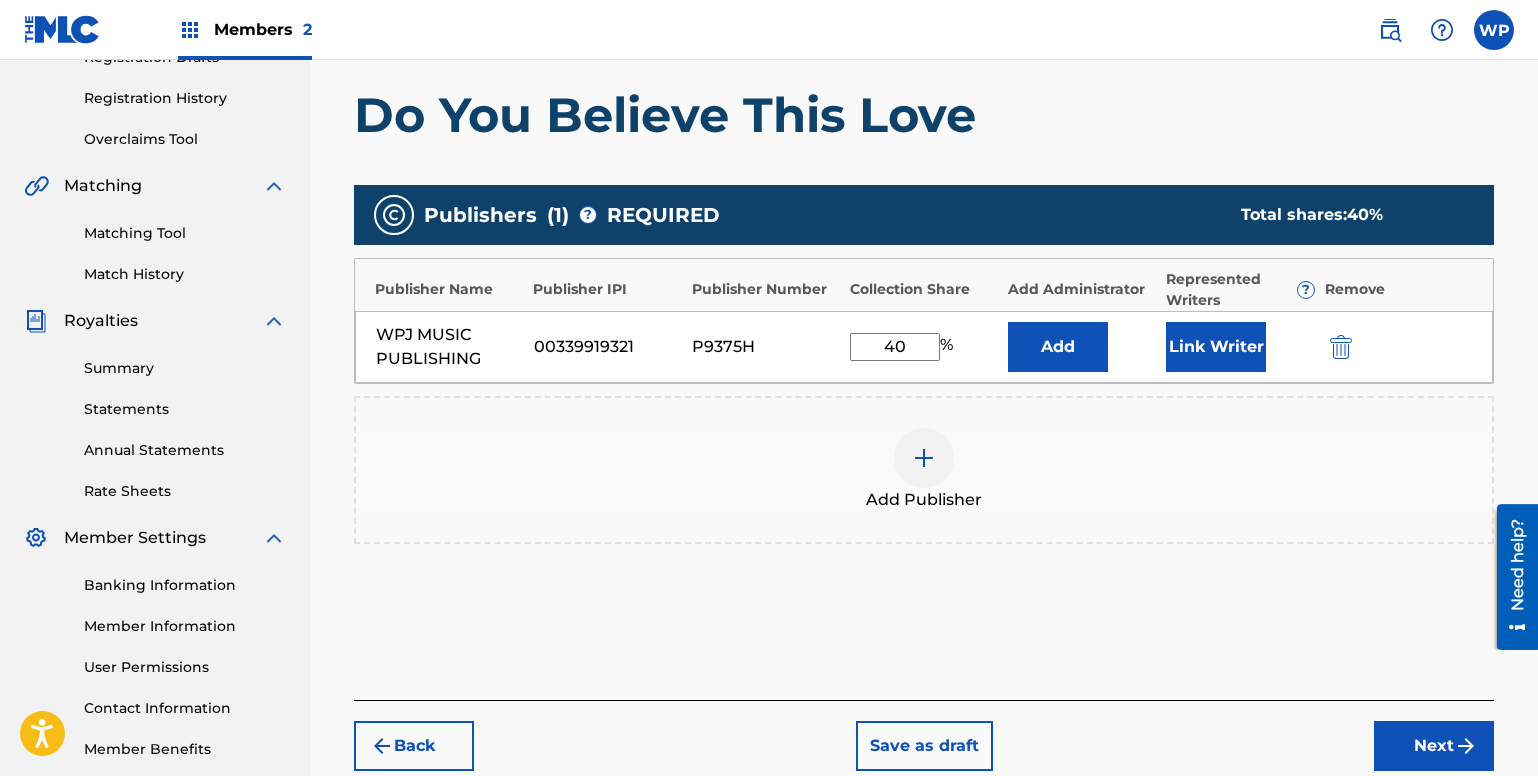 click on "Link Writer" at bounding box center [1216, 347] 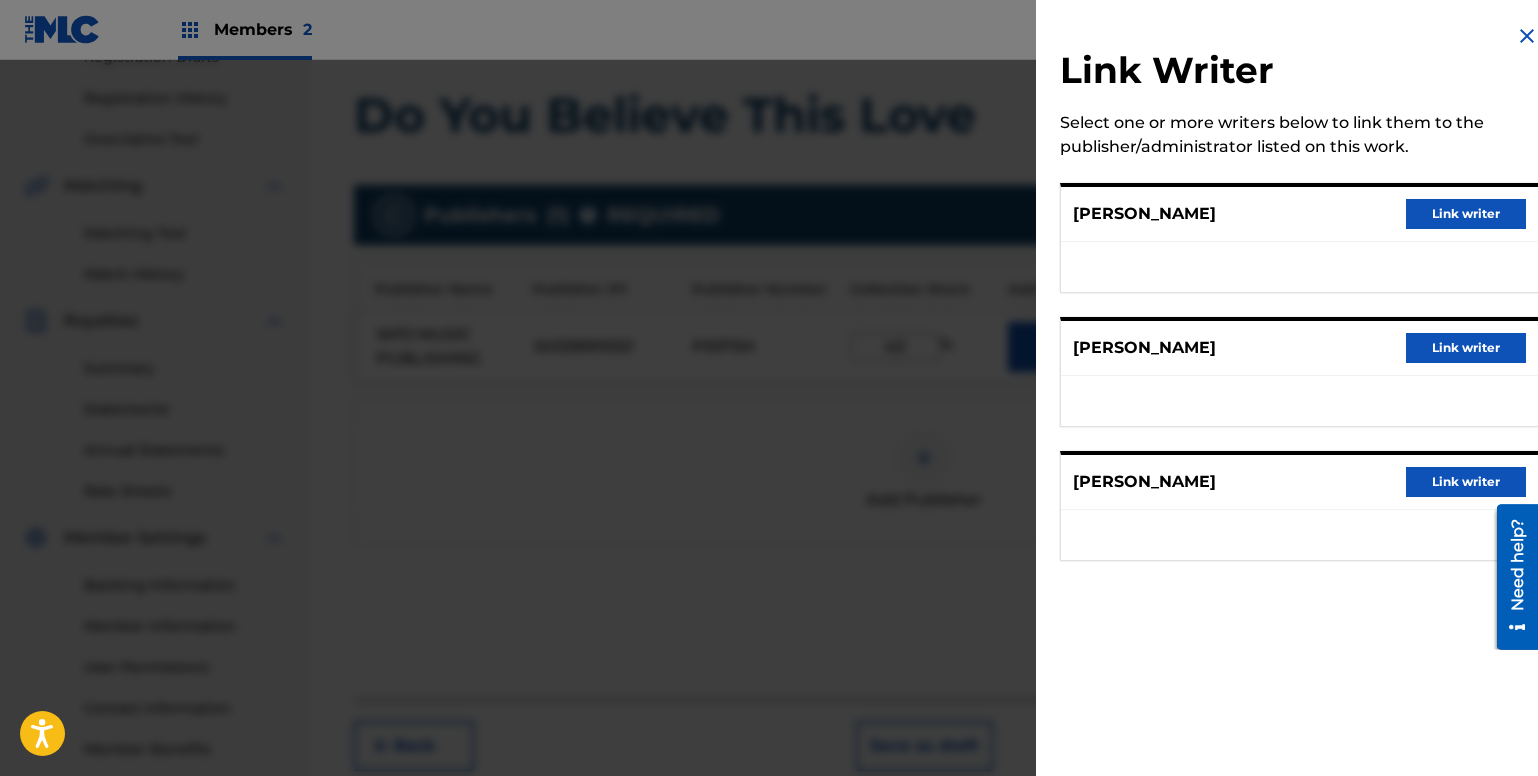 click on "Link writer" at bounding box center [1466, 482] 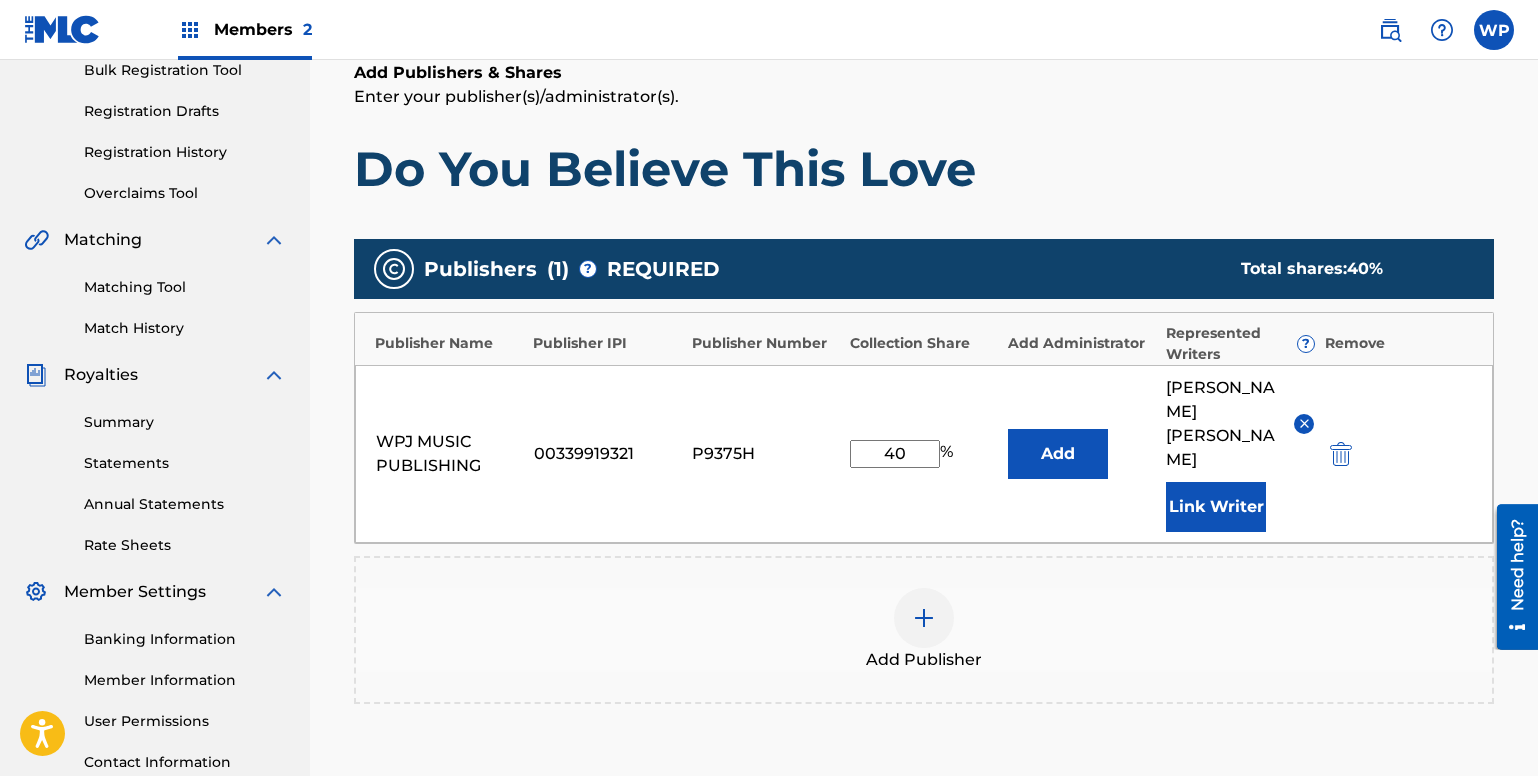 scroll, scrollTop: 260, scrollLeft: 0, axis: vertical 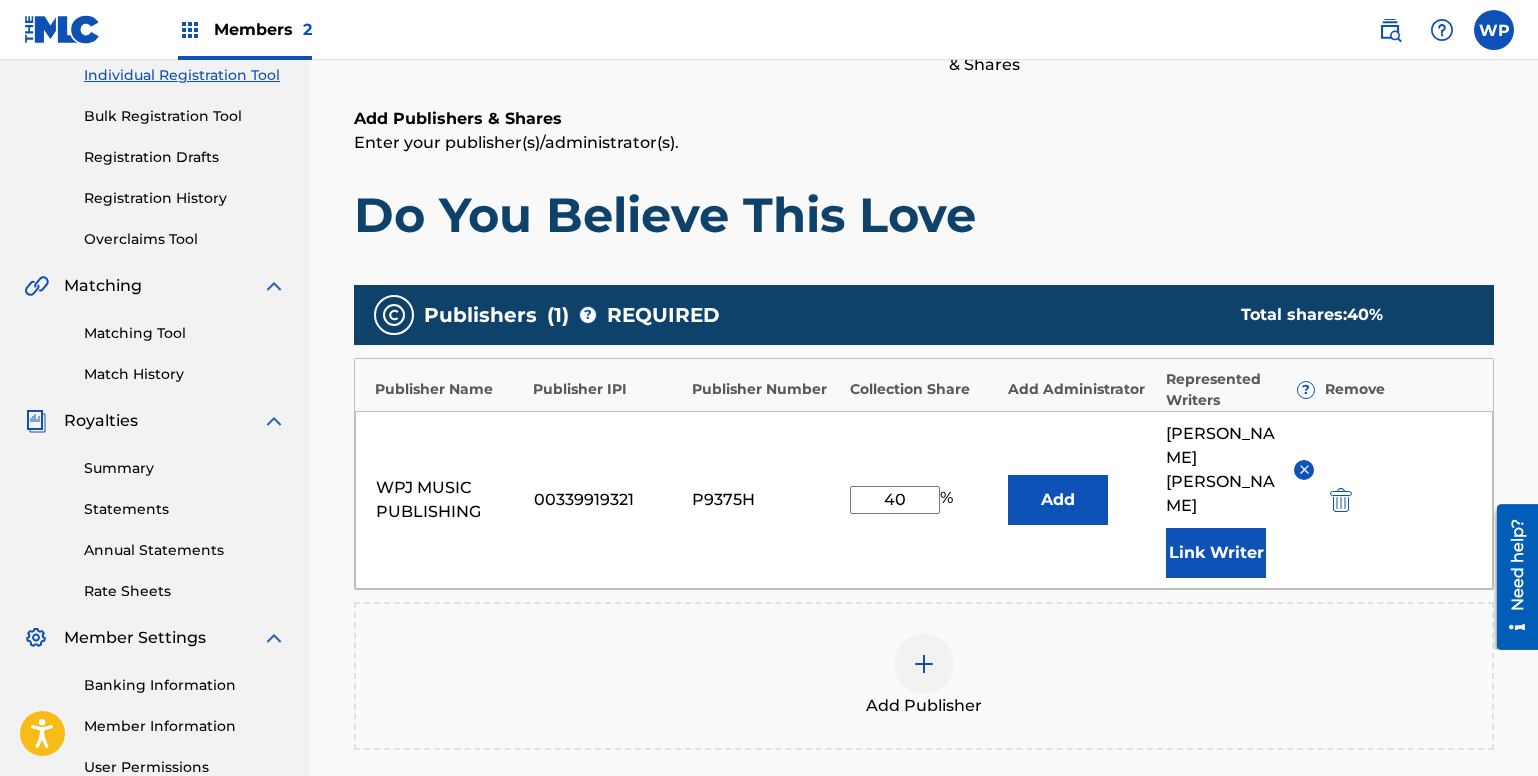 drag, startPoint x: 885, startPoint y: 475, endPoint x: 896, endPoint y: 472, distance: 11.401754 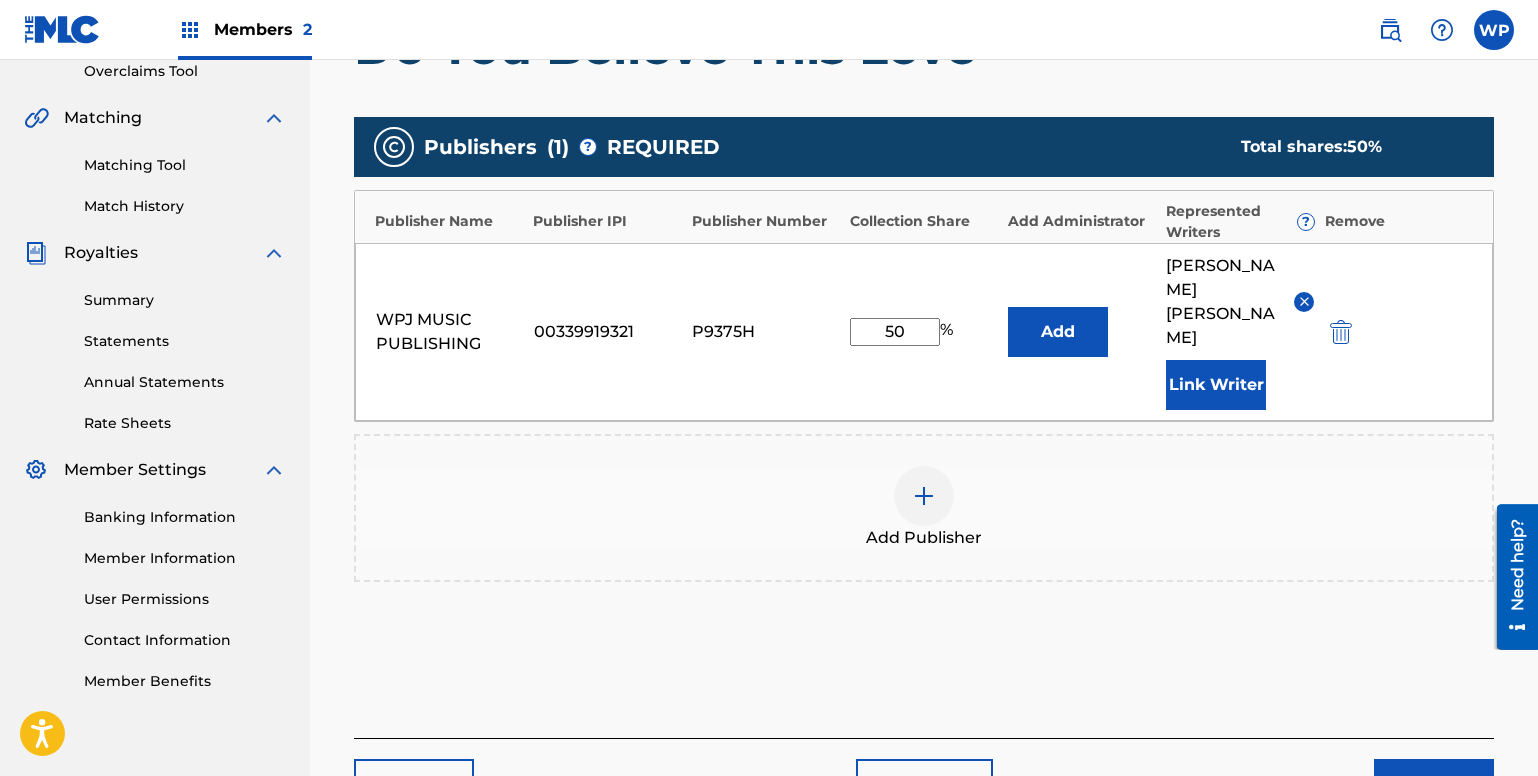 scroll, scrollTop: 418, scrollLeft: 0, axis: vertical 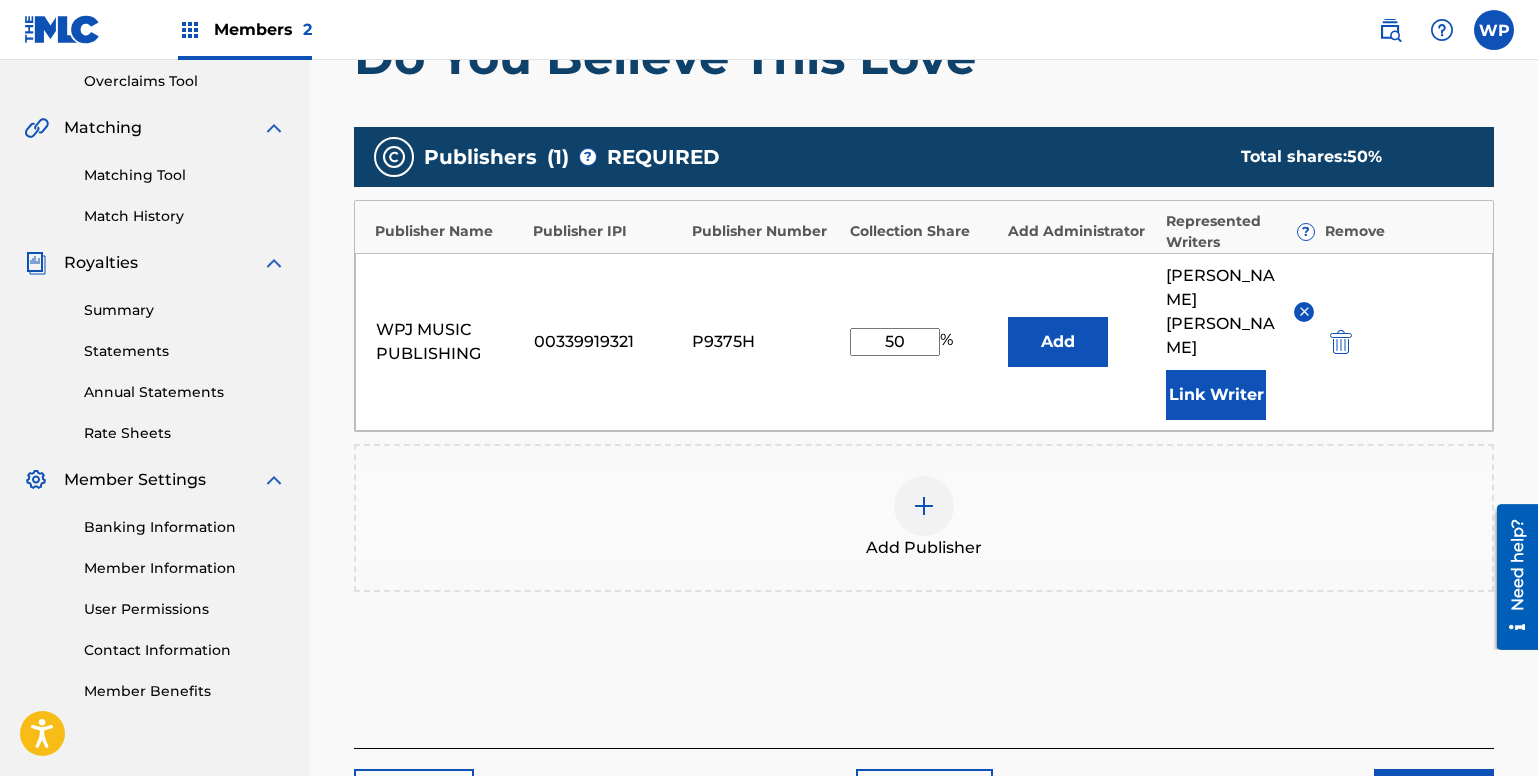 type on "50" 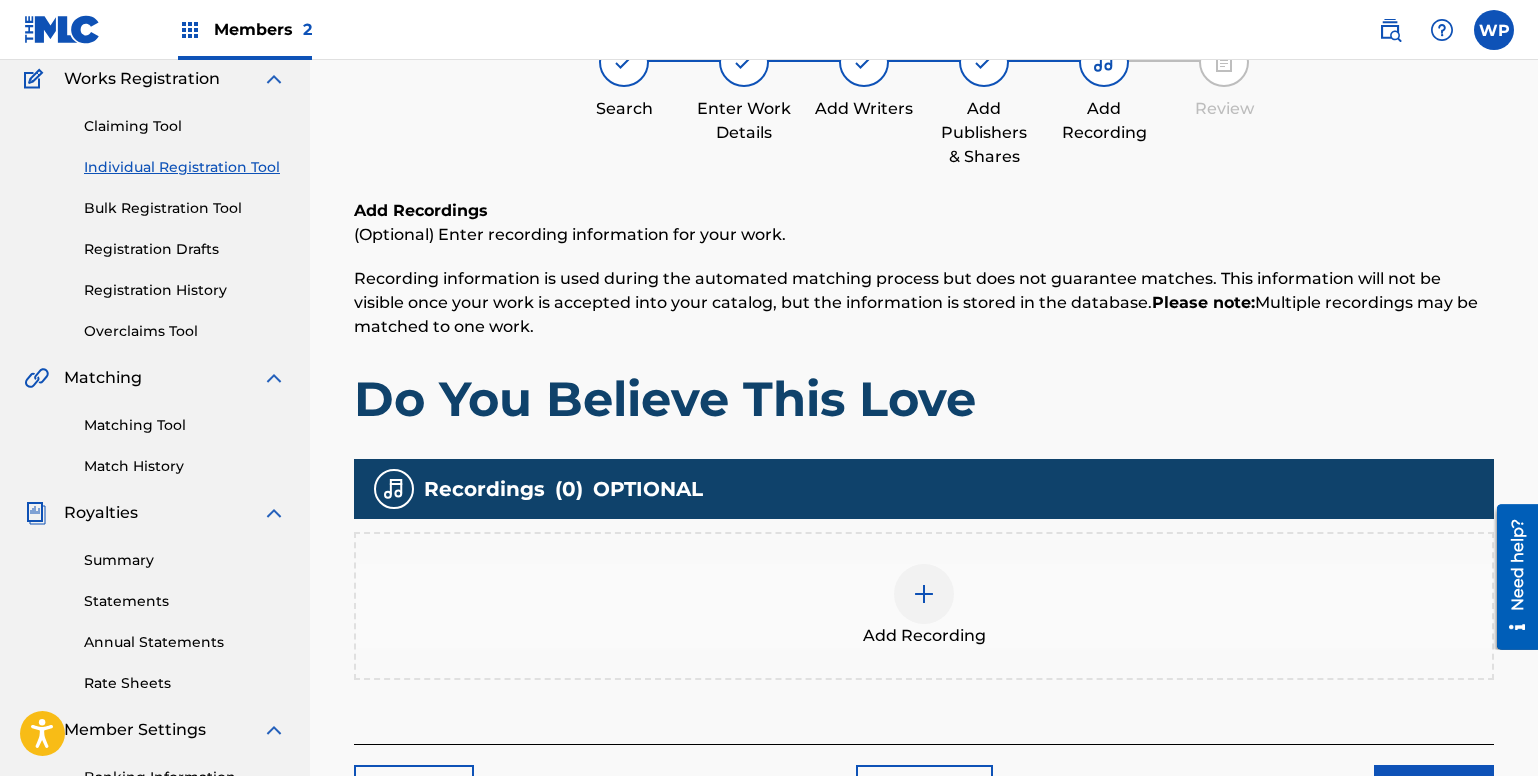 scroll, scrollTop: 90, scrollLeft: 0, axis: vertical 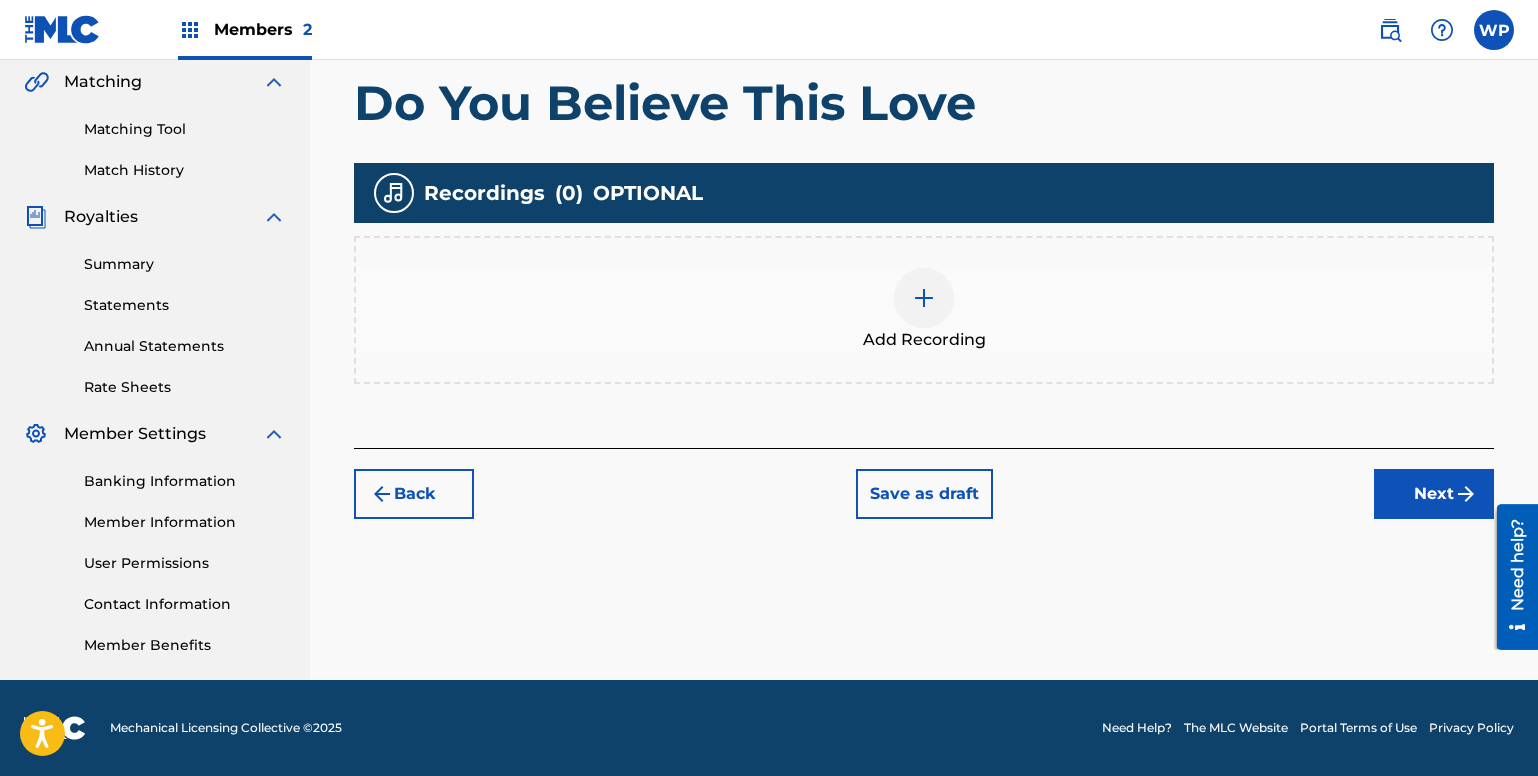 click at bounding box center (924, 298) 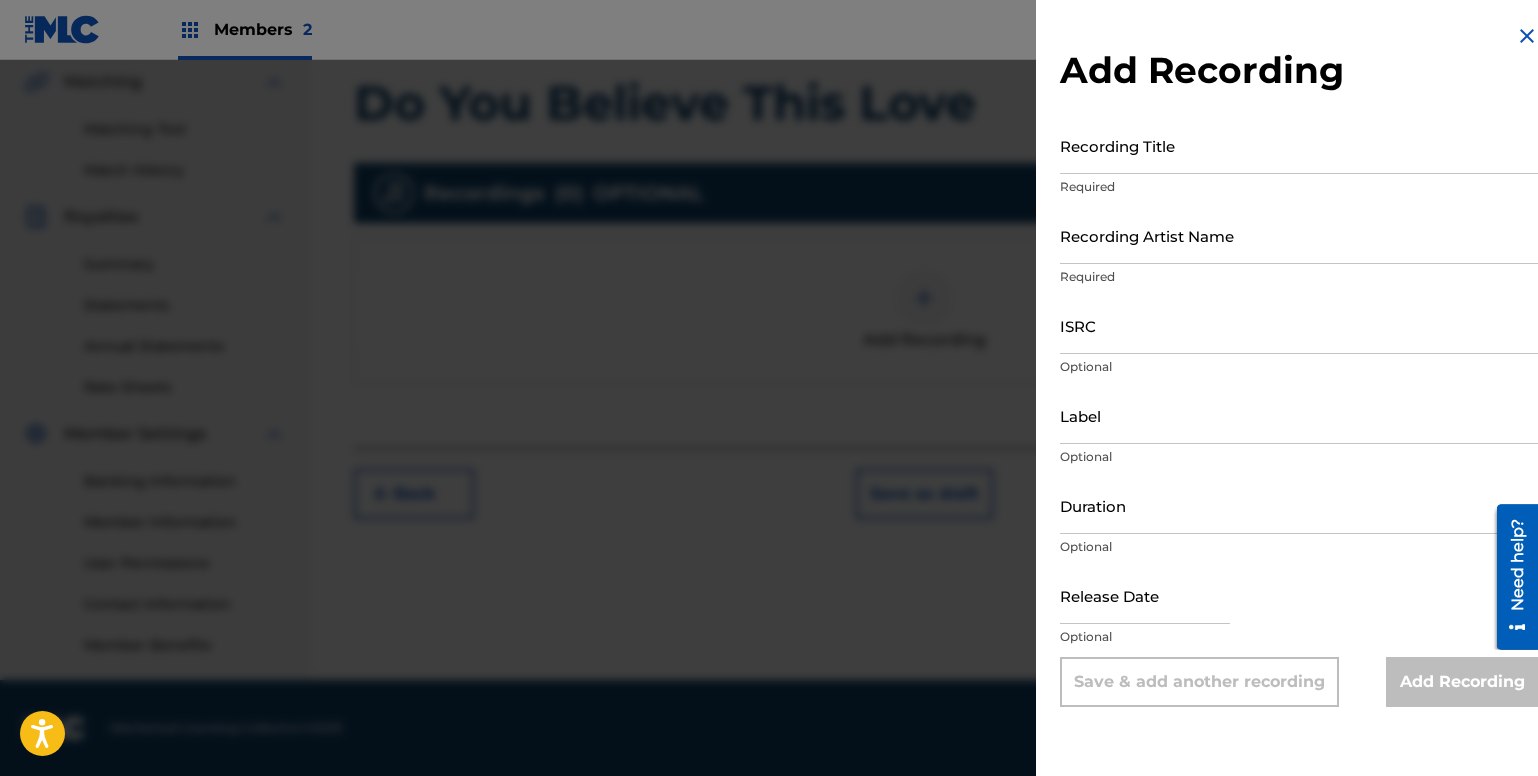 scroll, scrollTop: 0, scrollLeft: 0, axis: both 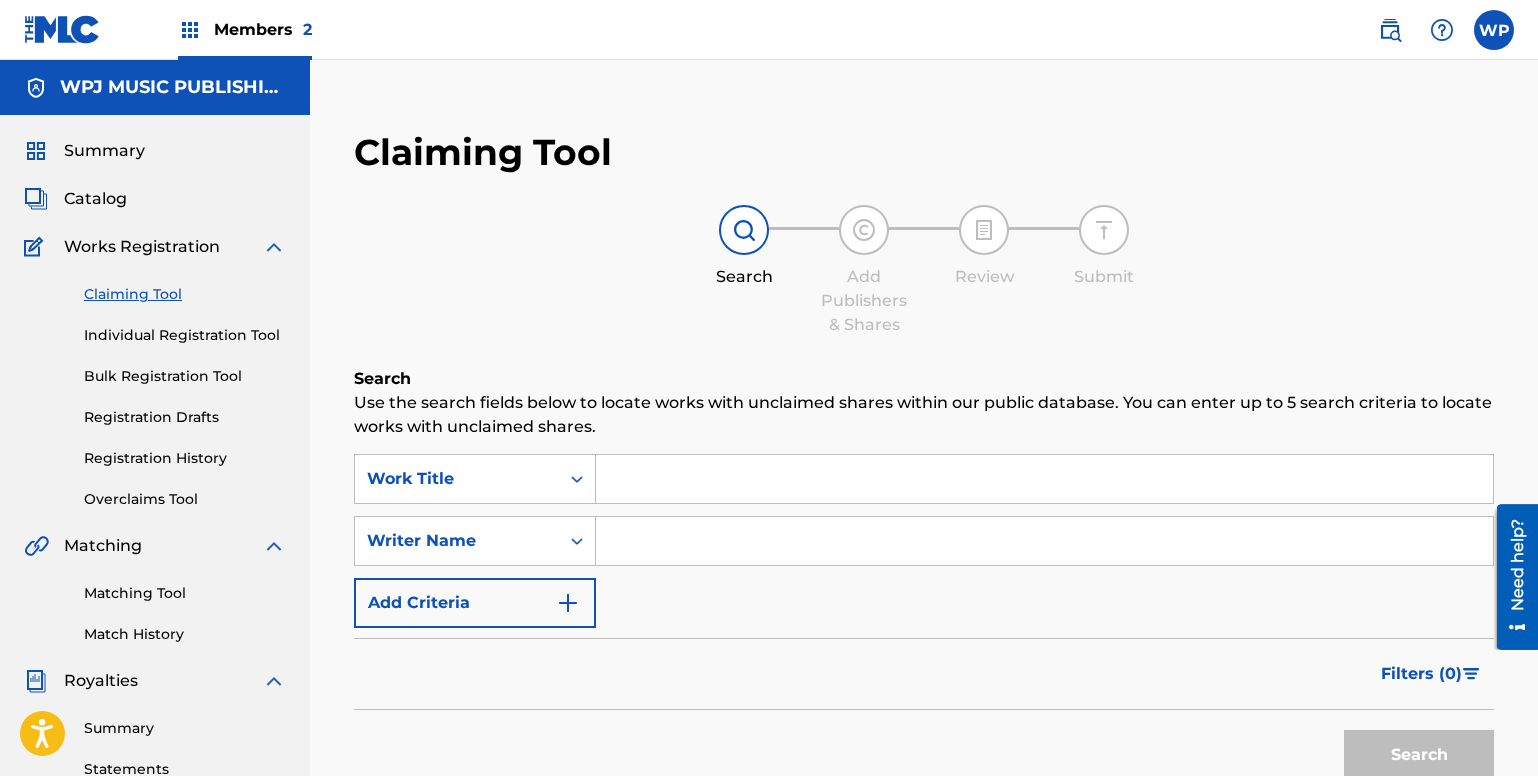 click on "Summary Catalog Works Registration Claiming Tool Individual Registration Tool Bulk Registration Tool Registration Drafts Registration History Overclaims Tool Matching Matching Tool Match History Royalties Summary Statements Annual Statements Rate Sheets Member Settings Banking Information Member Information User Permissions Contact Information Member Benefits" at bounding box center [155, 629] 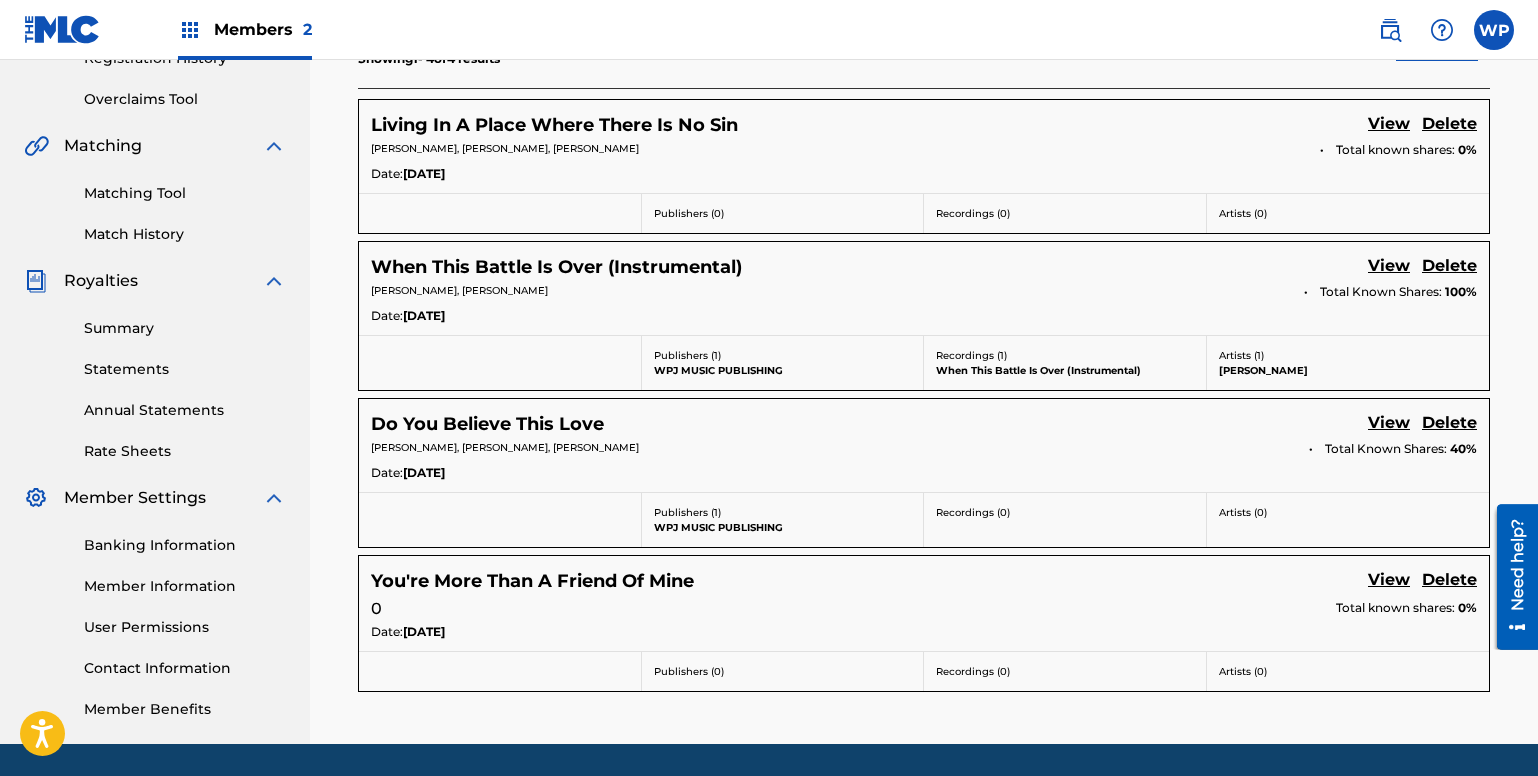 scroll, scrollTop: 402, scrollLeft: 0, axis: vertical 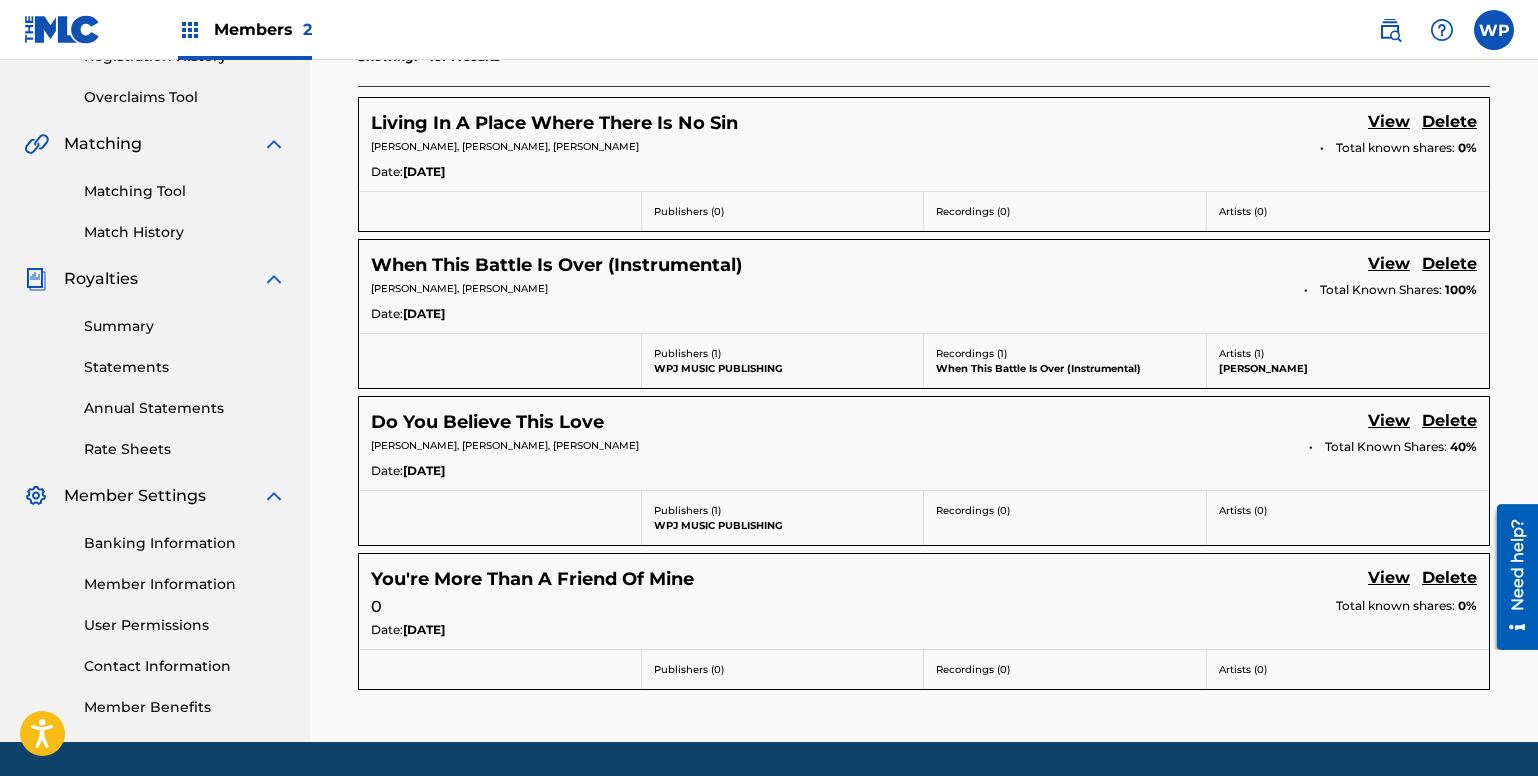 click on "[PERSON_NAME], [PERSON_NAME], [PERSON_NAME]" at bounding box center [833, 445] 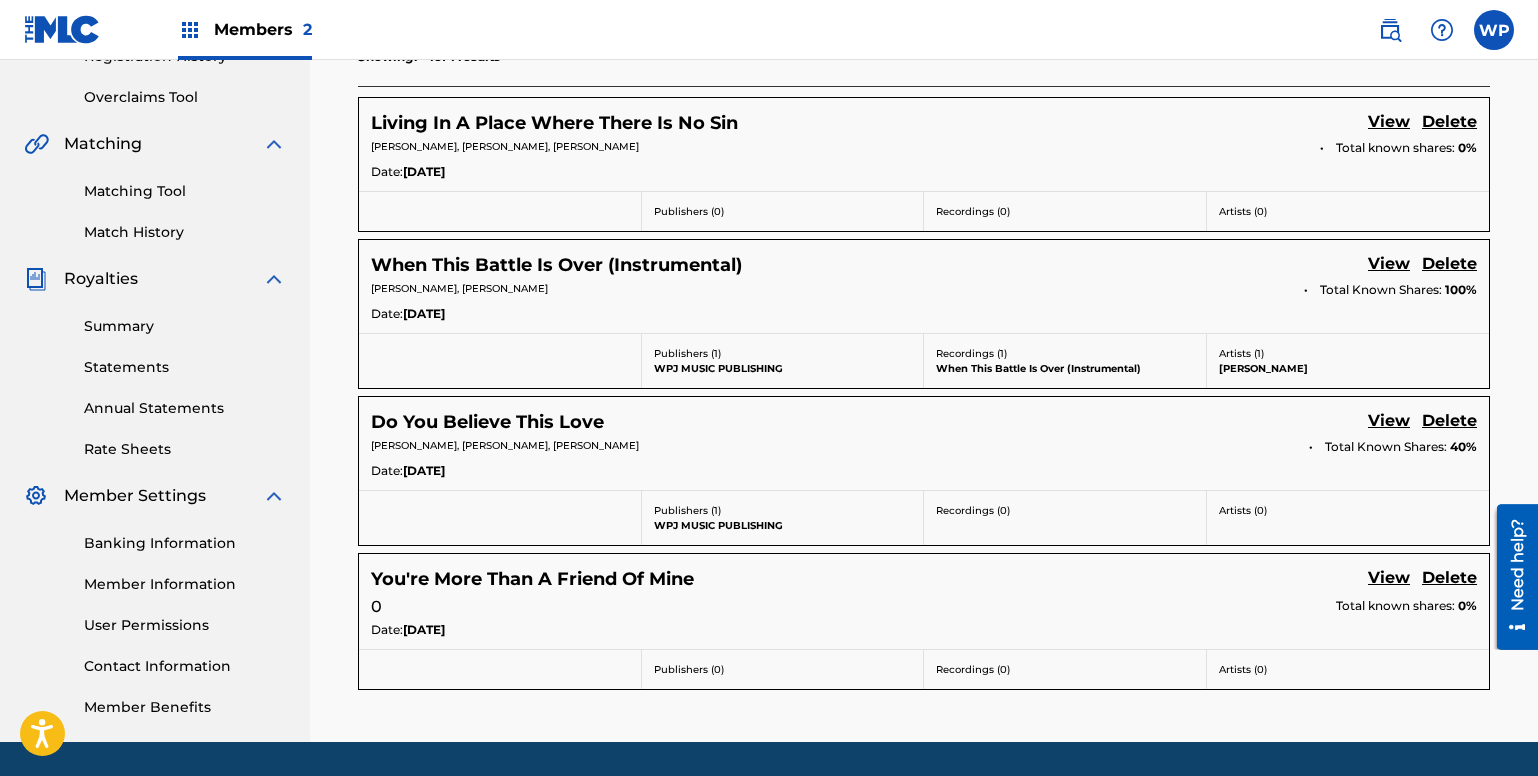 click on "View" at bounding box center [1389, 422] 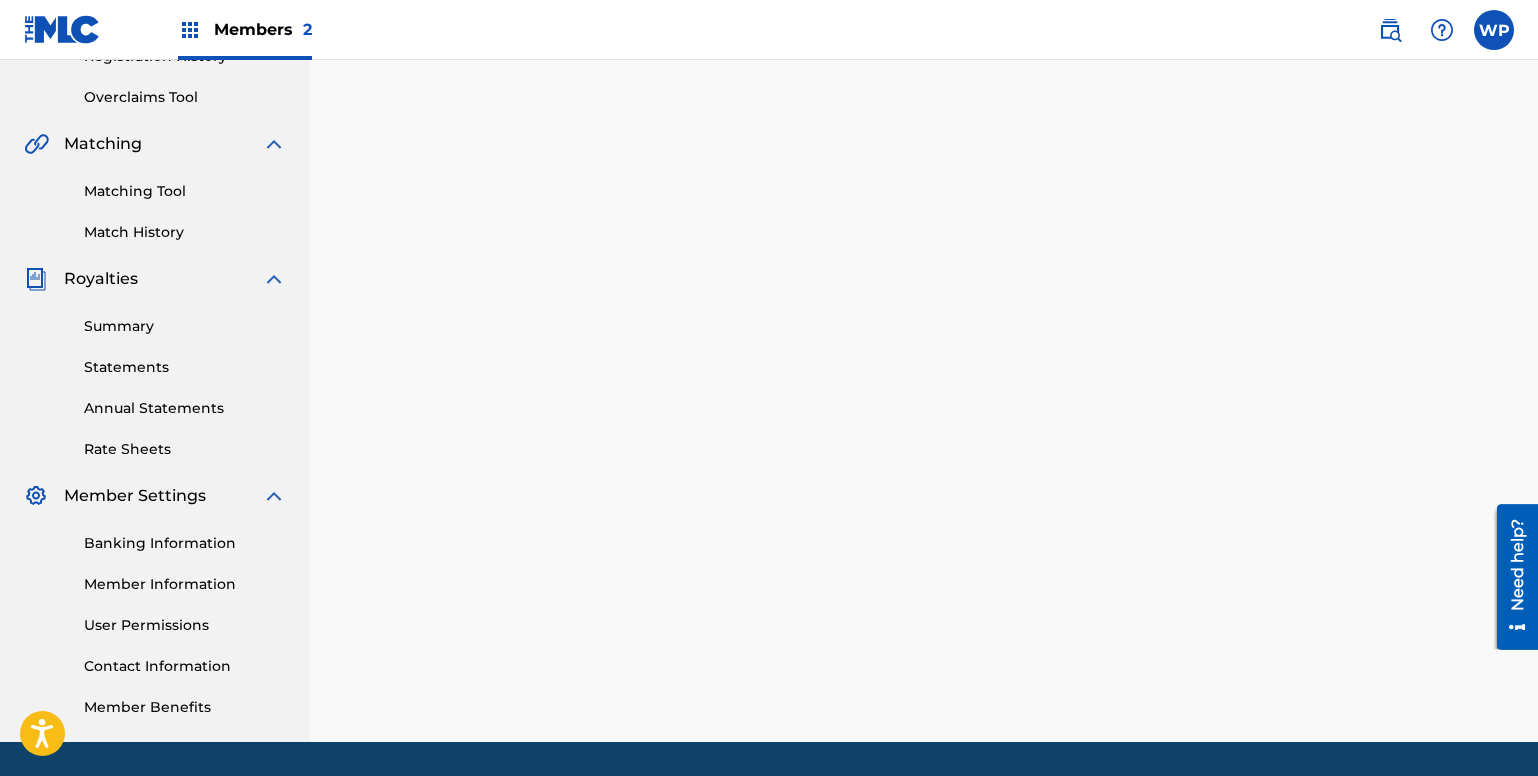 scroll, scrollTop: 0, scrollLeft: 0, axis: both 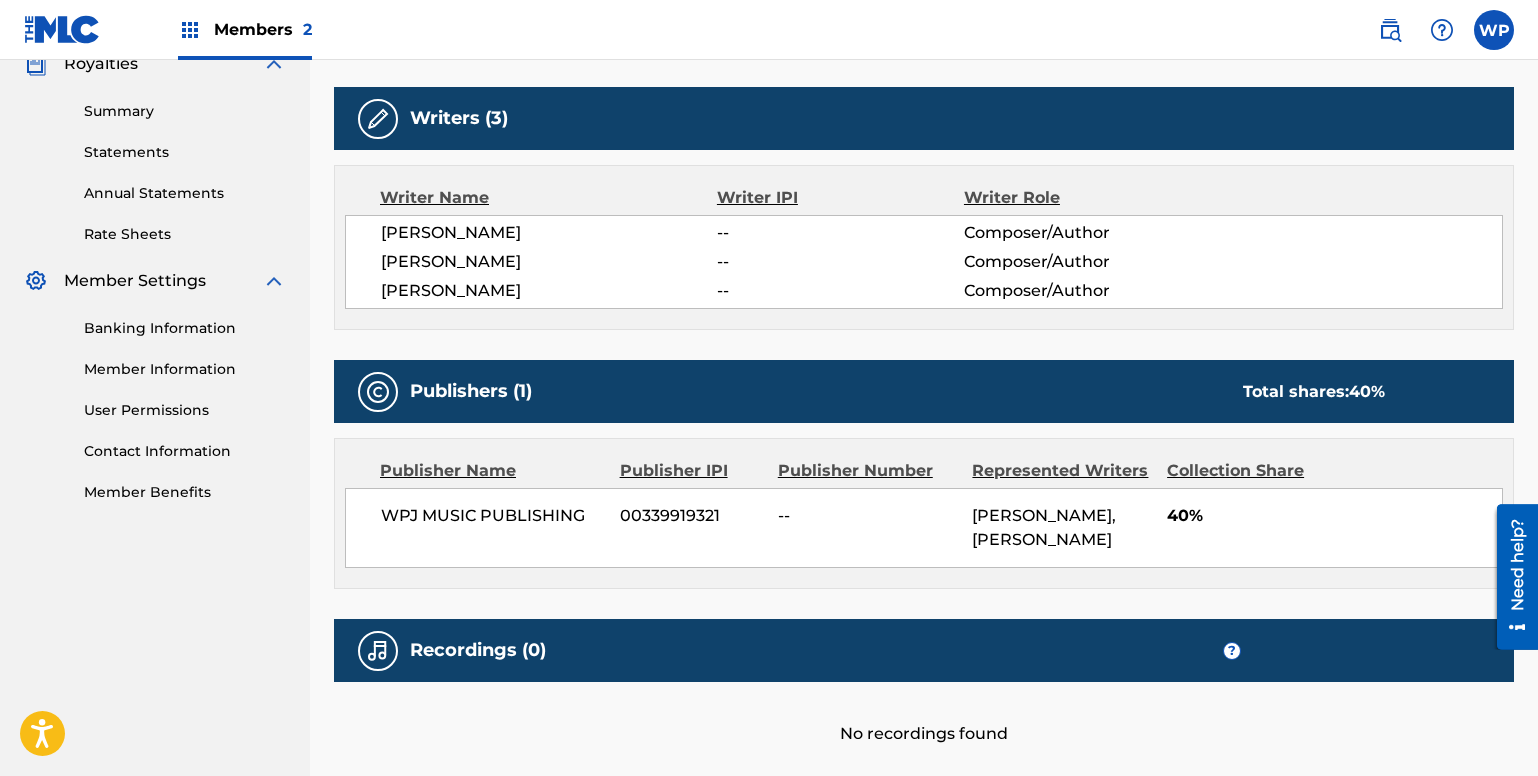 drag, startPoint x: 1166, startPoint y: 514, endPoint x: 1211, endPoint y: 551, distance: 58.258045 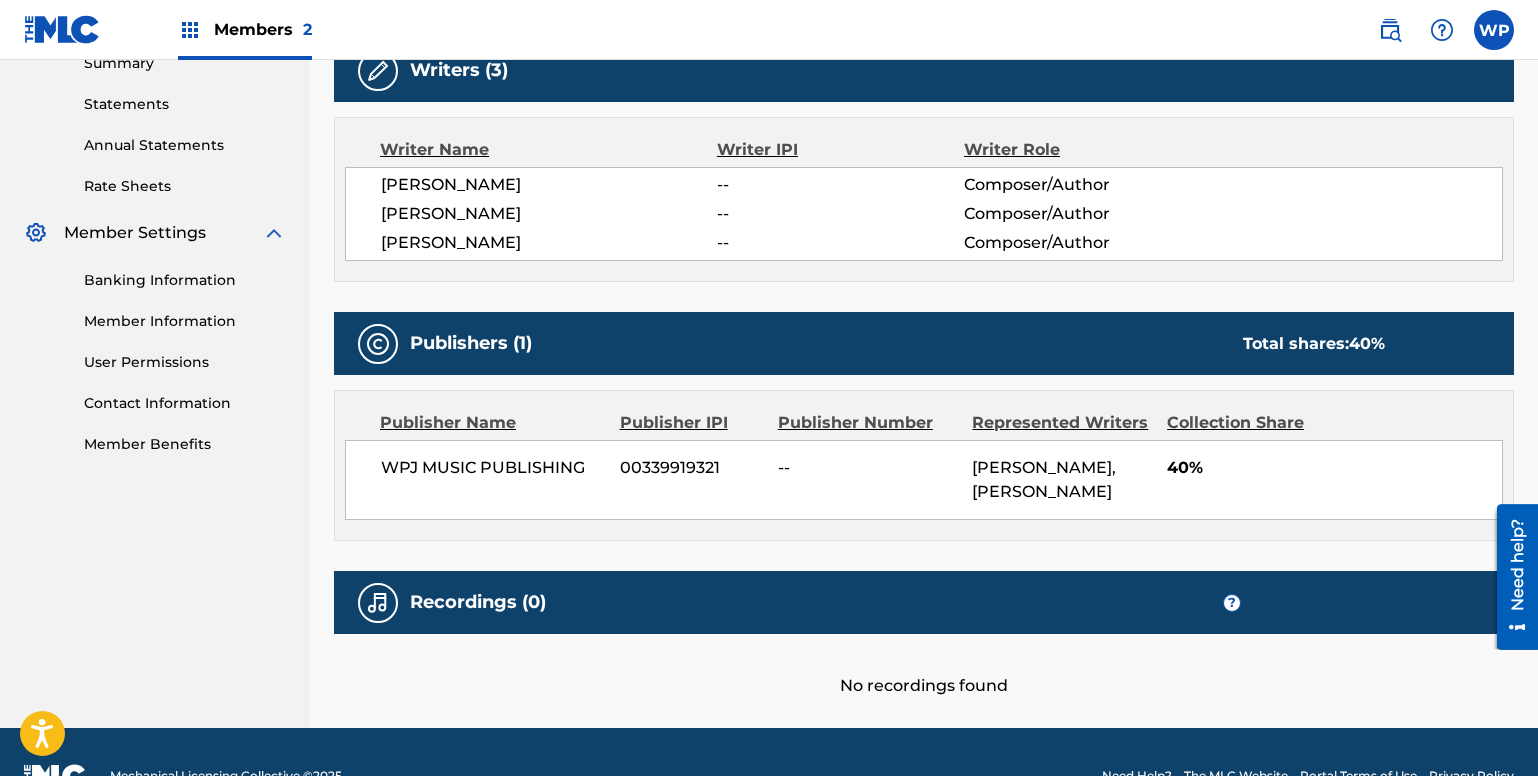 scroll, scrollTop: 713, scrollLeft: 0, axis: vertical 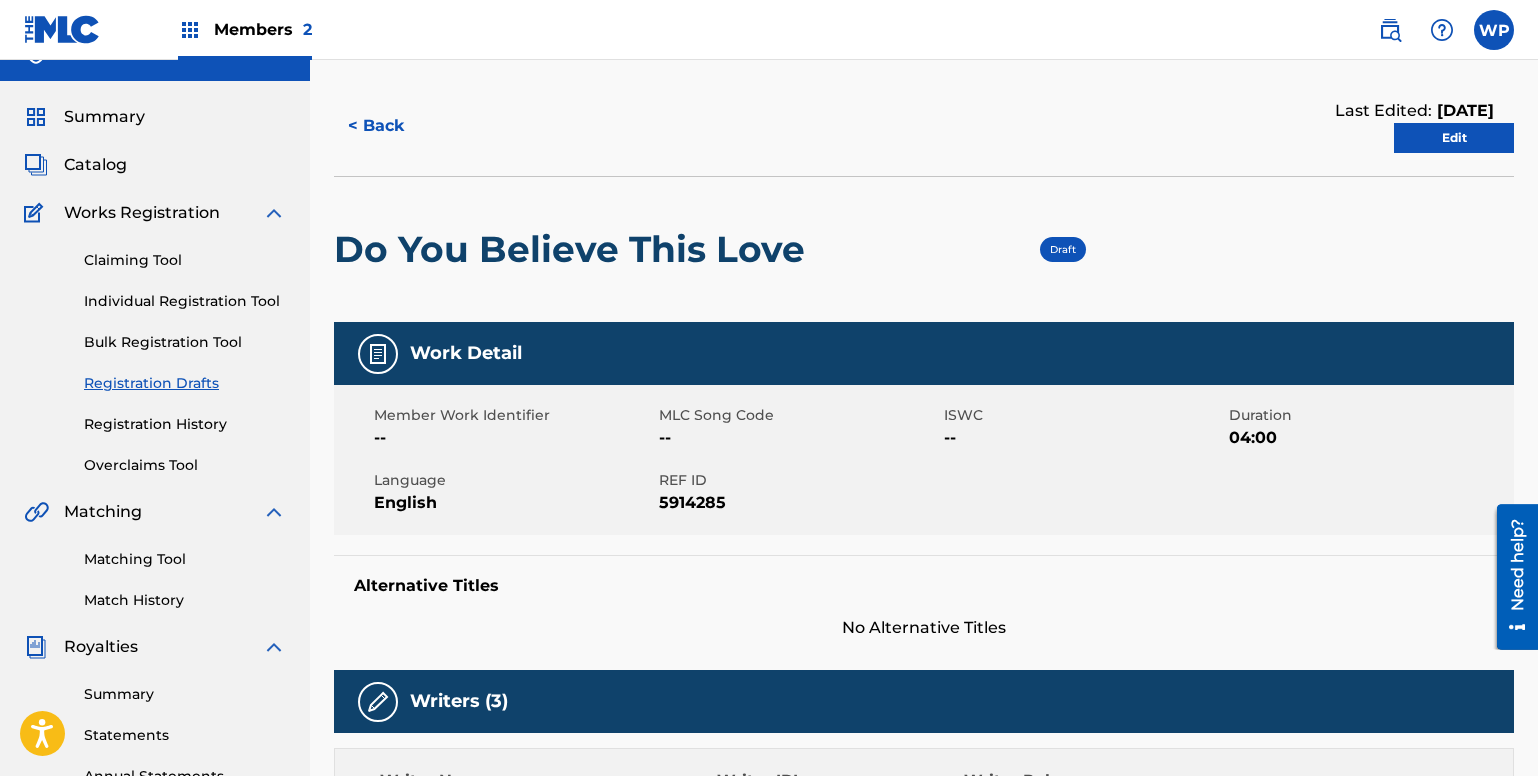click on "Edit" at bounding box center [1454, 138] 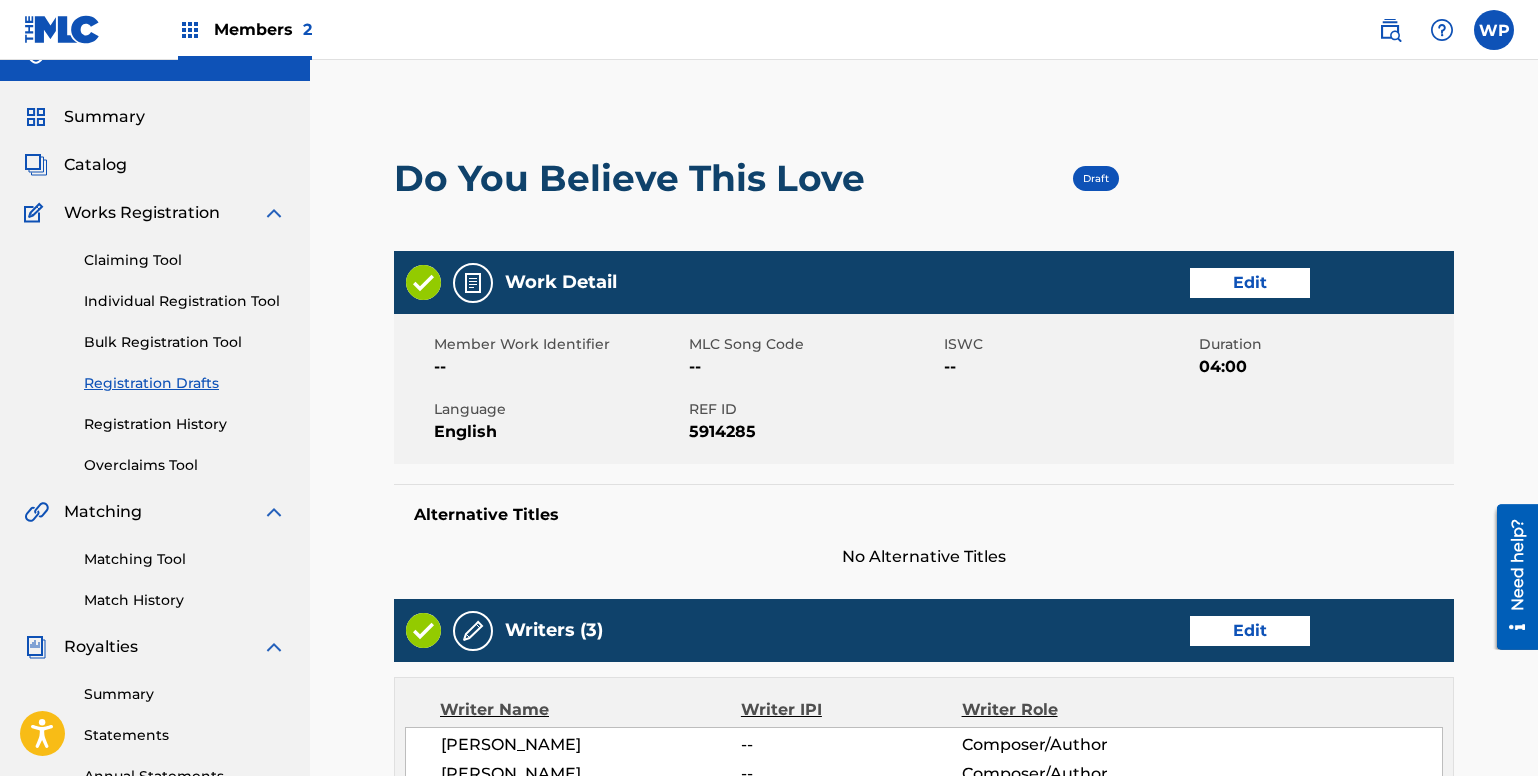 scroll, scrollTop: 0, scrollLeft: 0, axis: both 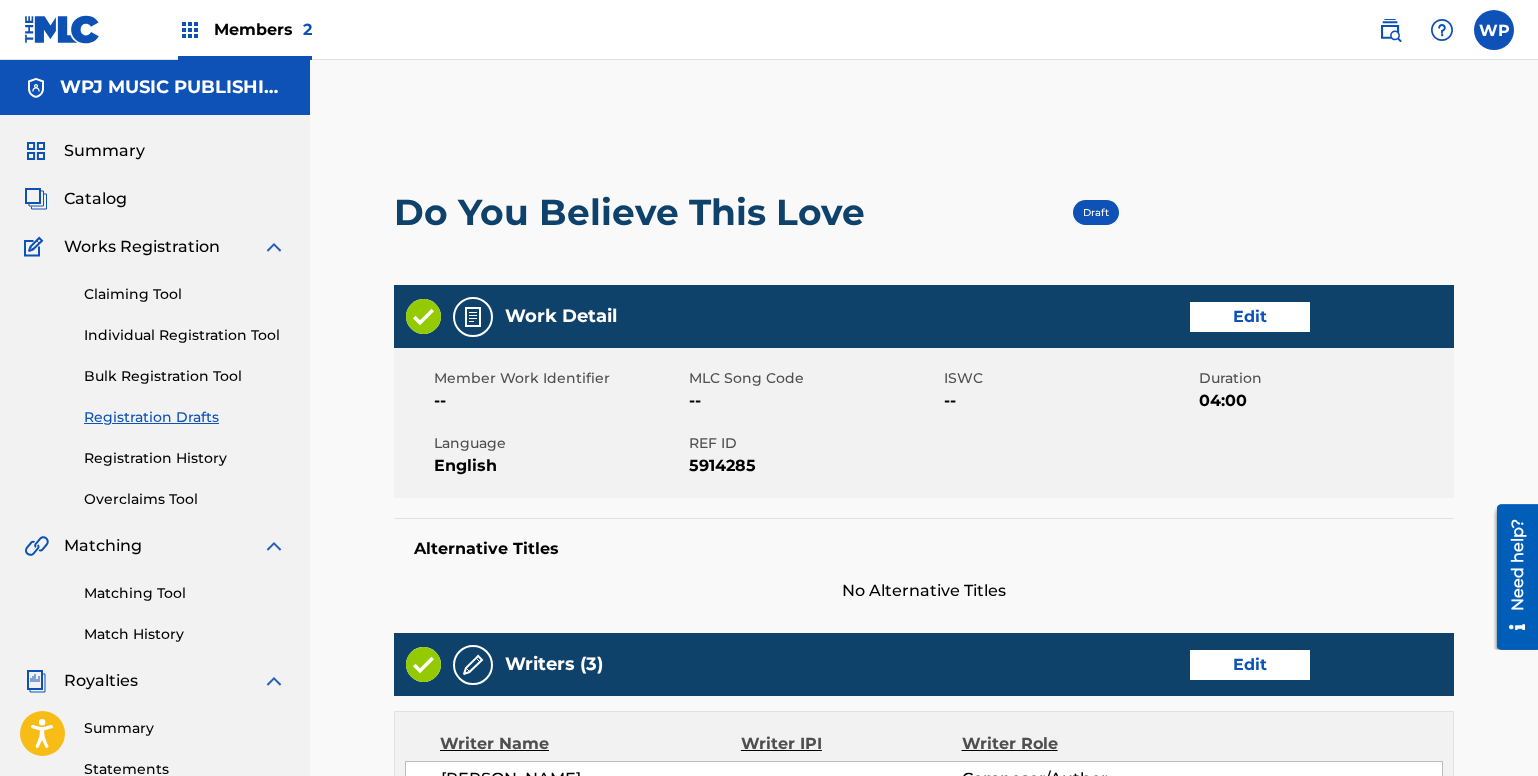 click on "< Back Do You Believe This Love     Draft Work Detail   Edit Member Work Identifier -- MLC Song Code -- ISWC -- Duration 04:00 Language English REF ID 5914285 Alternative Titles No Alternative Titles Writers   (3) Edit Writer Name Writer IPI Writer Role [PERSON_NAME] -- Composer/Author [PERSON_NAME] -- Composer/Author [PERSON_NAME] -- Composer/Author Publishers   (1) Total shares:  40 % Edit Publisher Name Publisher IPI Publisher Number Represented Writers Collection Share WPJ MUSIC PUBLISHING 00339919321 -- [PERSON_NAME], [PERSON_NAME] 40% Total shares:  40 % Recordings   (0) ? Edit No recordings  Back Delete Draft Submit" at bounding box center [924, 778] 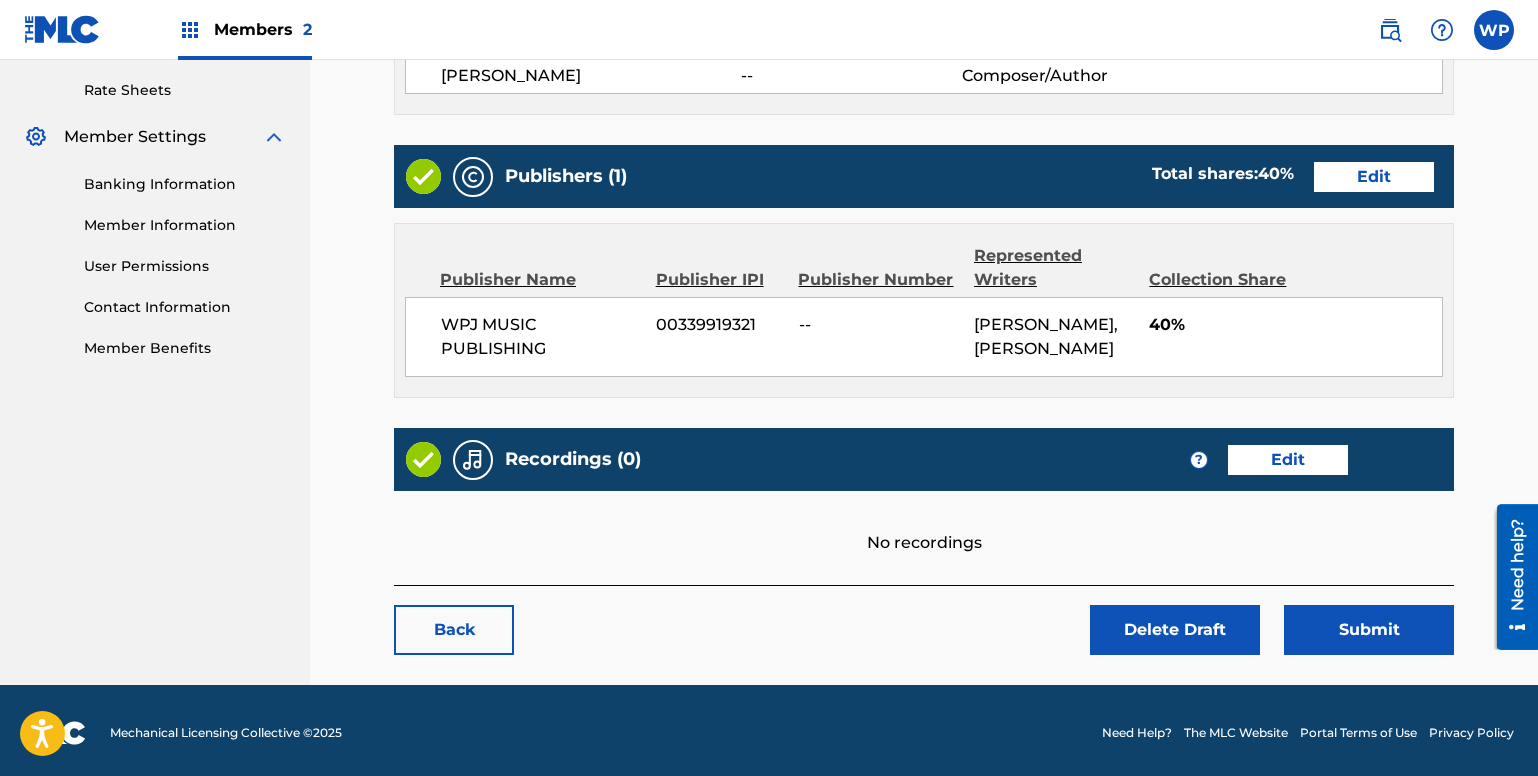 scroll, scrollTop: 790, scrollLeft: 0, axis: vertical 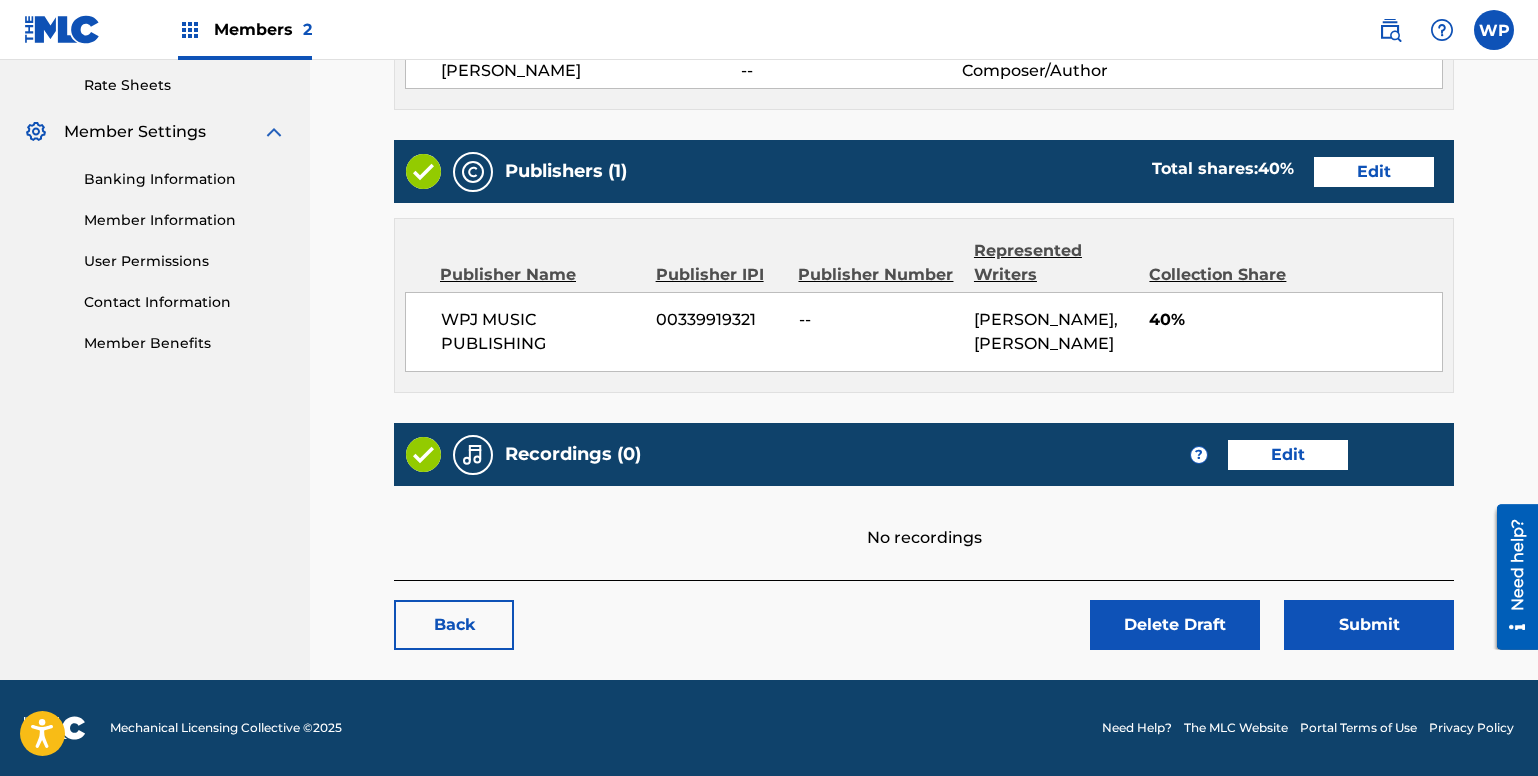 click on "Submit" at bounding box center [1369, 625] 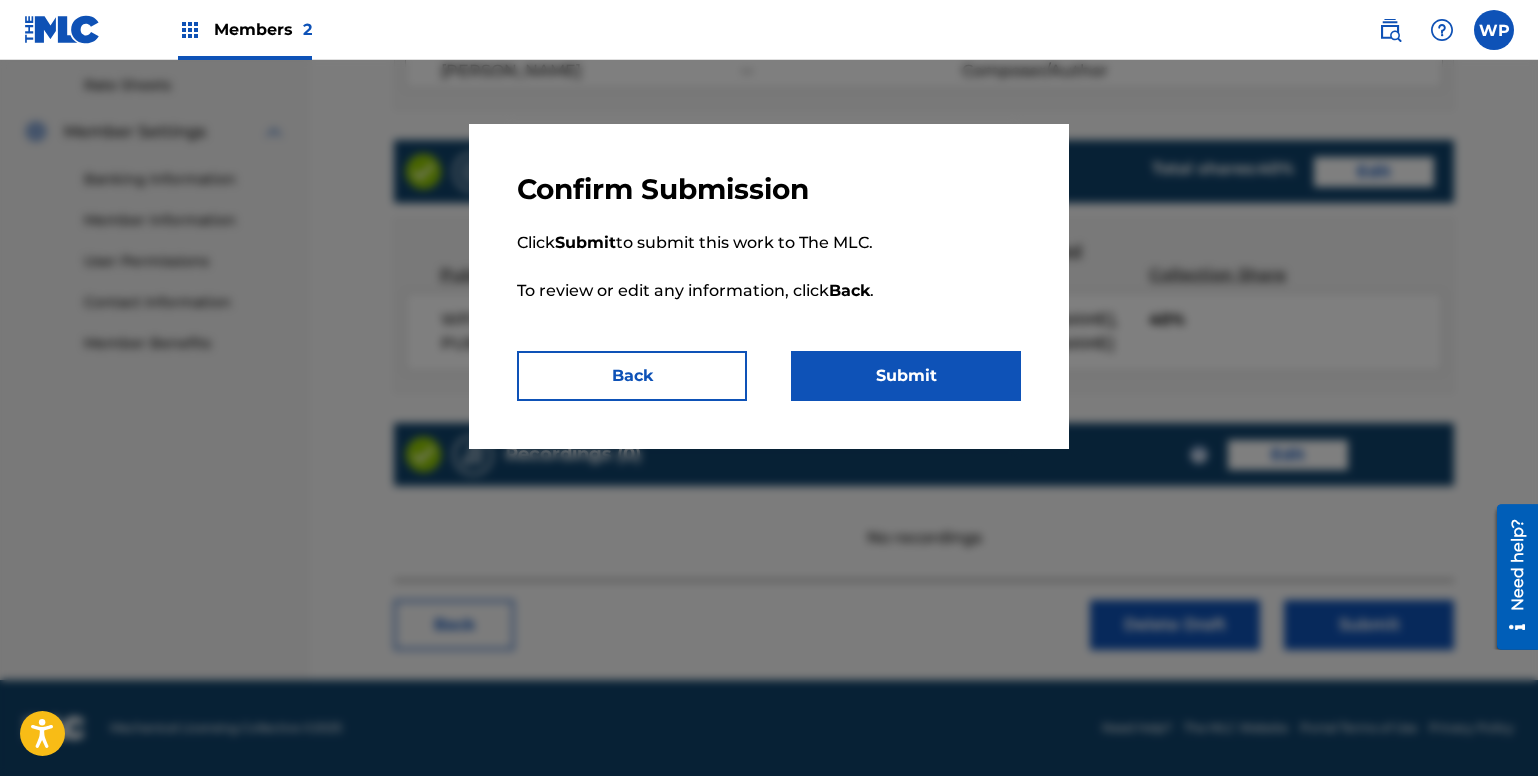 click on "Submit" at bounding box center (906, 376) 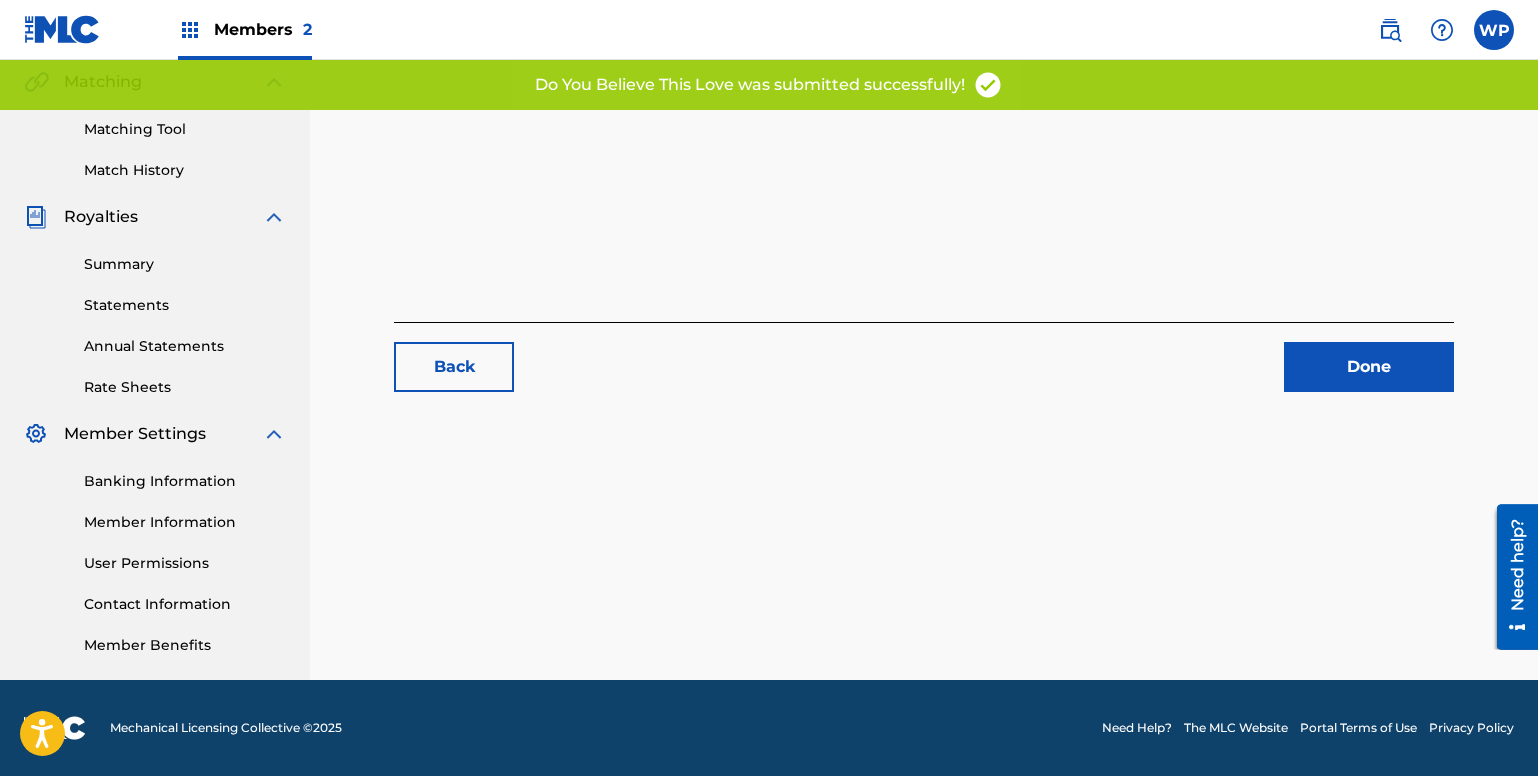 scroll, scrollTop: 0, scrollLeft: 0, axis: both 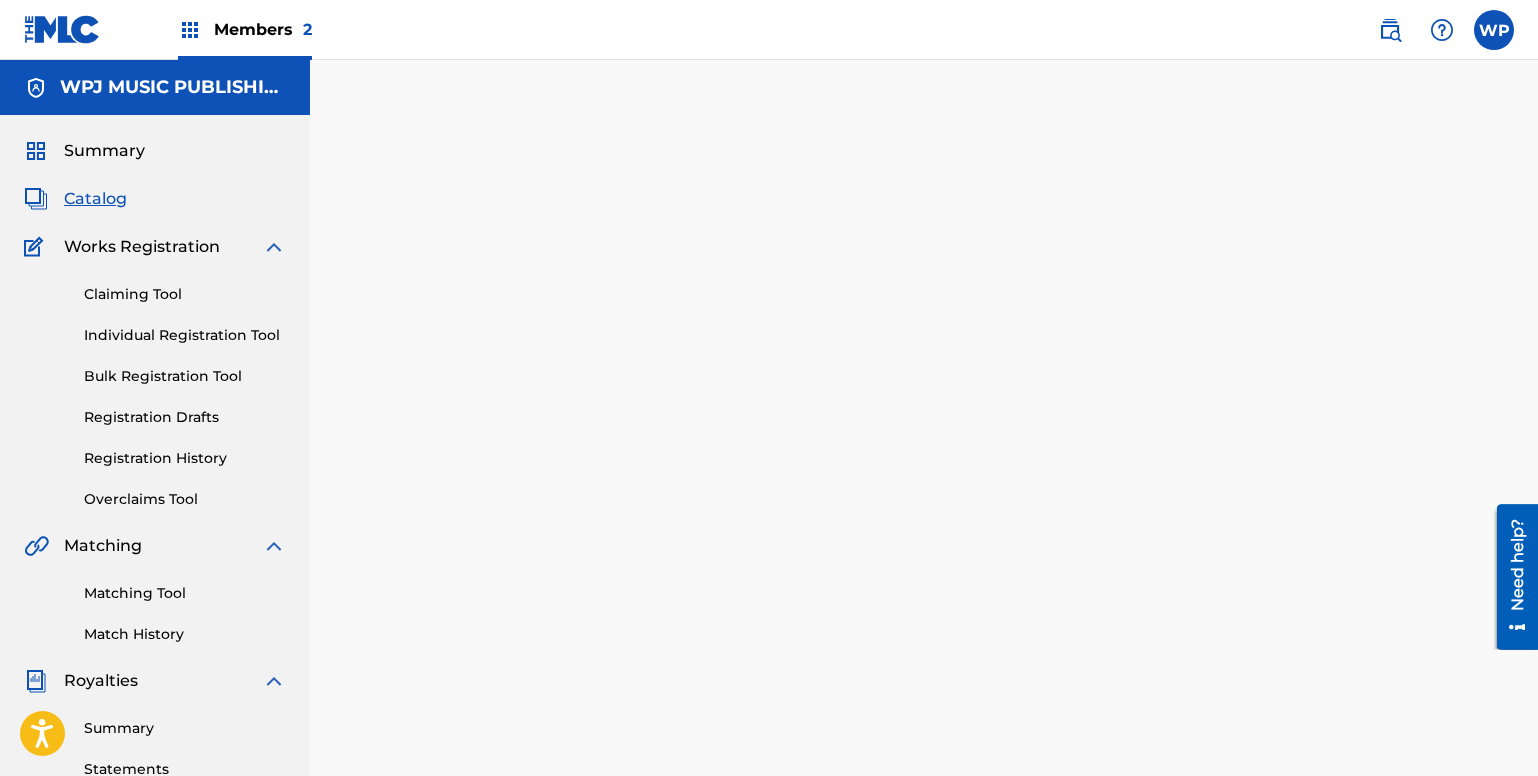 click on "Catalog" at bounding box center [95, 199] 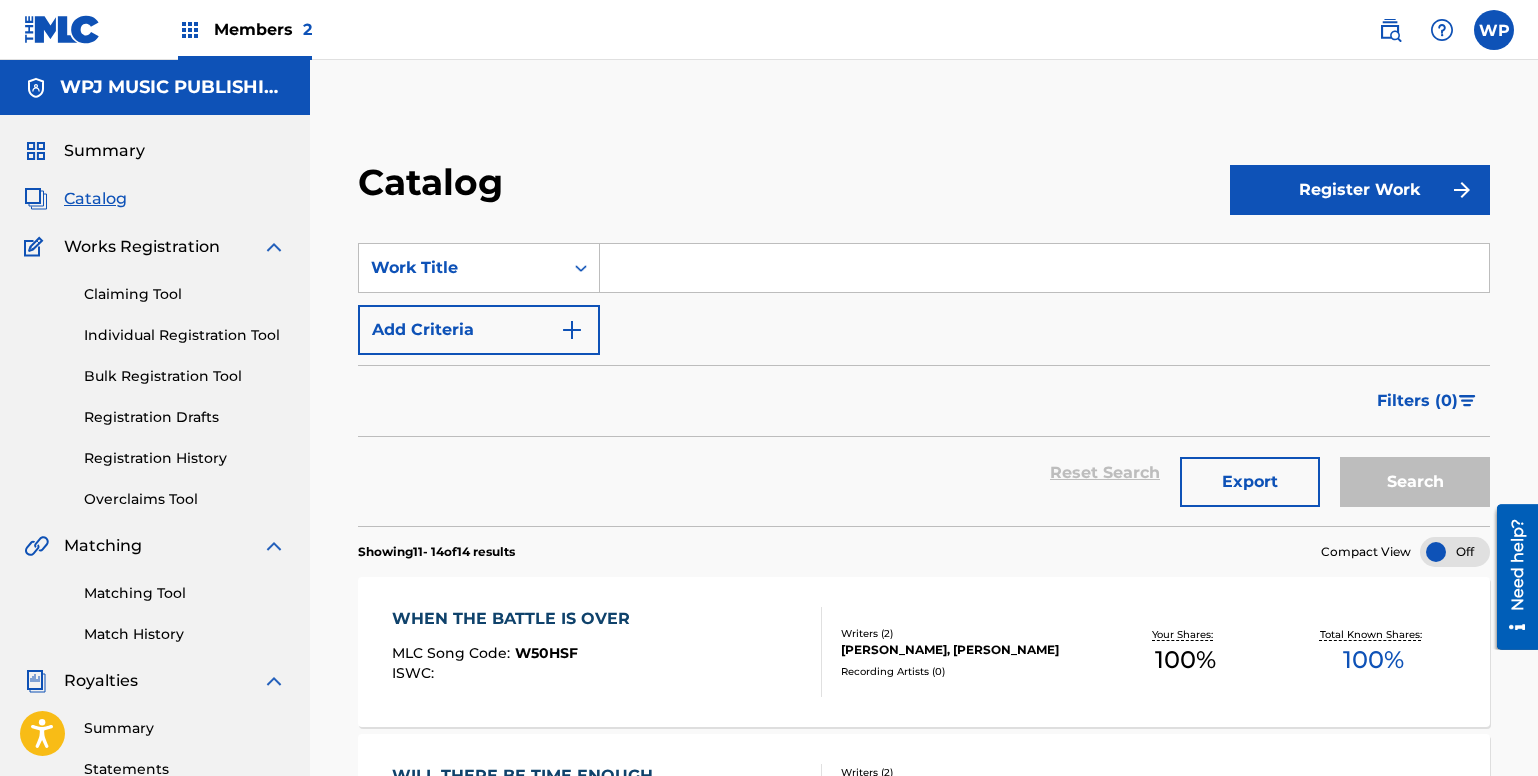 scroll, scrollTop: 621, scrollLeft: 0, axis: vertical 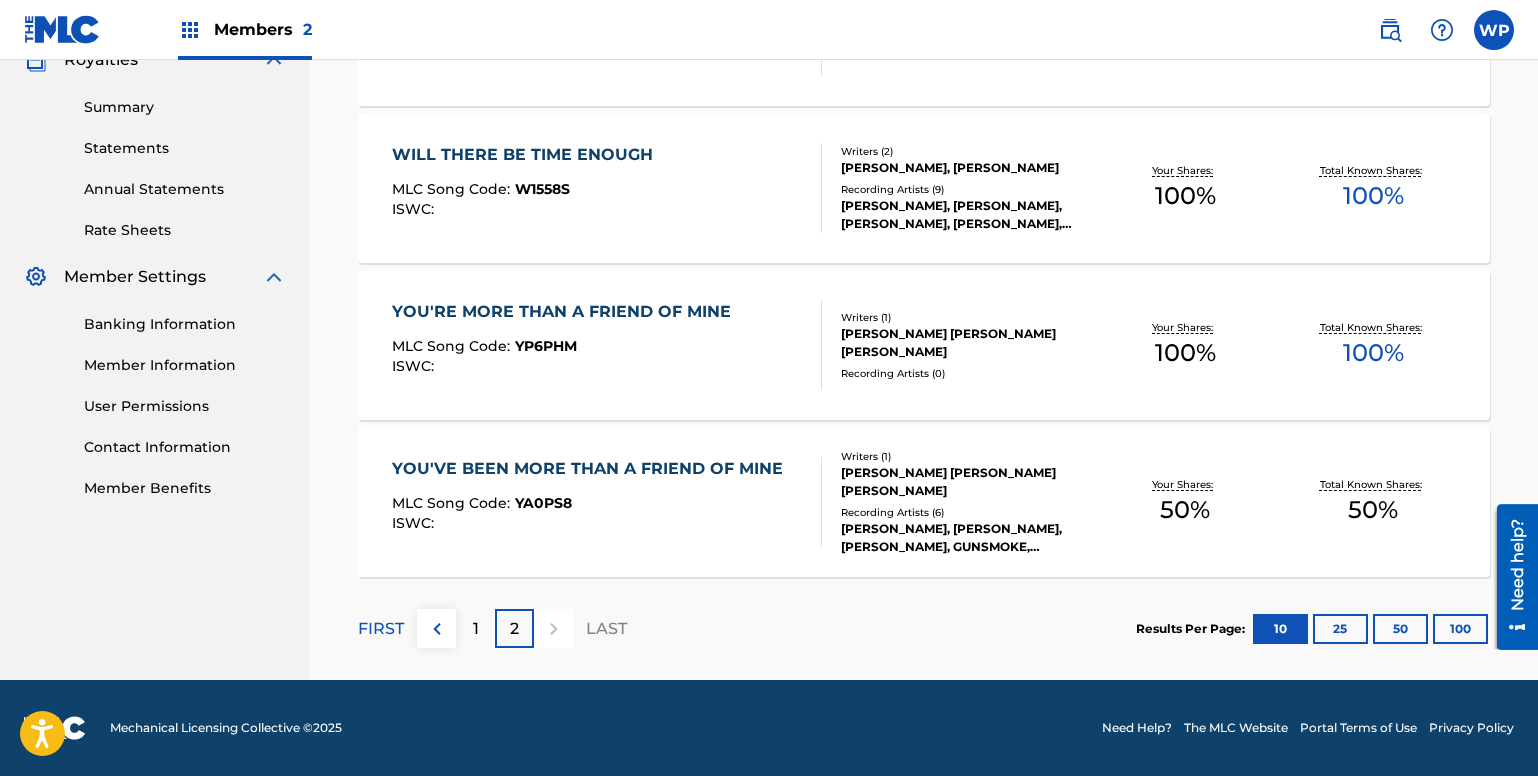 click on "2" at bounding box center (514, 629) 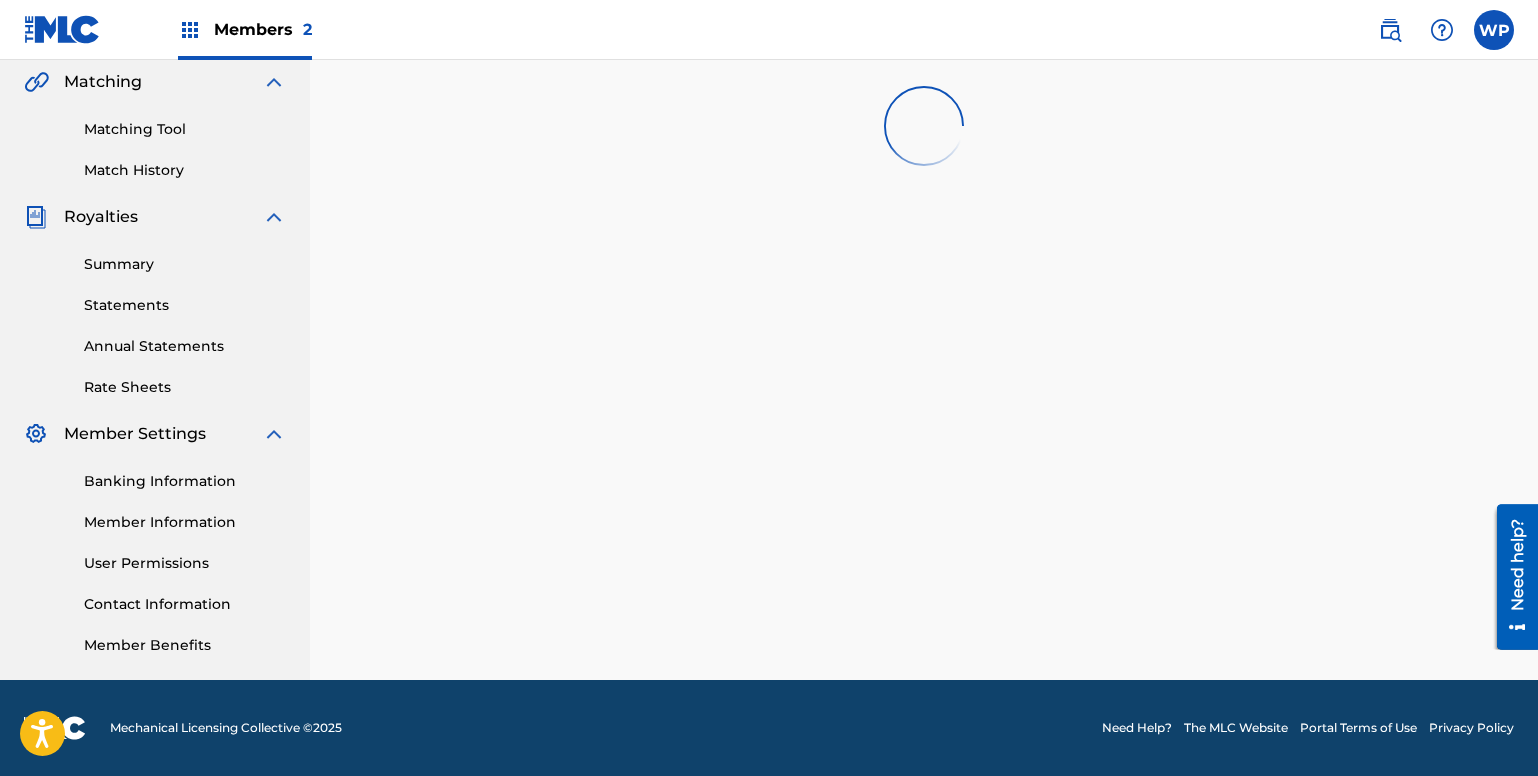 scroll, scrollTop: 621, scrollLeft: 0, axis: vertical 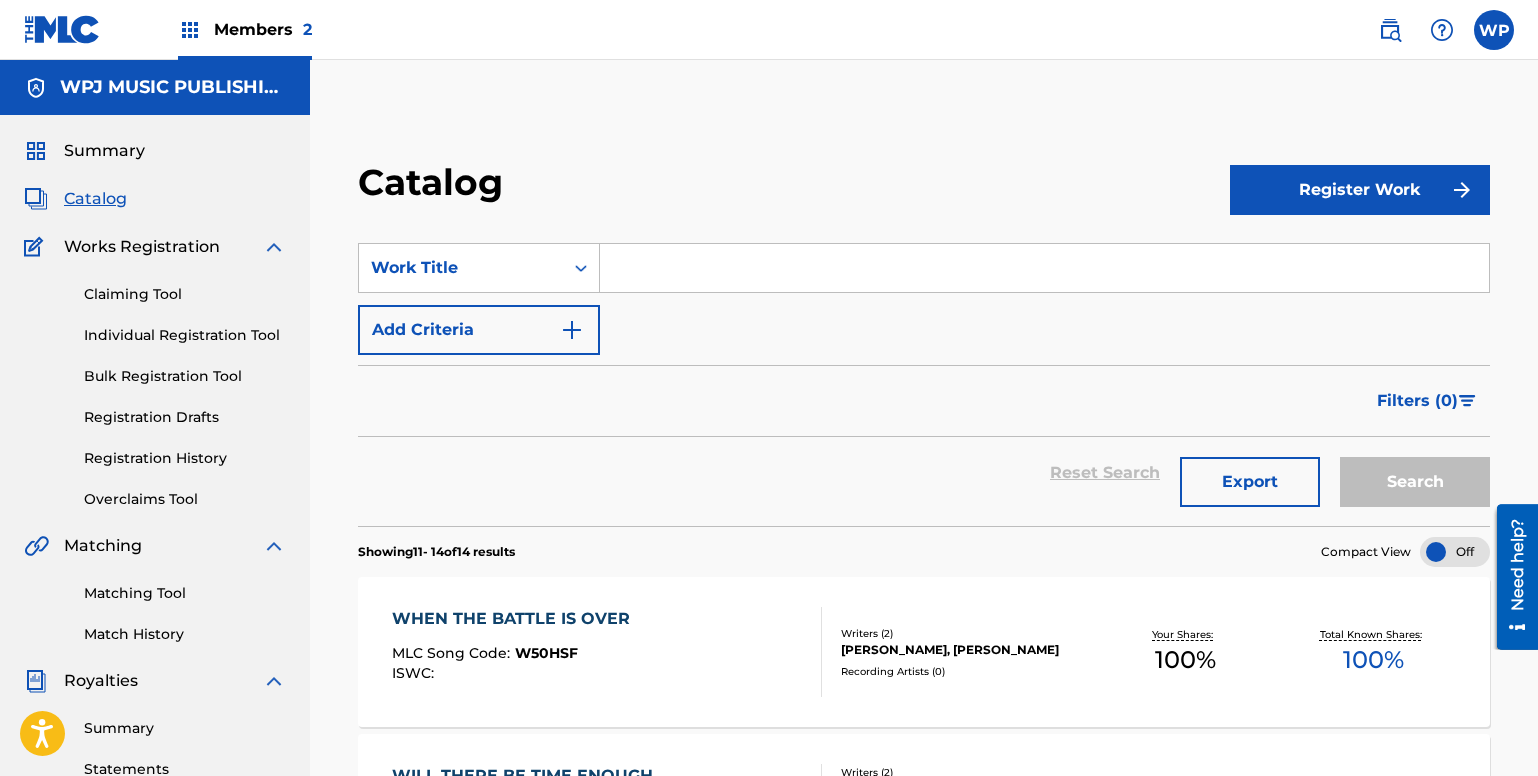 click on "Registration Drafts" at bounding box center (185, 417) 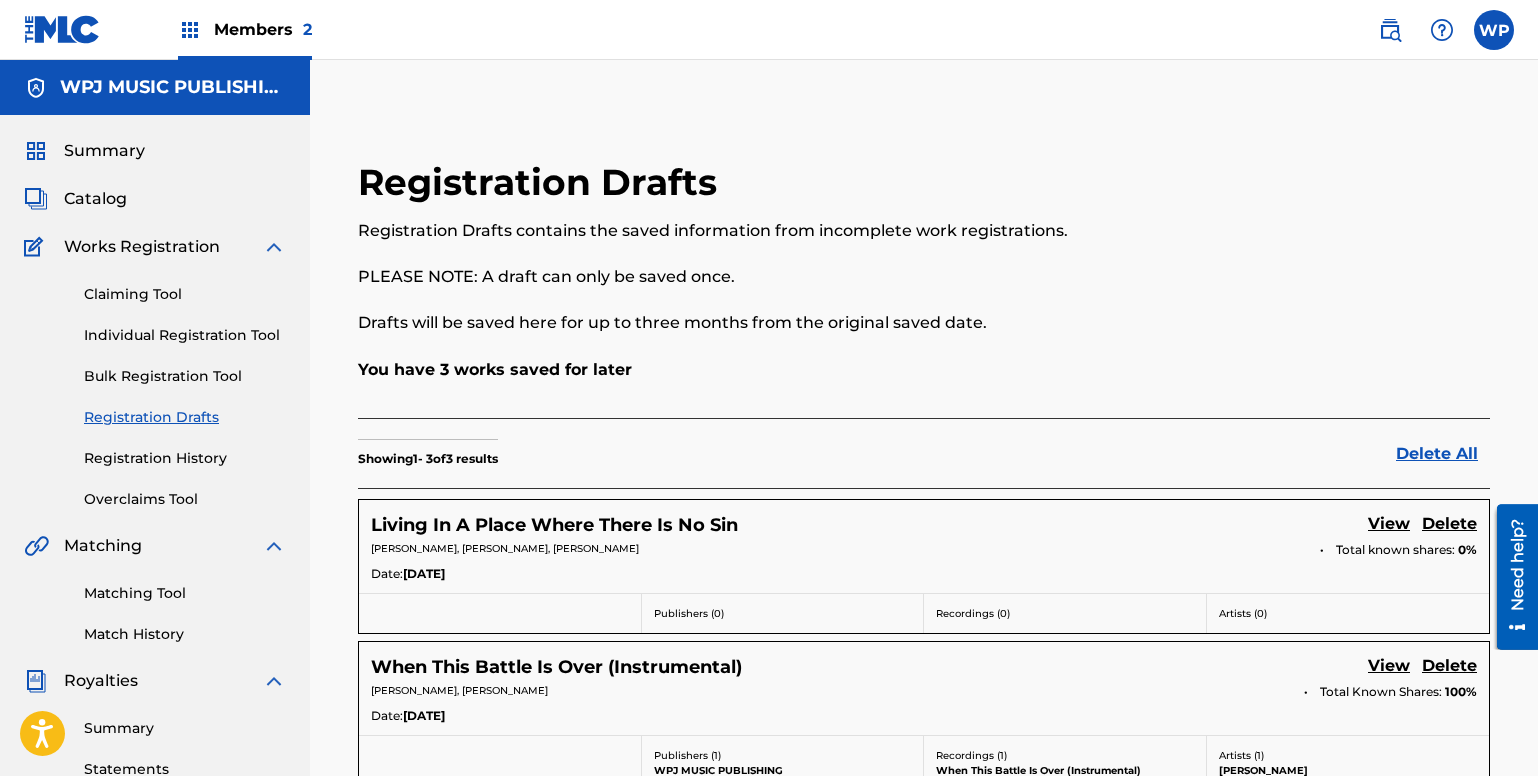 scroll, scrollTop: 464, scrollLeft: 0, axis: vertical 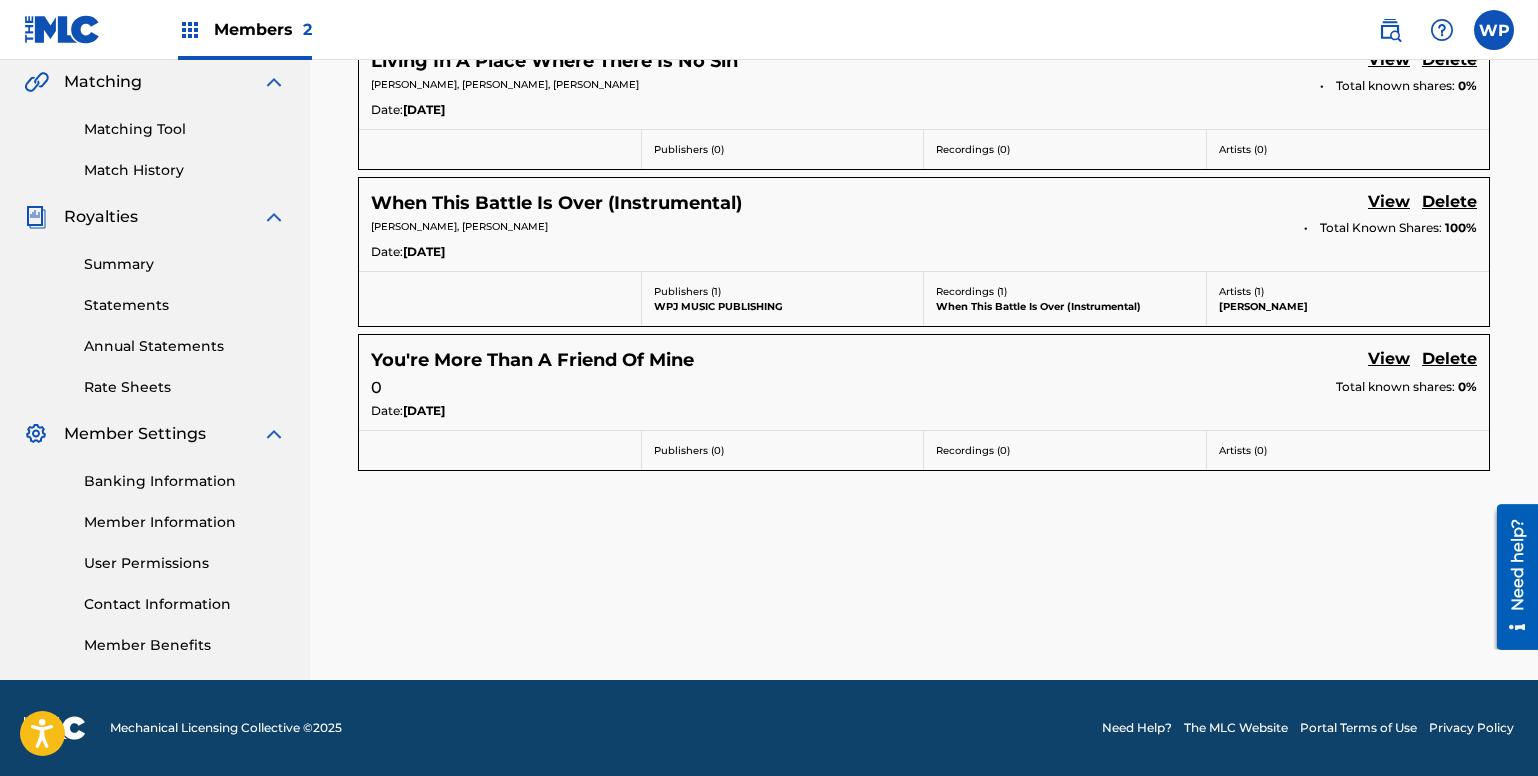click on "Registration Drafts Registration Drafts contains the saved information from incomplete work registrations. PLEASE NOTE: A draft can only be saved once. Drafts will be saved here for up to three months from the original saved date. You have   3 works   saved for later Showing  1  -   3  of  3   results   Delete All Living In A Place Where There Is No Sin View [PERSON_NAME], [PERSON_NAME], [PERSON_NAME] Total known shares:   0% Date:  [DATE] Publishers ( 0 ) Recordings ( 0 ) Artists ( 0 ) When This Battle Is Over (Instrumental) View Delete [PERSON_NAME], [PERSON_NAME] Total Known Shares:   100 % Date:  [DATE] Publishers ( 1 ) WPJ MUSIC PUBLISHING Recordings ( 1 ) When This Battle Is Over (Instrumental) Artists ( 1 ) [PERSON_NAME] You're More Than A Friend Of Mine View Delete 0 Total known shares:   0% Date:  [DATE] Publishers ( 0 ) Recordings ( 0 ) Artists ( 0 )" at bounding box center (924, 163) 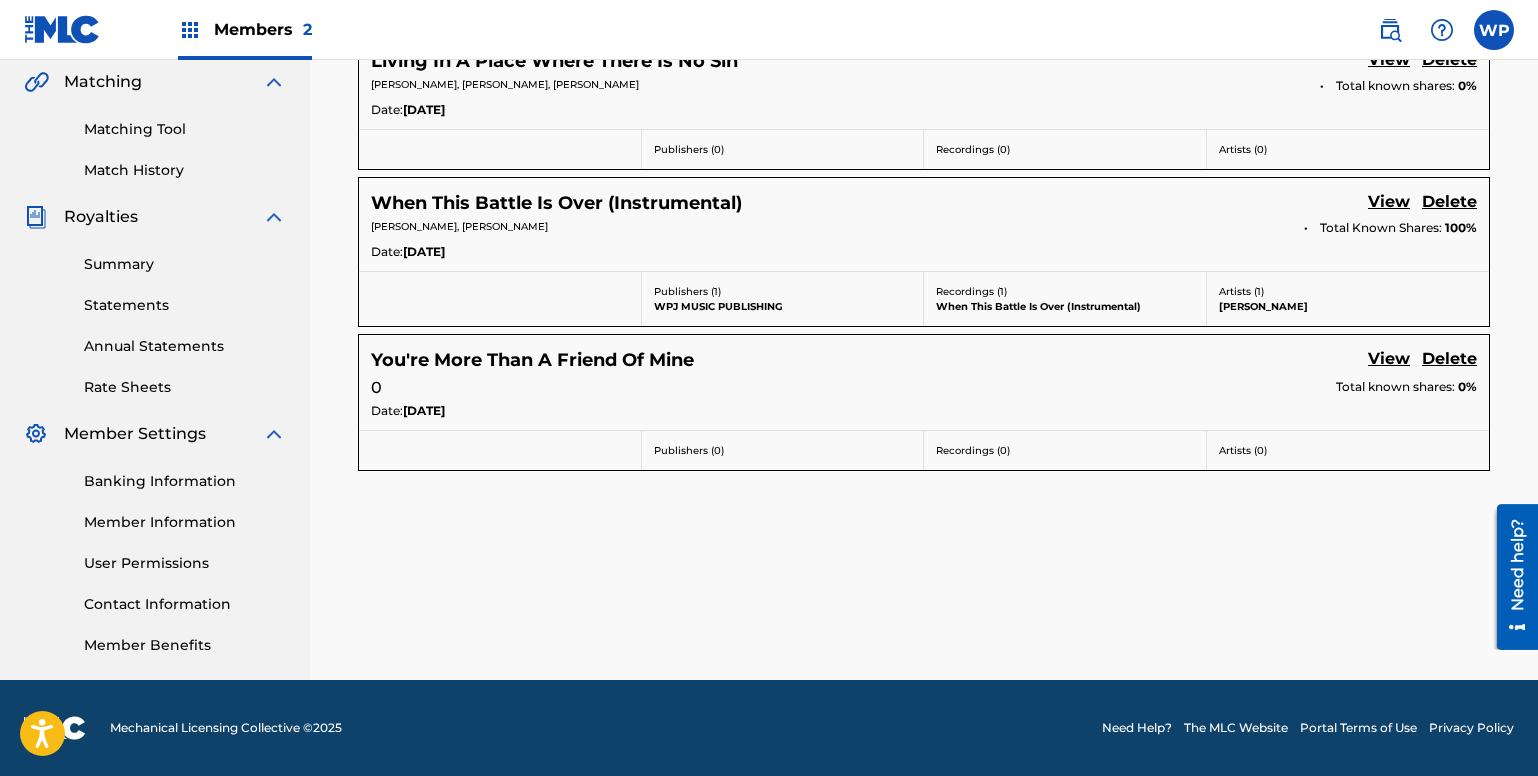 click on "Match History" at bounding box center (185, 170) 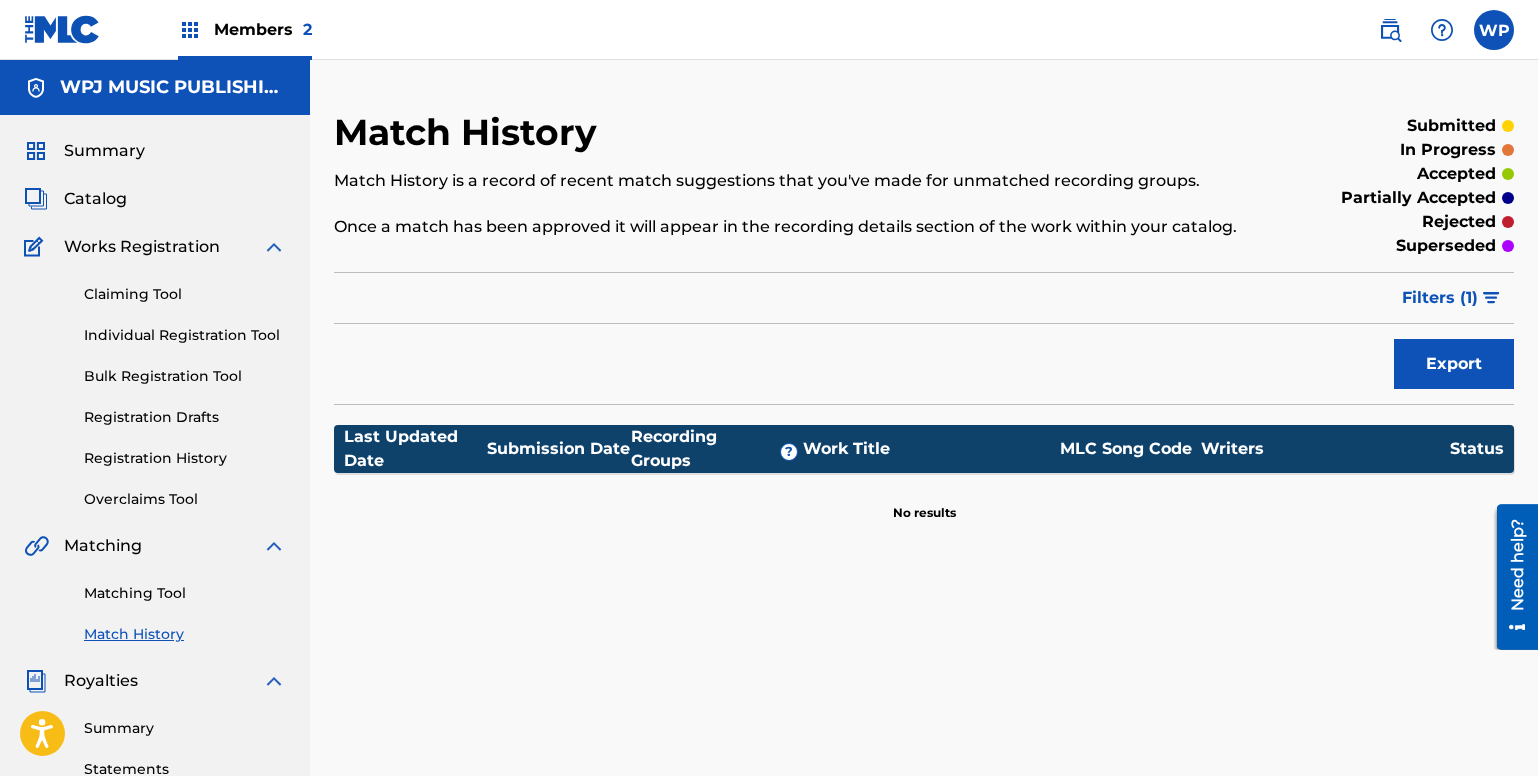 click on "Summary" at bounding box center (104, 151) 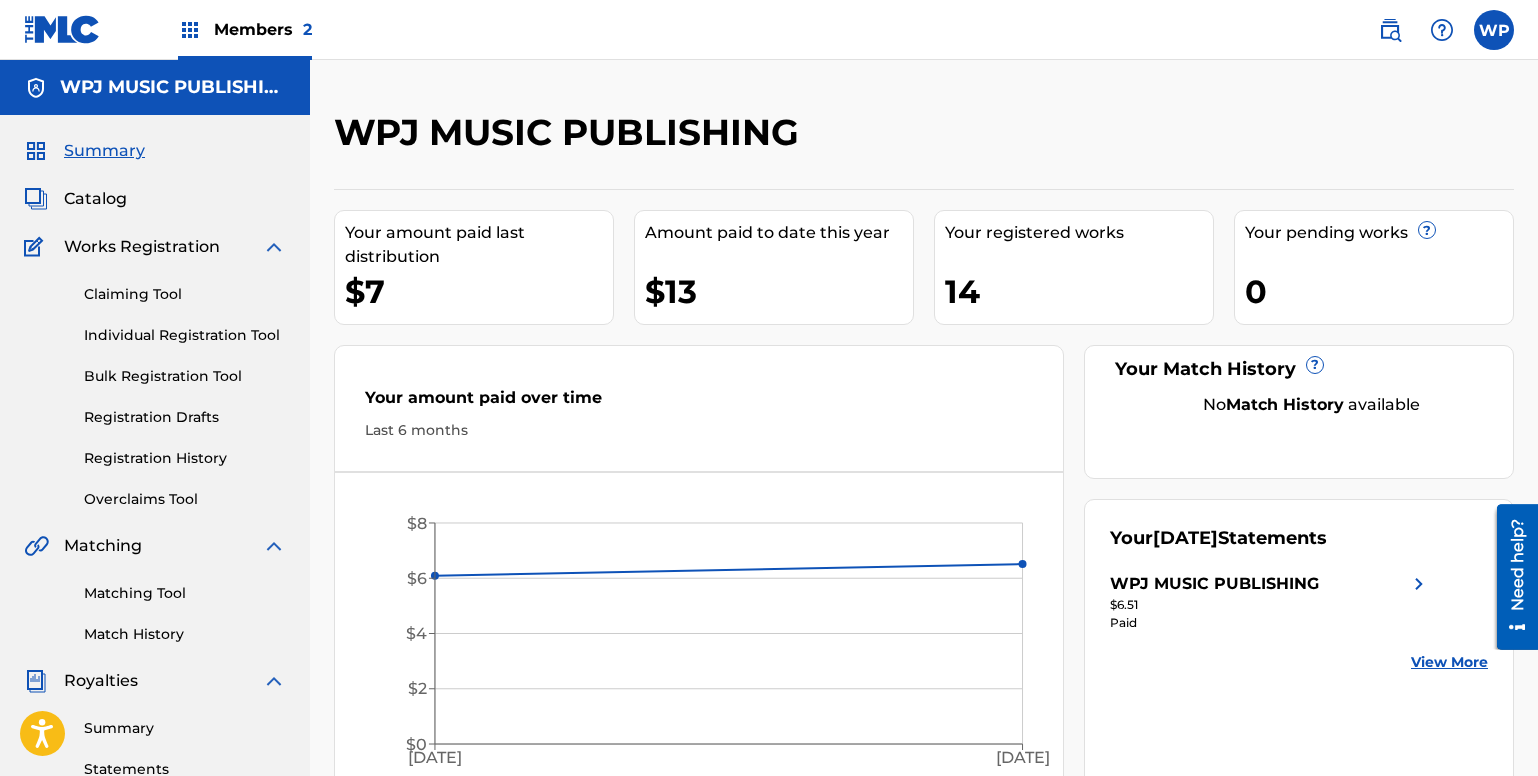 scroll, scrollTop: 464, scrollLeft: 0, axis: vertical 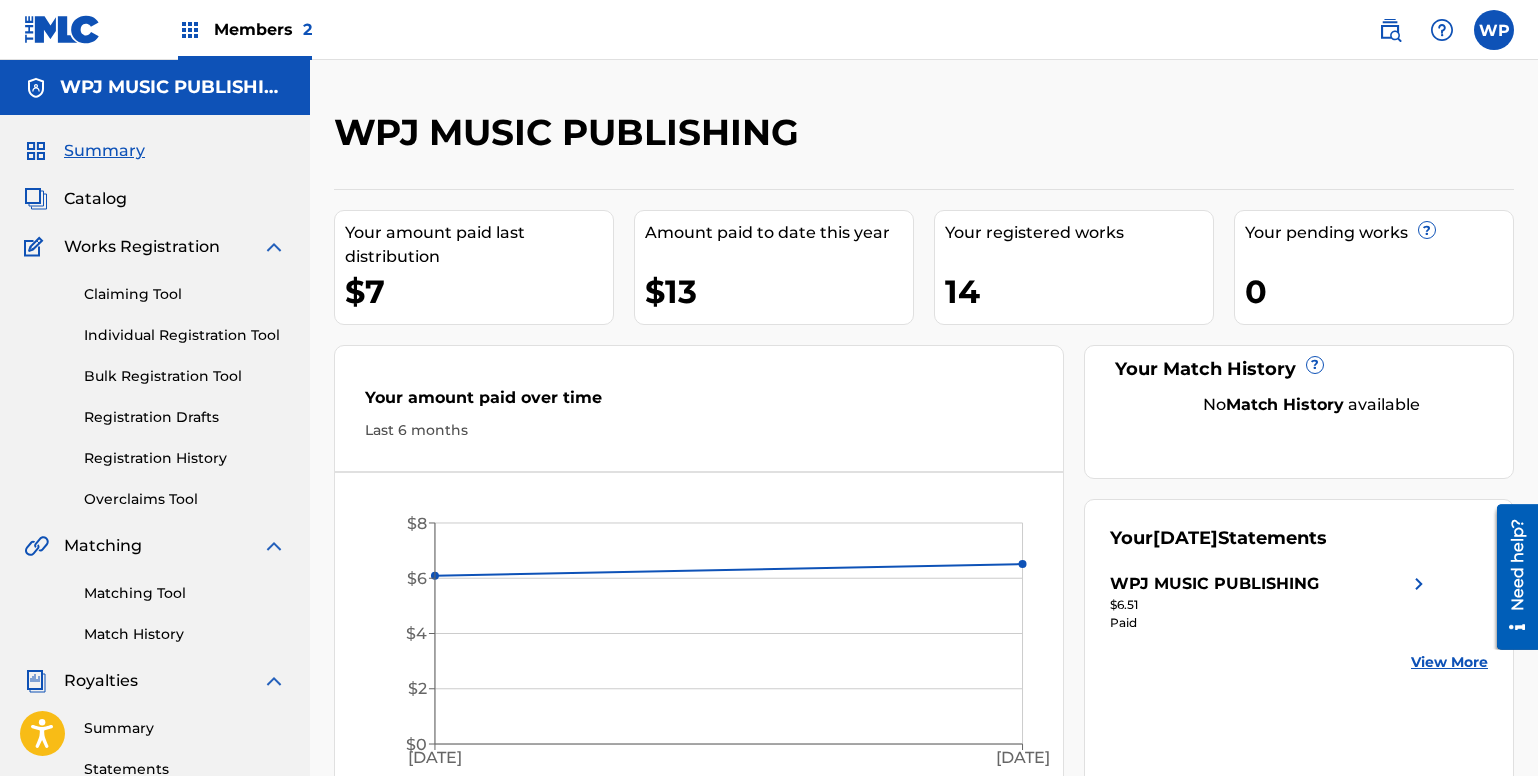 click on "Catalog" at bounding box center [95, 199] 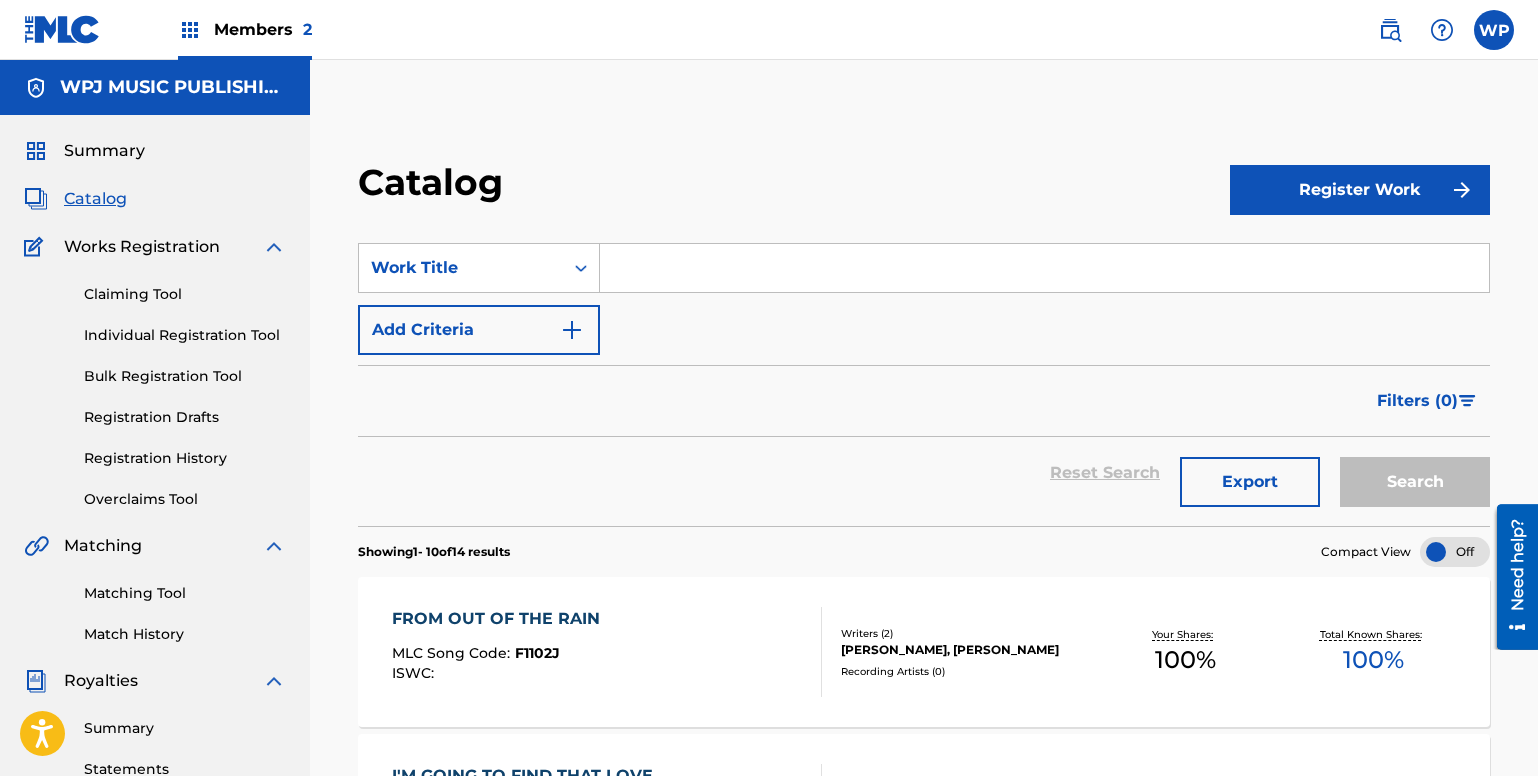 scroll, scrollTop: 679, scrollLeft: 0, axis: vertical 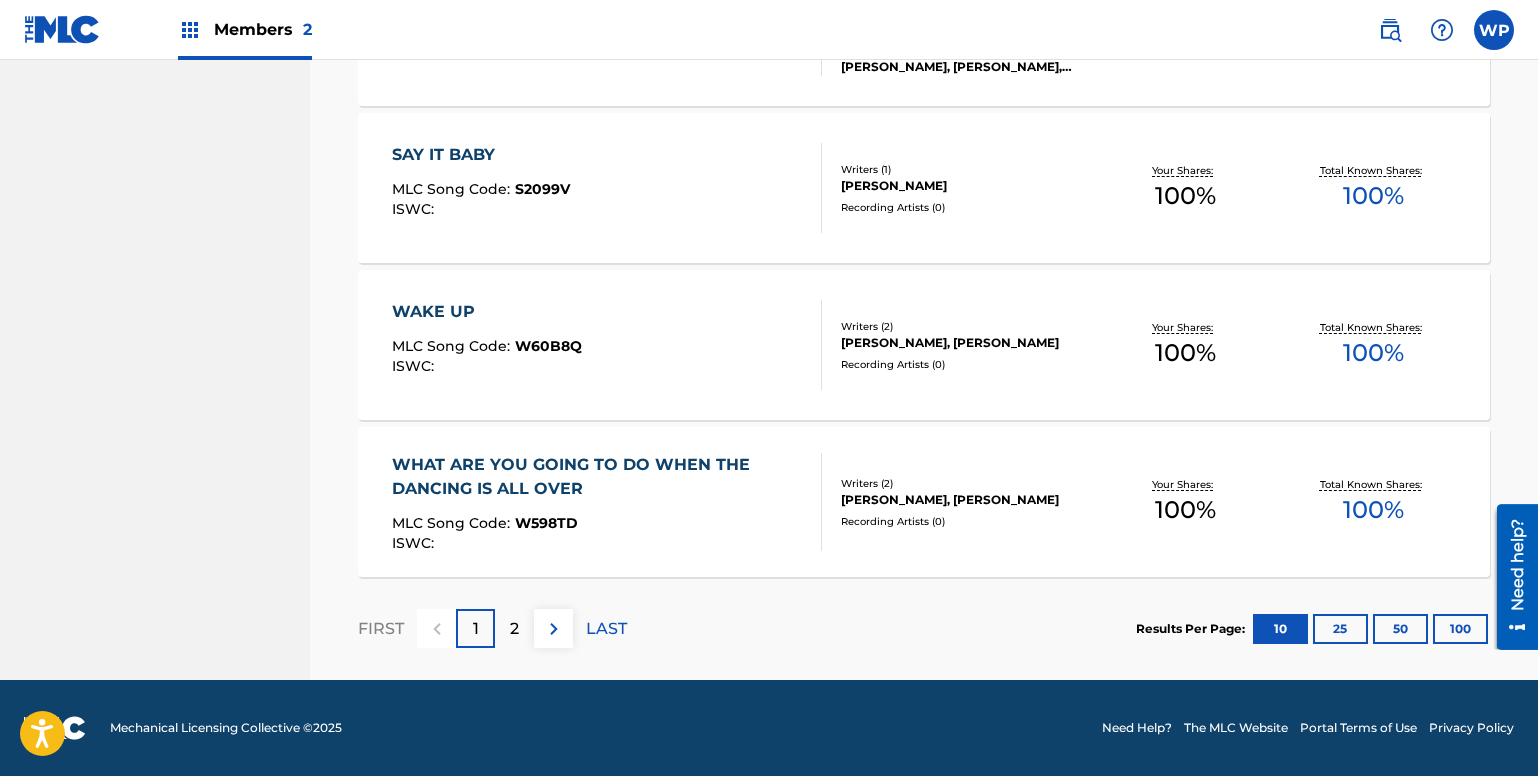click on "LAST" at bounding box center [606, 629] 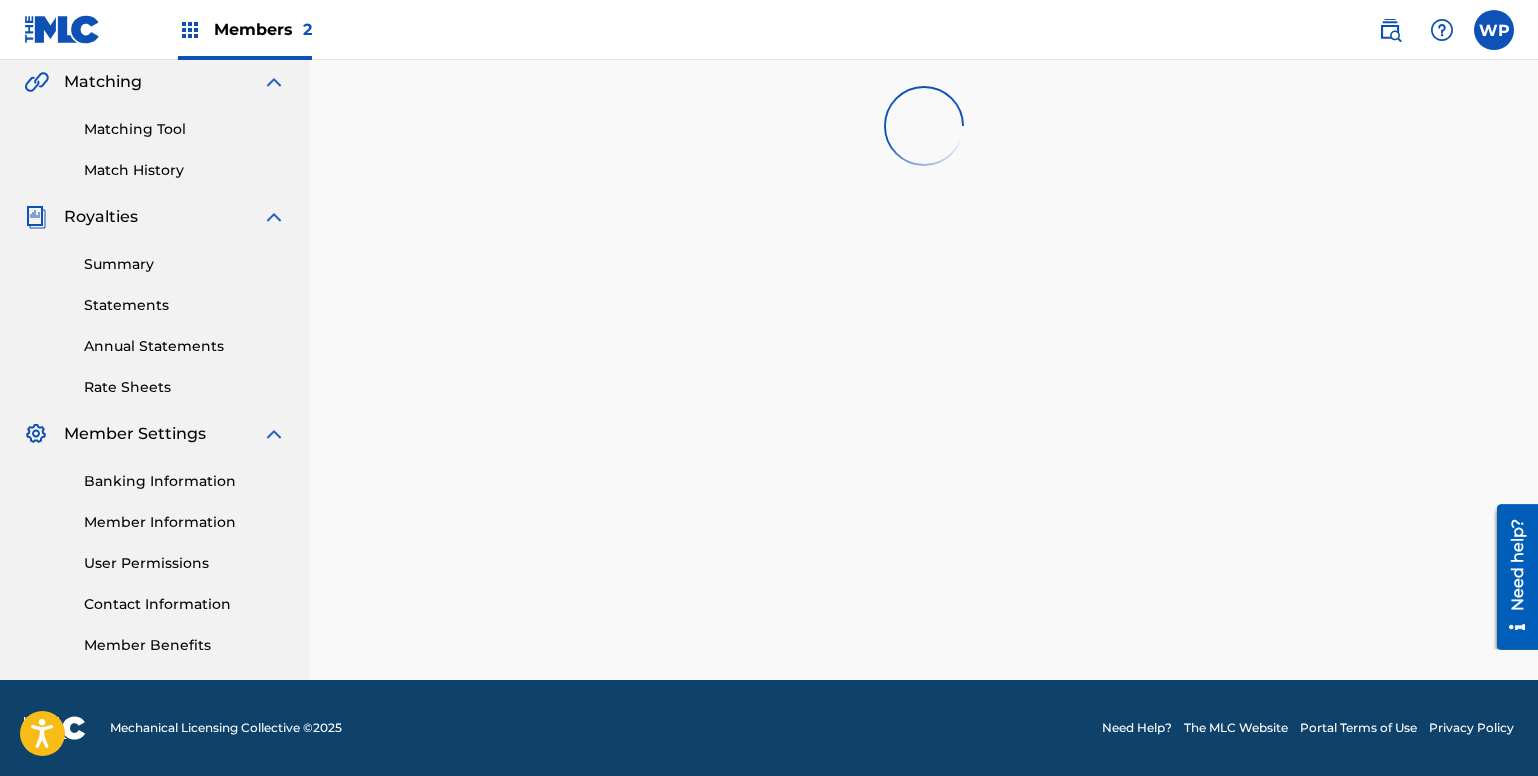 scroll, scrollTop: 621, scrollLeft: 0, axis: vertical 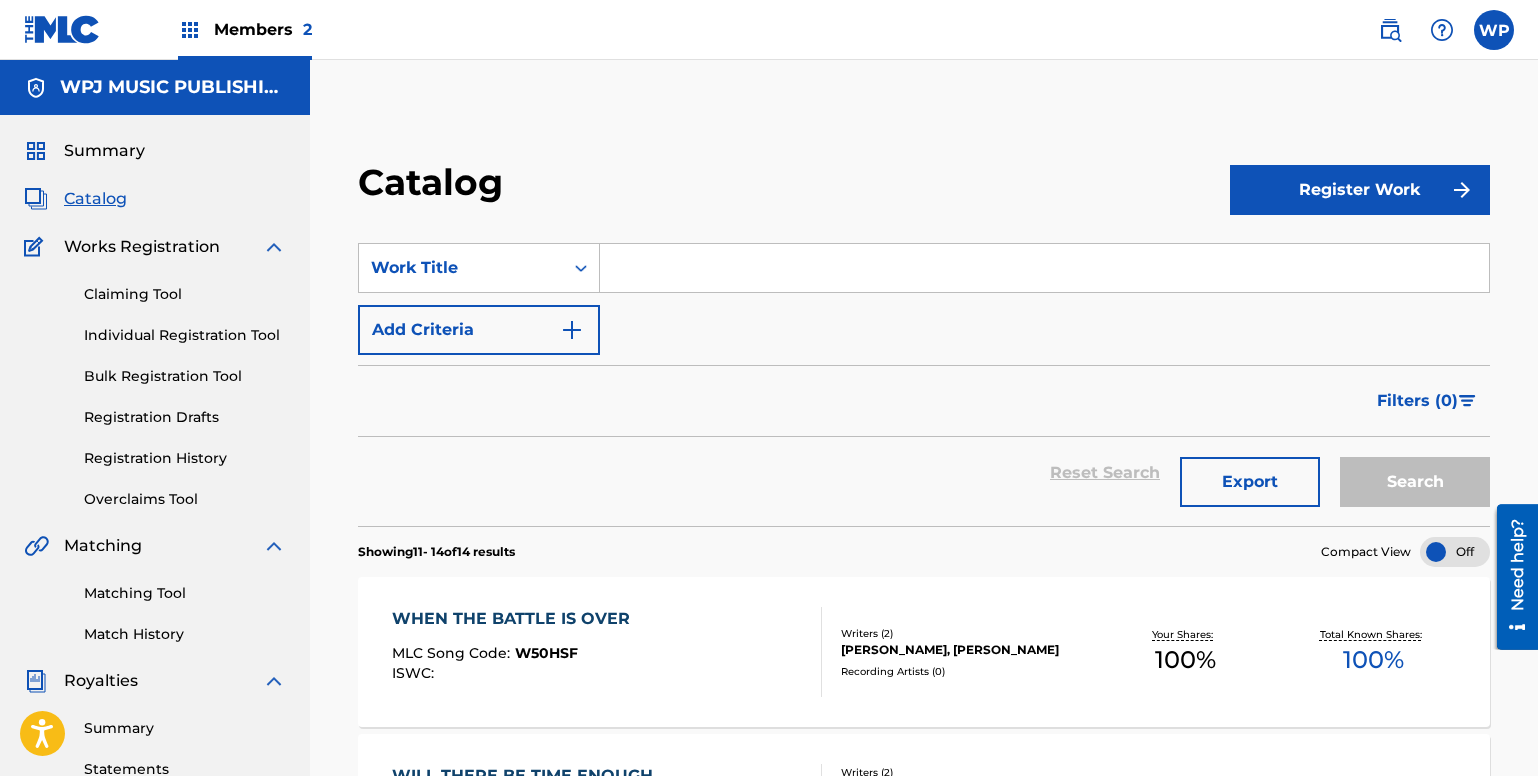 click at bounding box center (1494, 30) 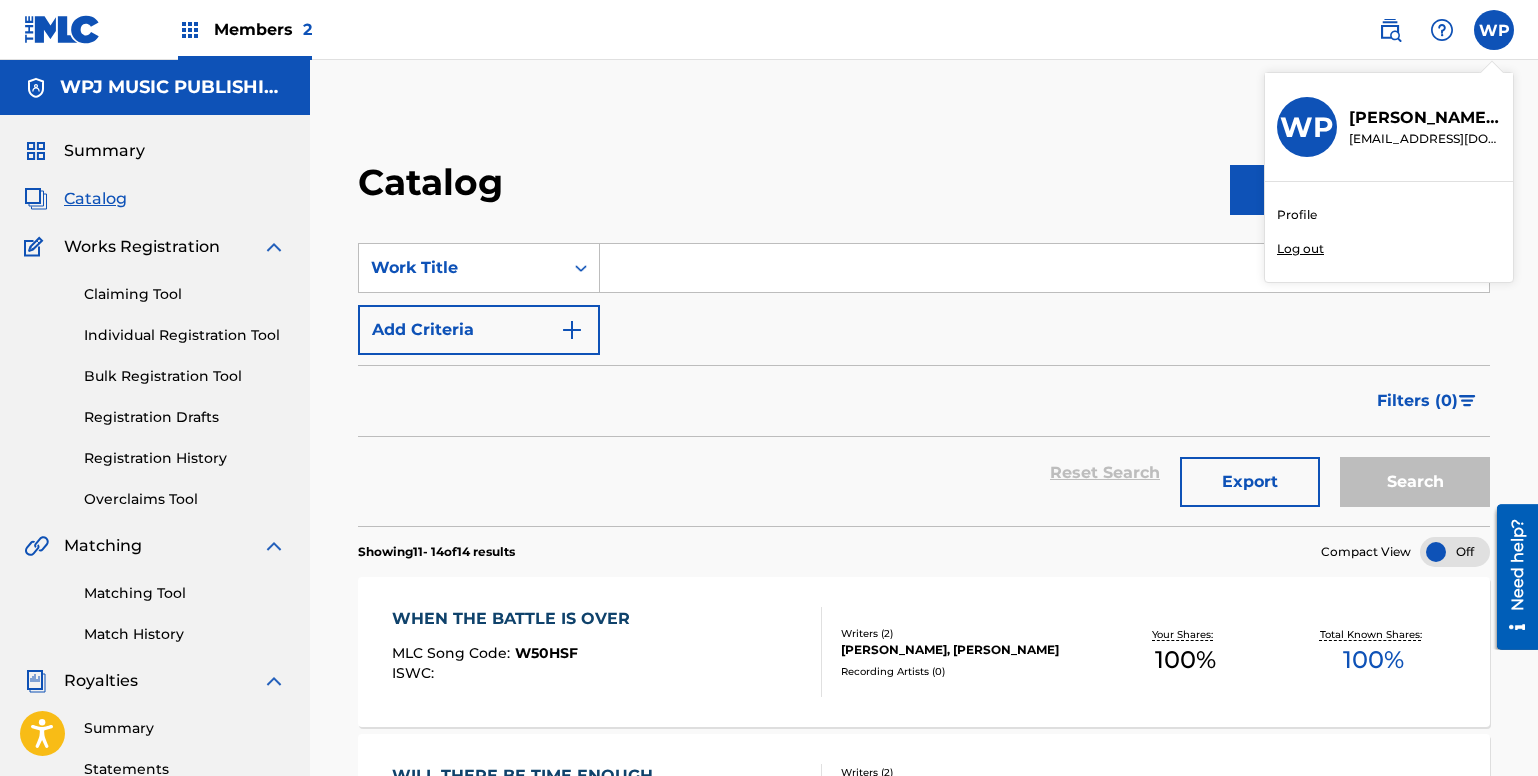 scroll, scrollTop: 0, scrollLeft: 18, axis: horizontal 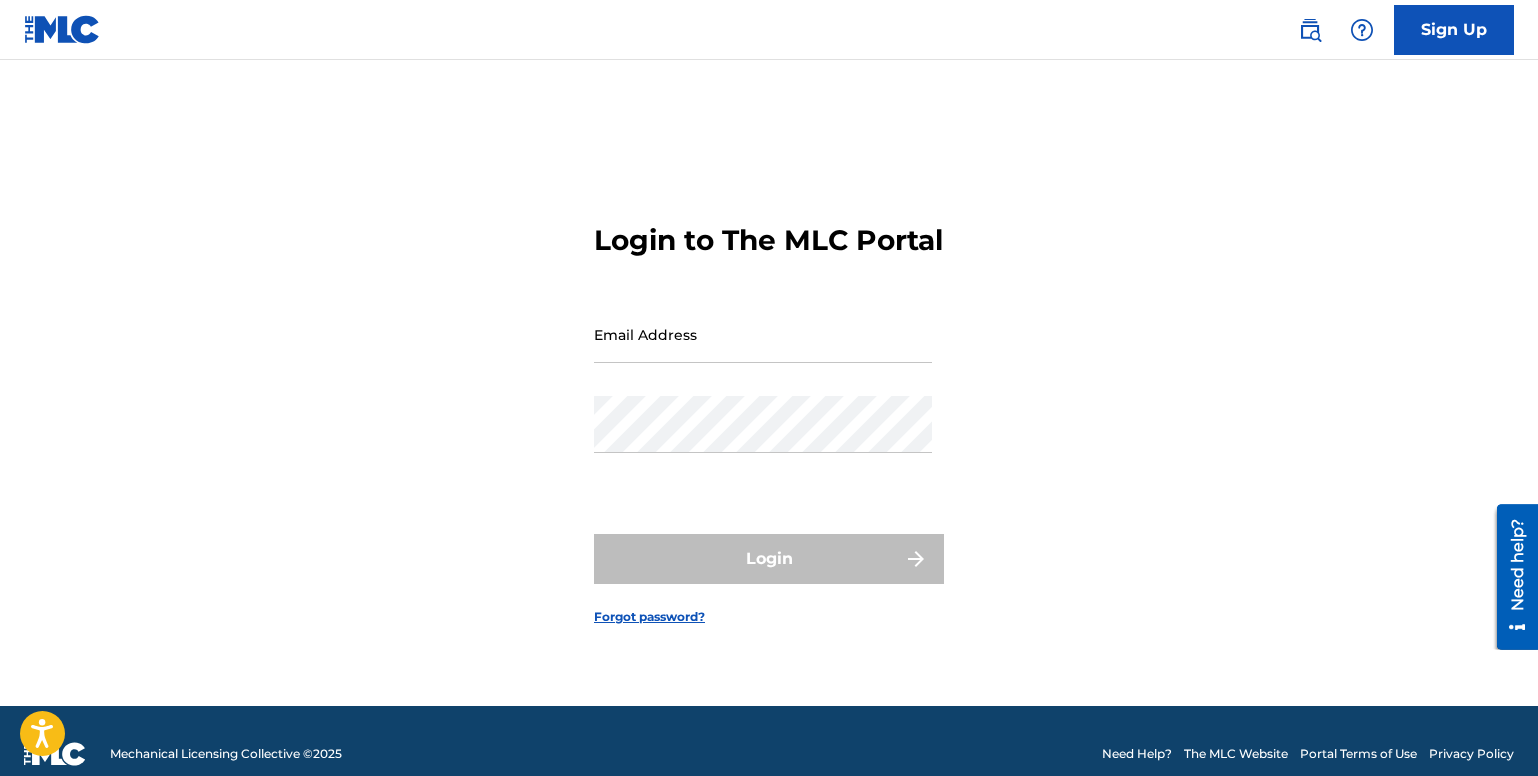 type on "[EMAIL_ADDRESS][DOMAIN_NAME]" 